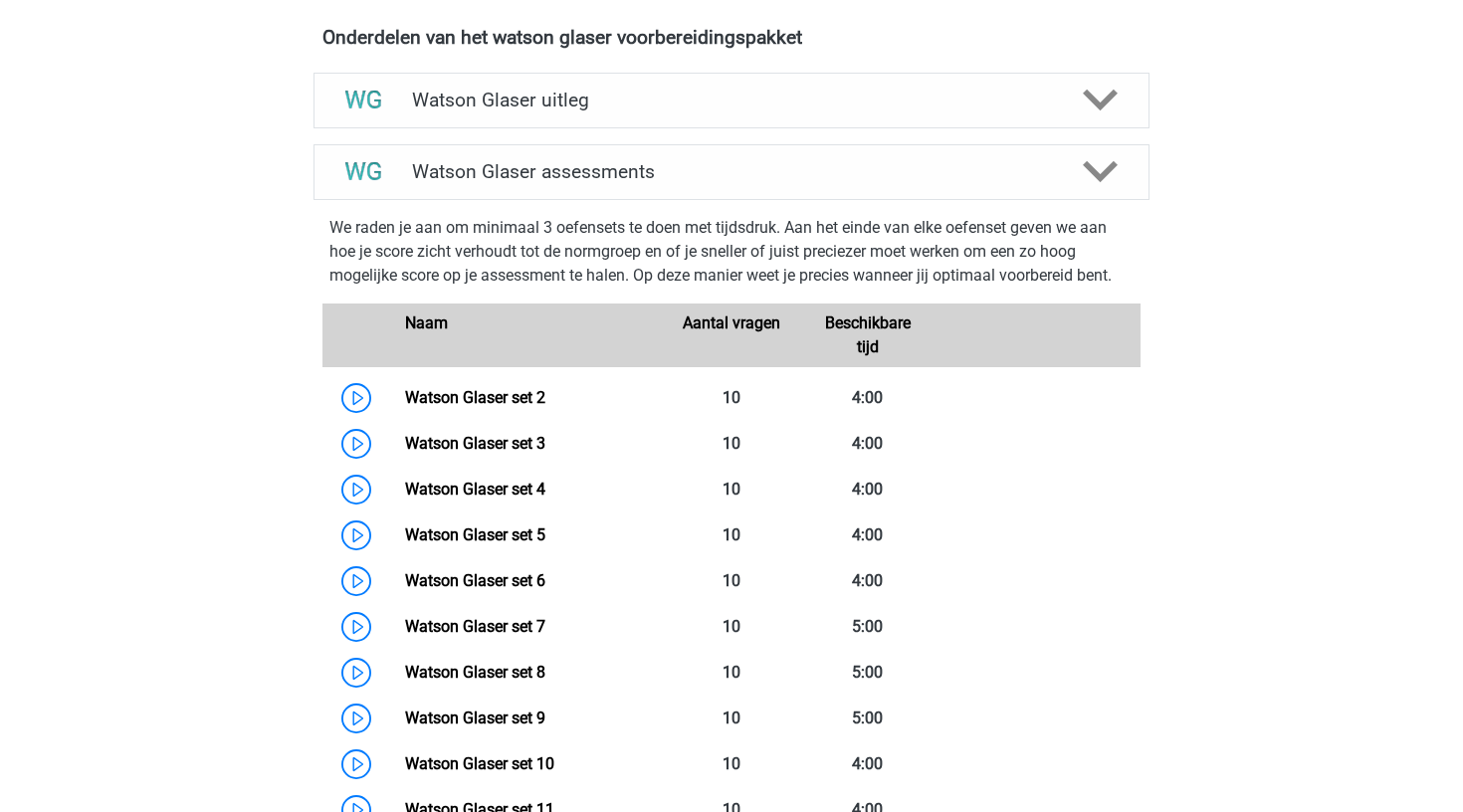 scroll, scrollTop: 703, scrollLeft: 0, axis: vertical 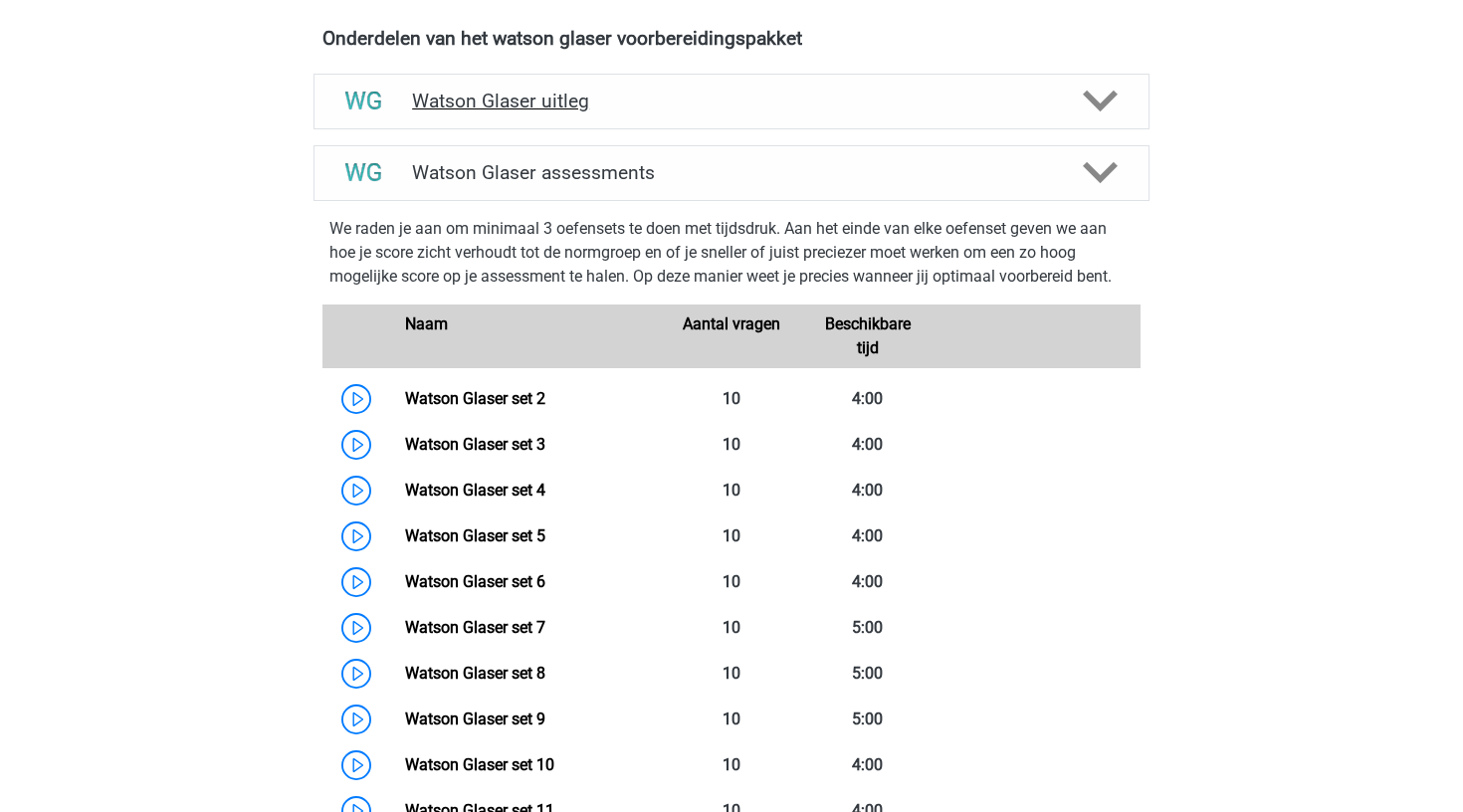 click 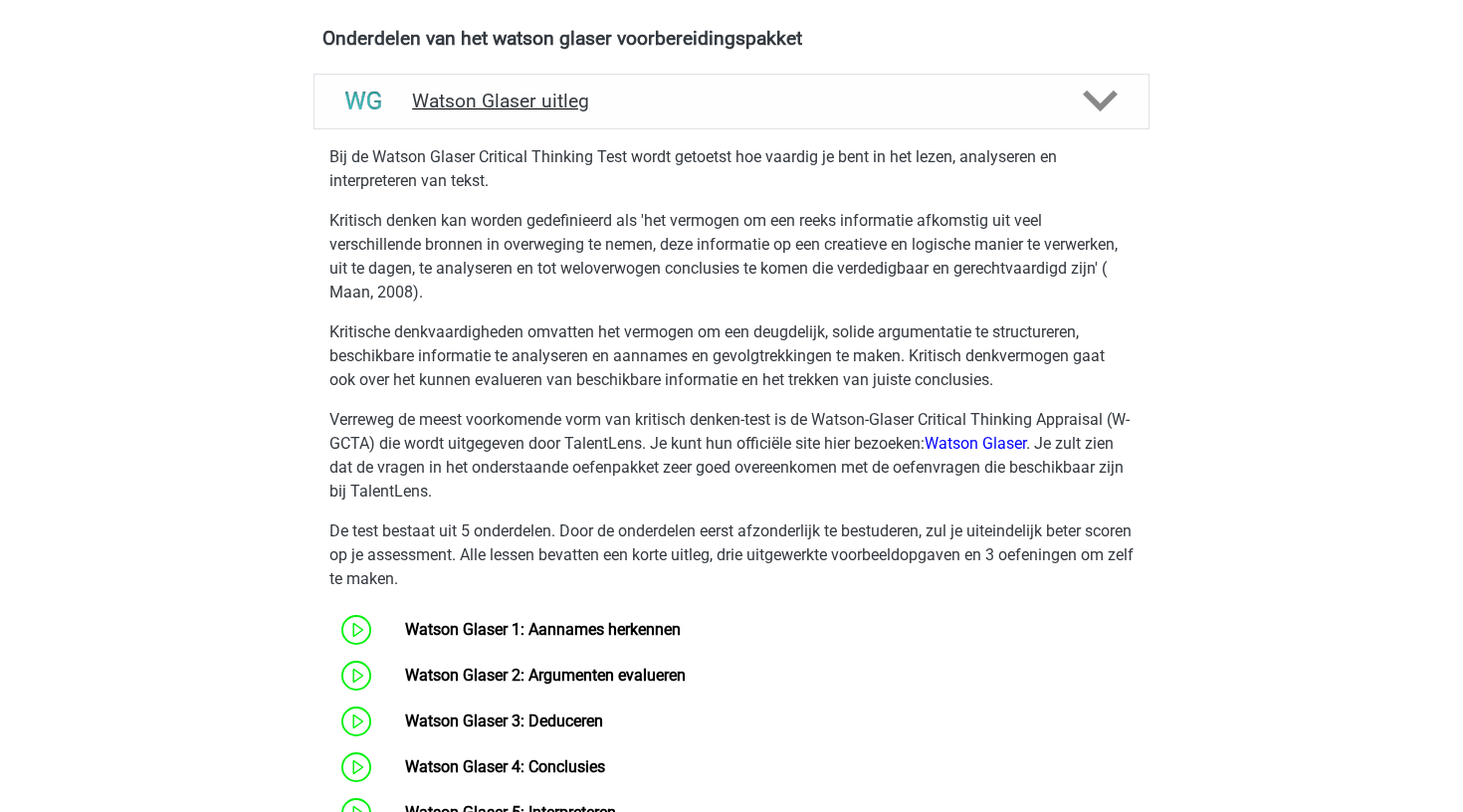 click at bounding box center (1099, 101) 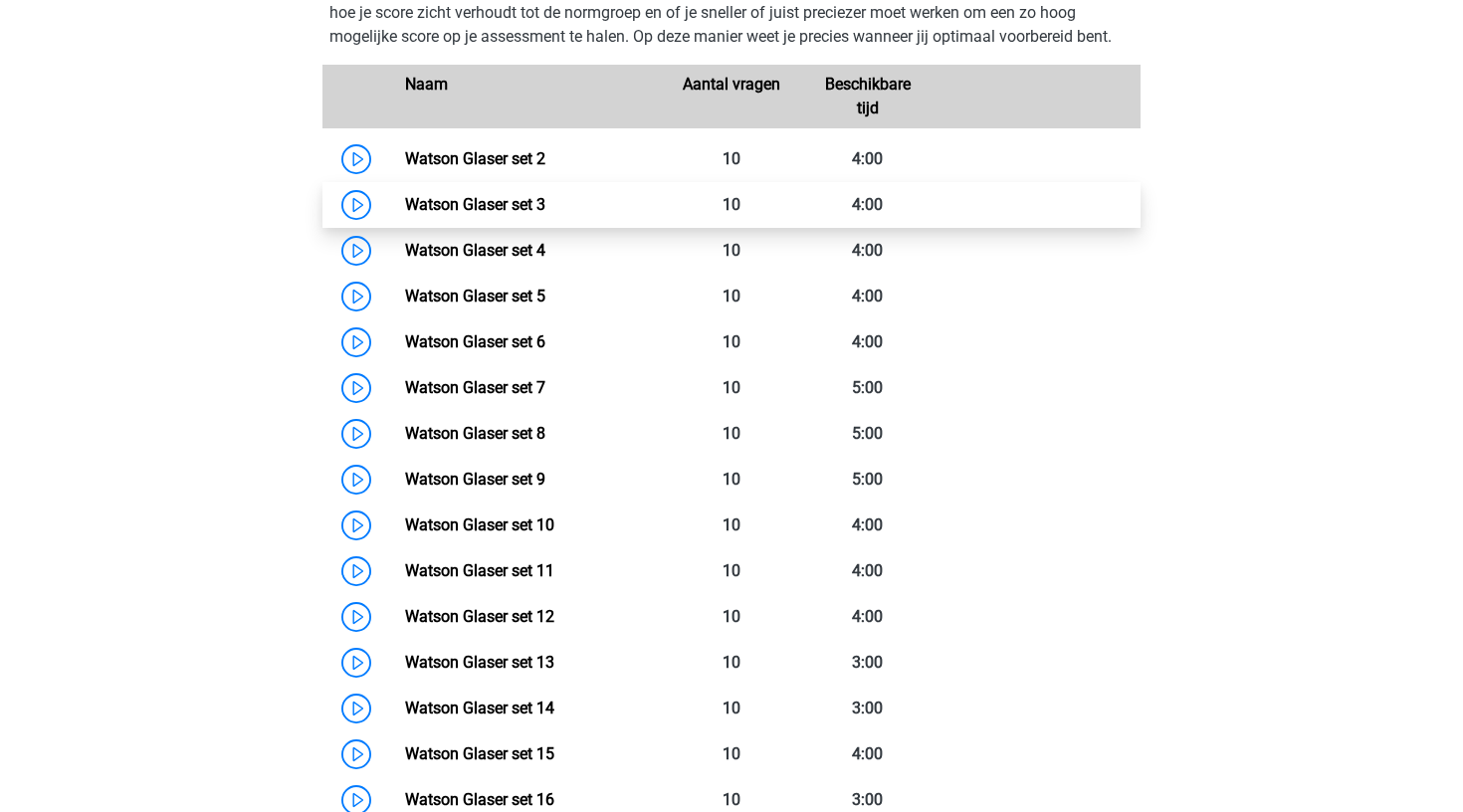 scroll, scrollTop: 941, scrollLeft: 0, axis: vertical 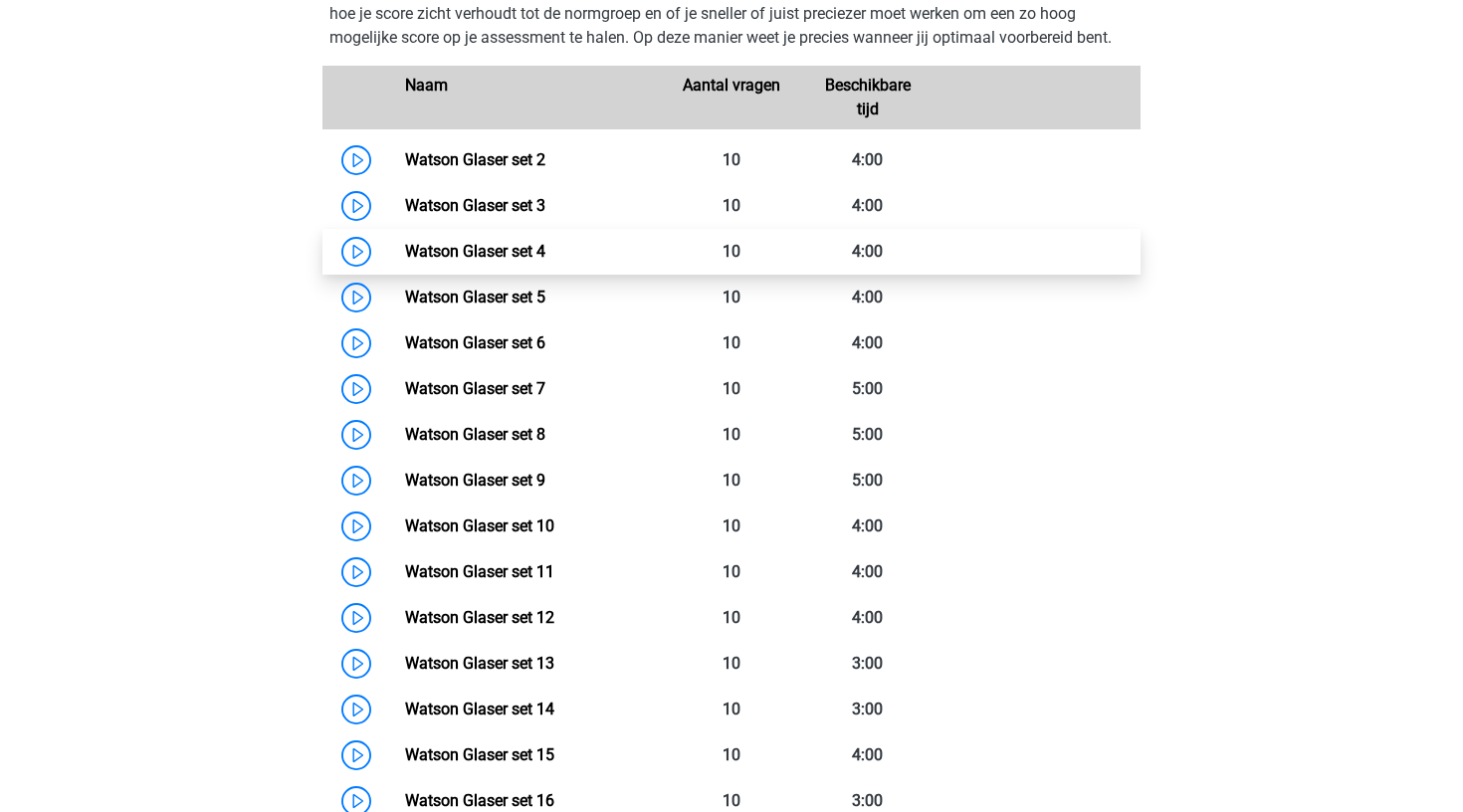 click on "Watson Glaser
set 4" at bounding box center (475, 251) 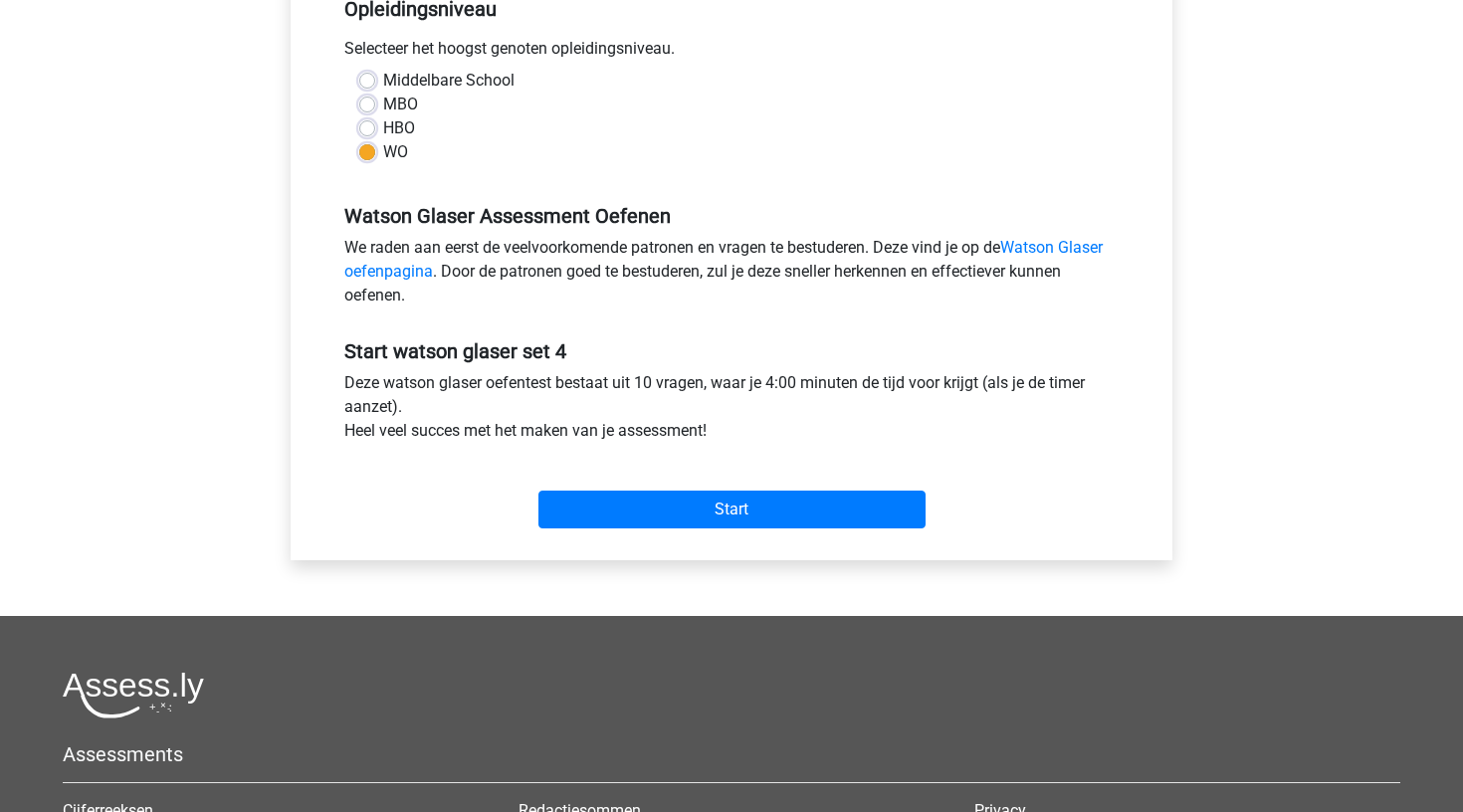 scroll, scrollTop: 442, scrollLeft: 0, axis: vertical 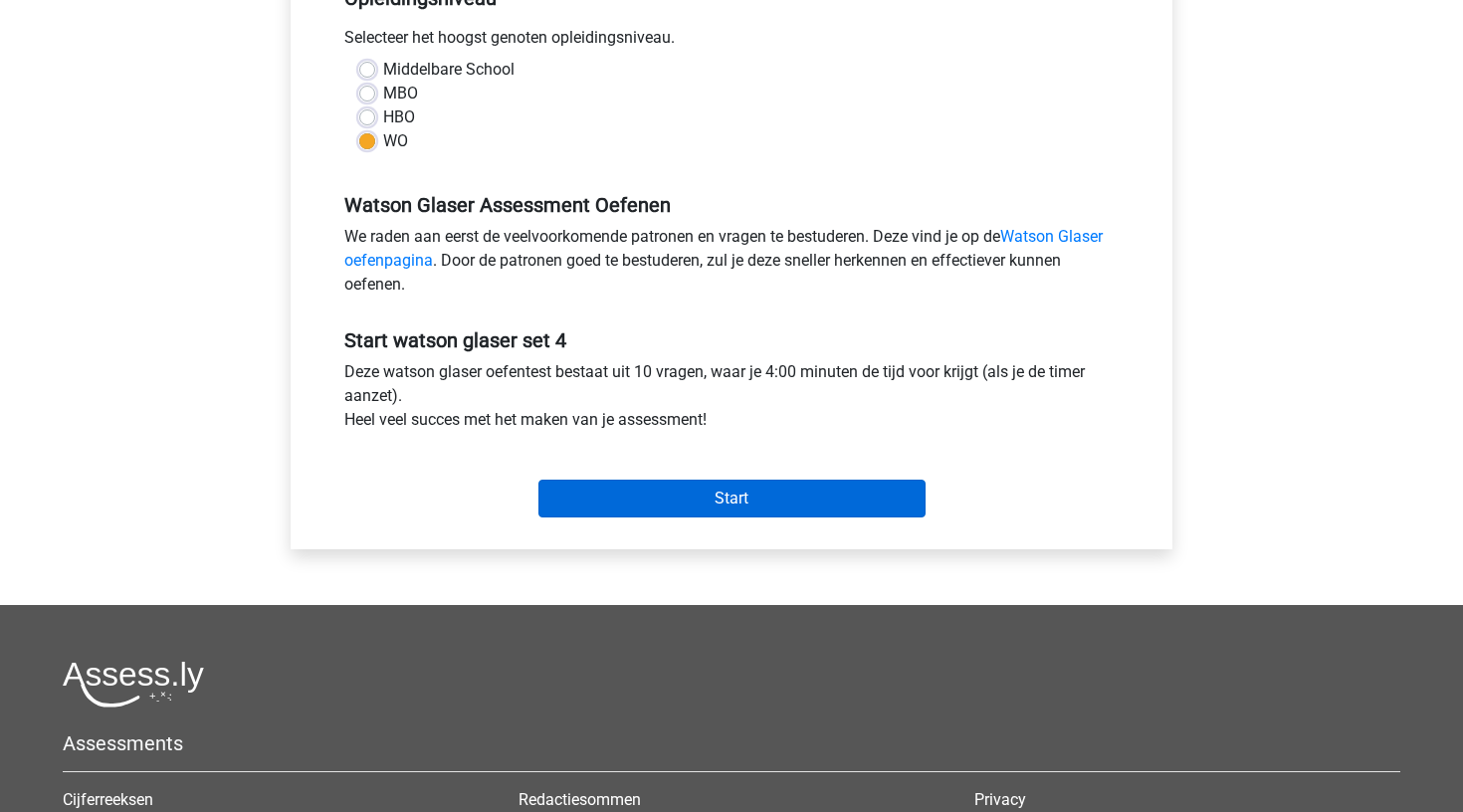 click on "Start" at bounding box center [732, 499] 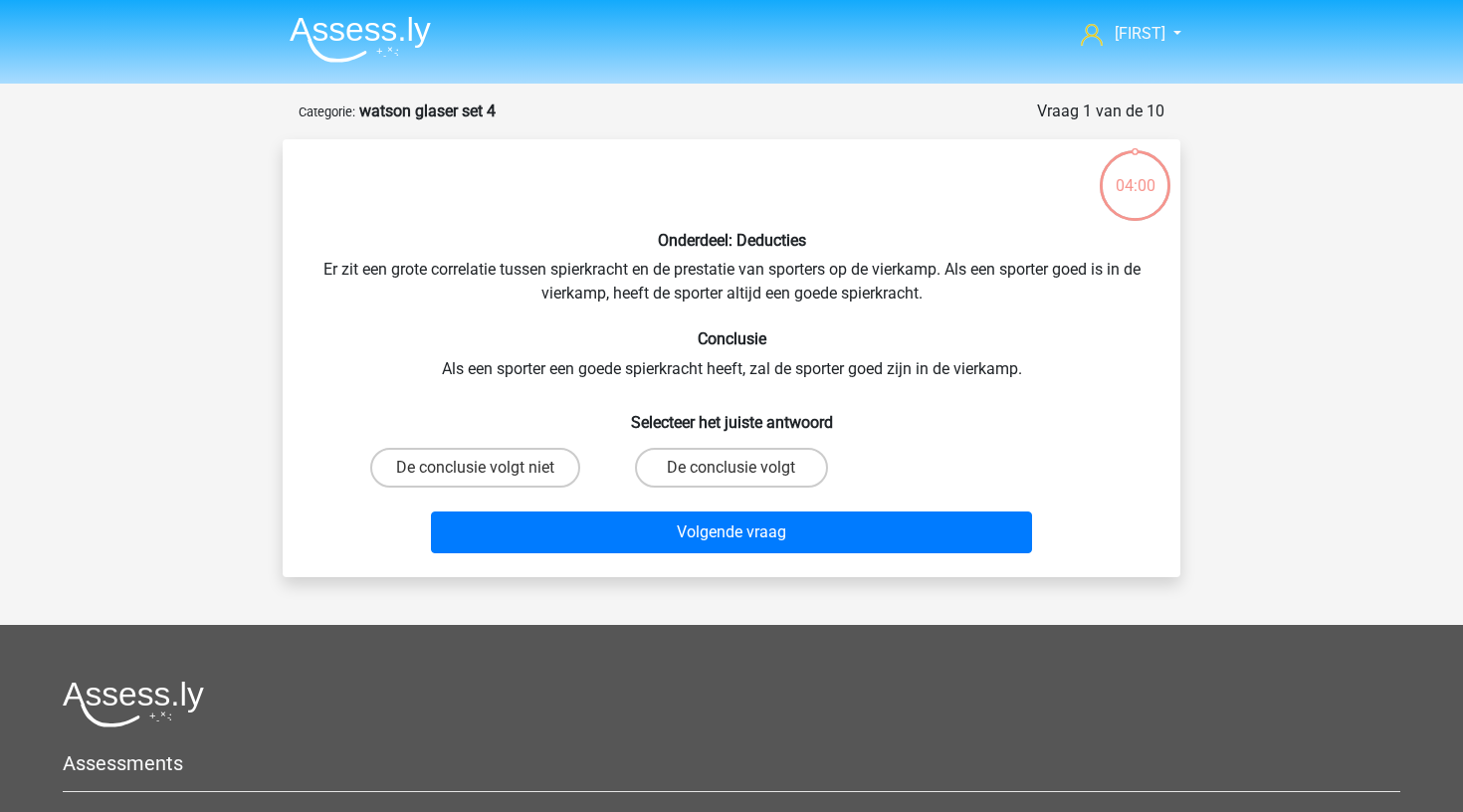 scroll, scrollTop: 0, scrollLeft: 0, axis: both 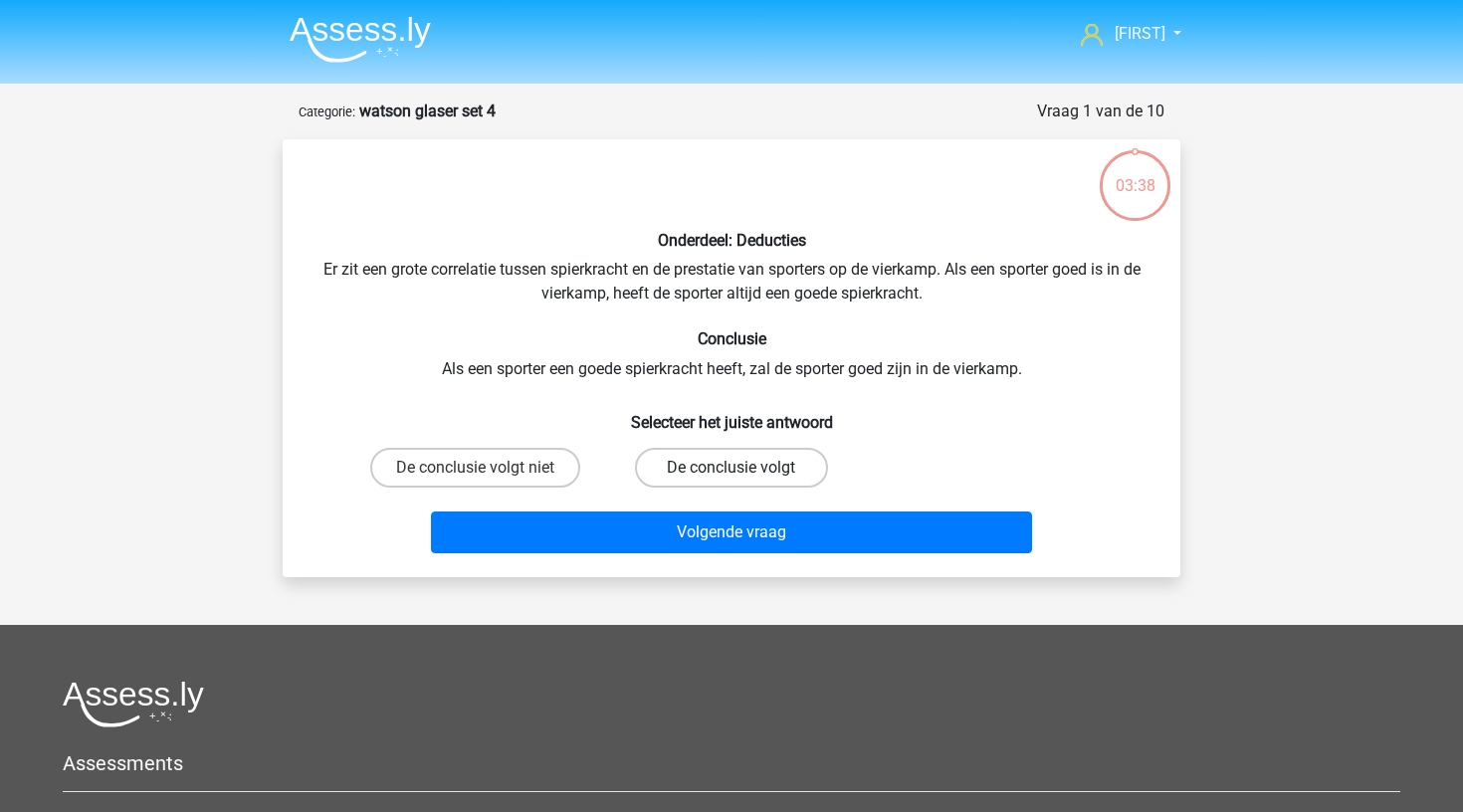 click on "De conclusie volgt" at bounding box center [731, 468] 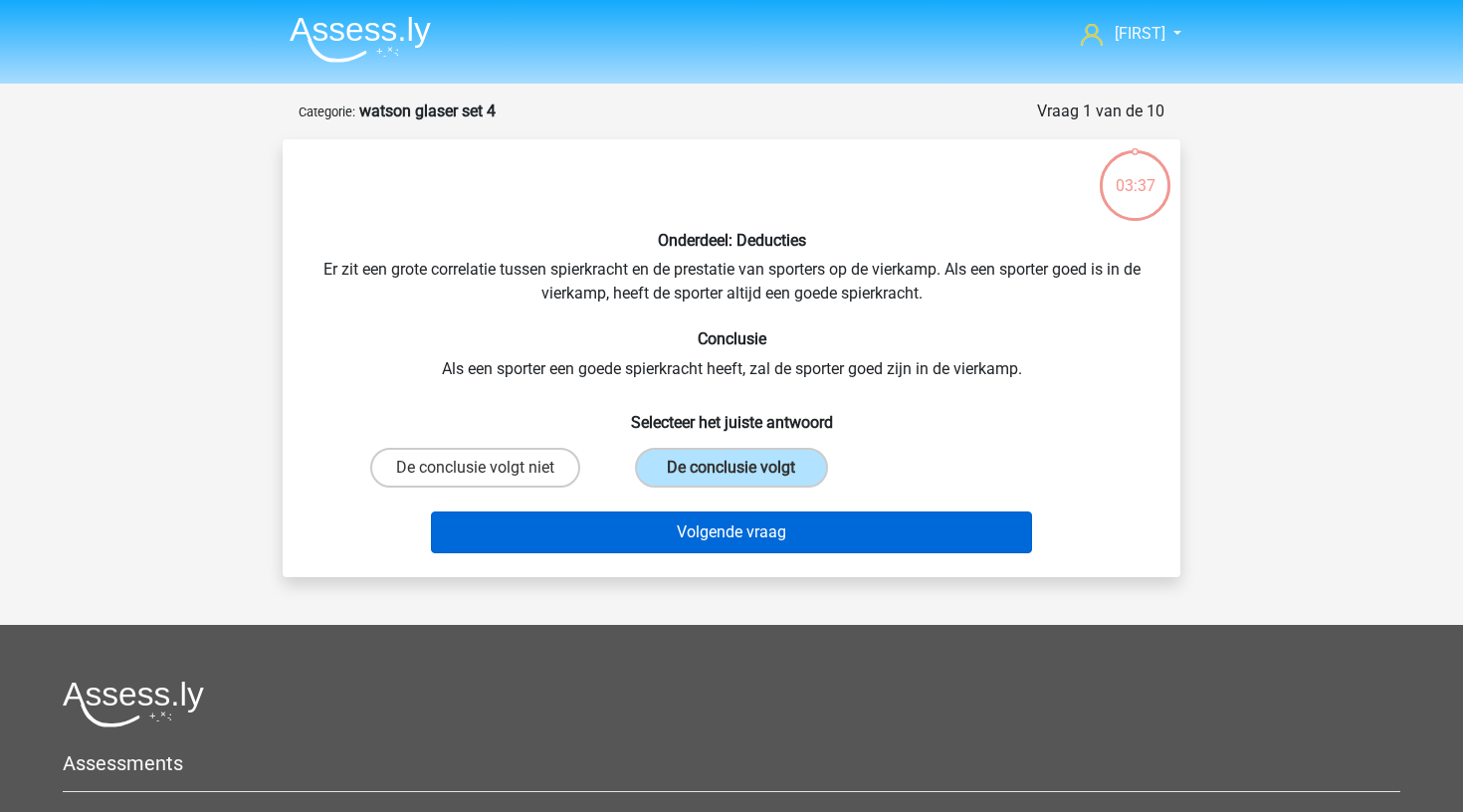 click on "Volgende vraag" at bounding box center (732, 532) 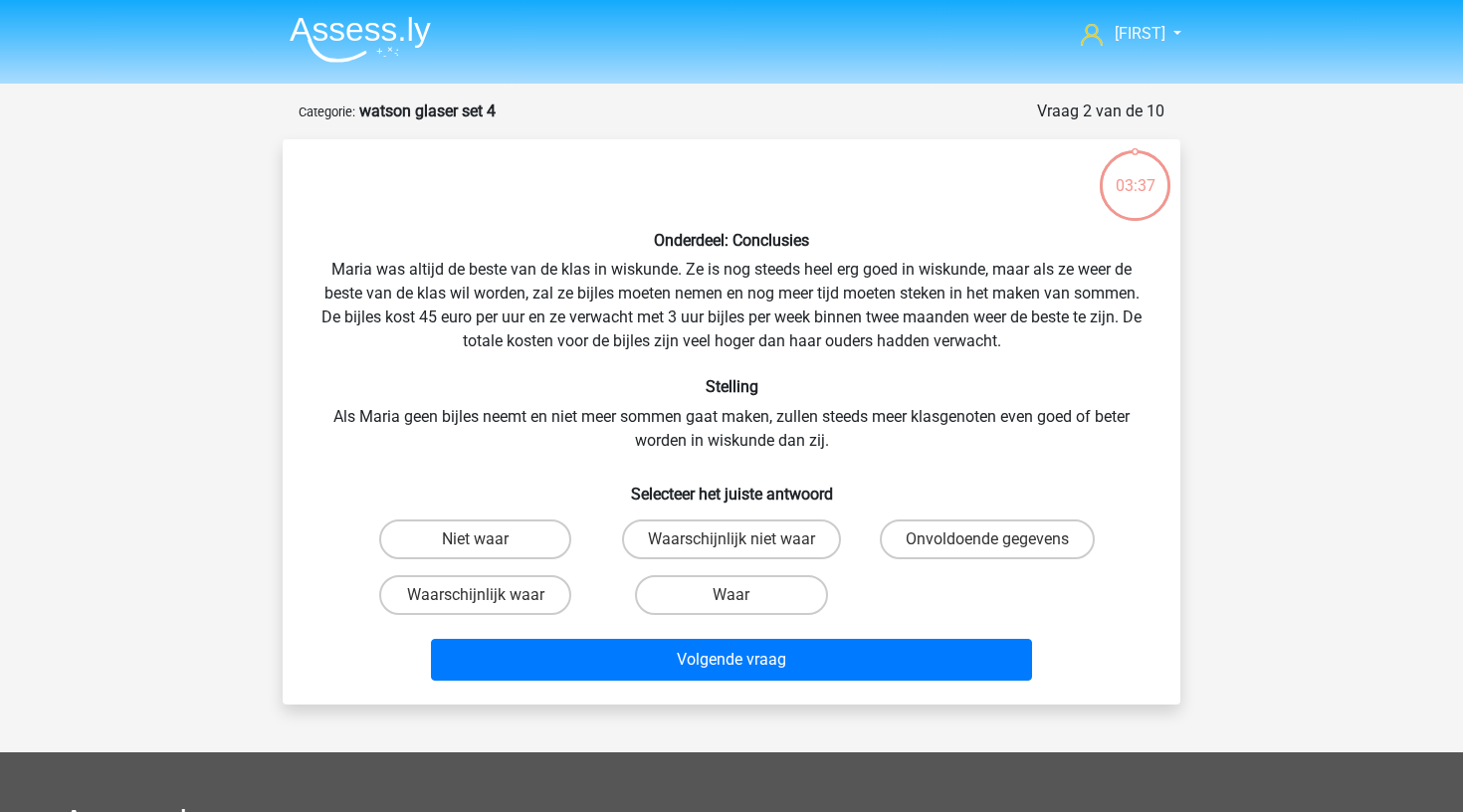 scroll, scrollTop: 100, scrollLeft: 0, axis: vertical 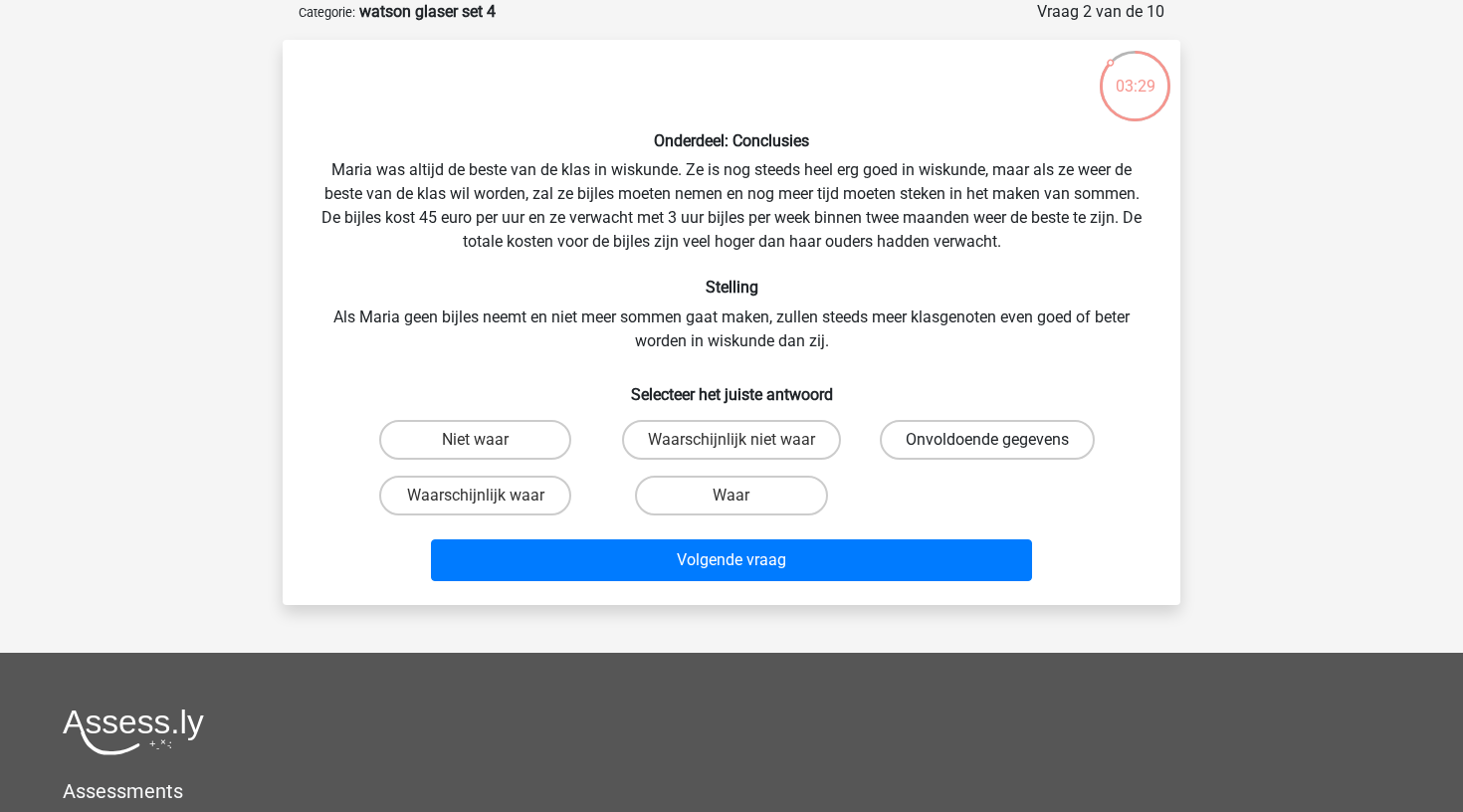 click on "Onvoldoende gegevens" at bounding box center [987, 440] 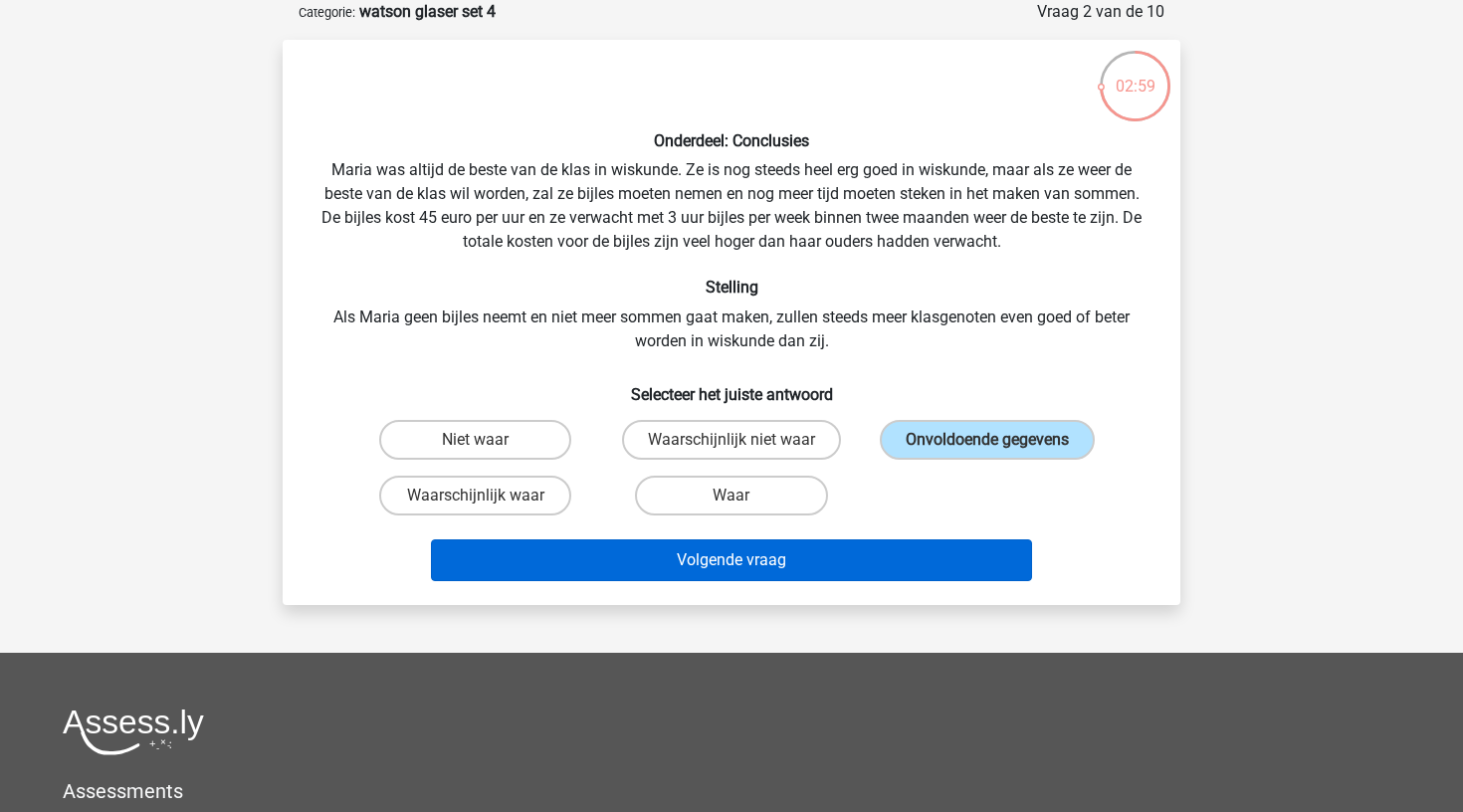 click on "Volgende vraag" at bounding box center [732, 560] 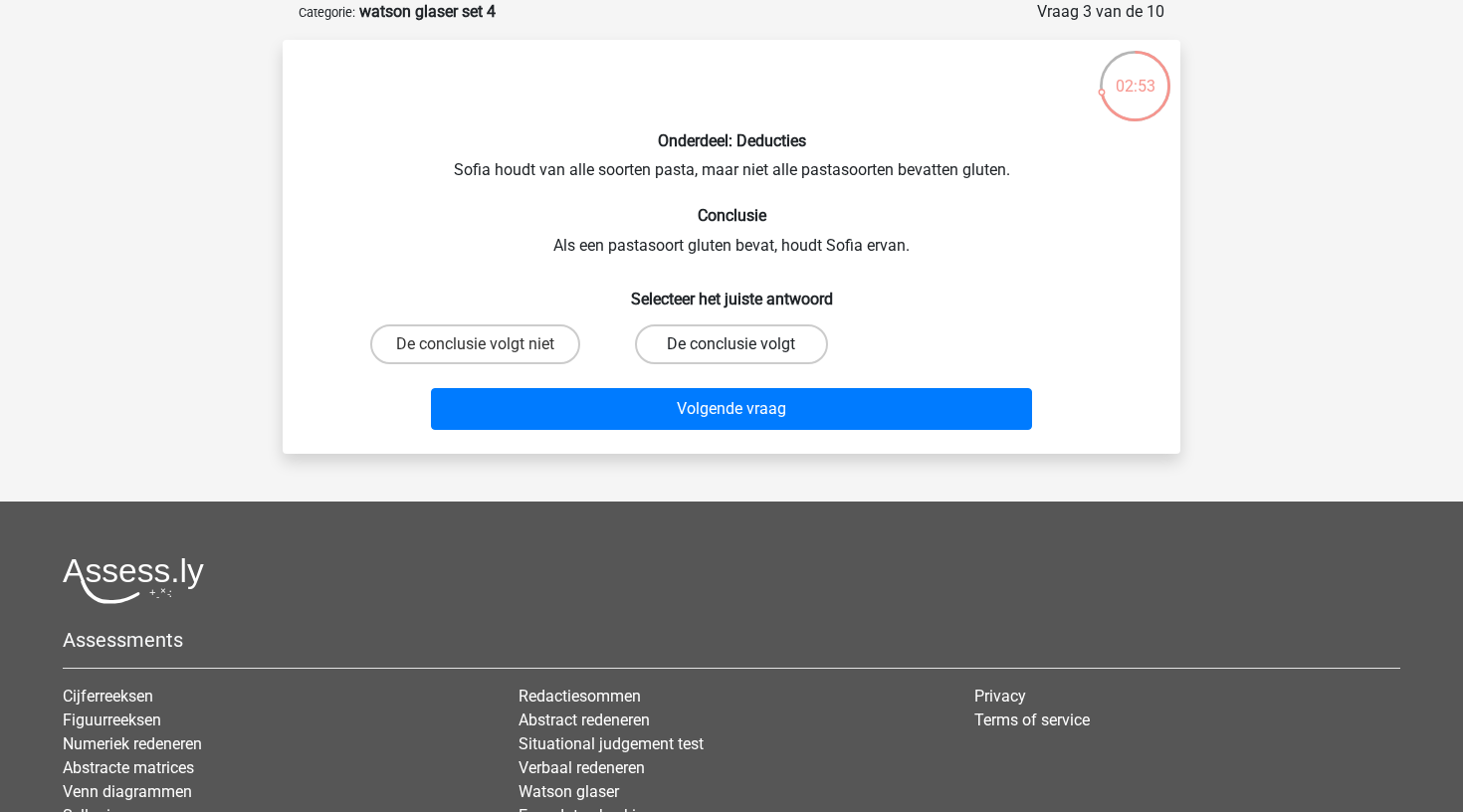 click on "De conclusie volgt" at bounding box center (731, 344) 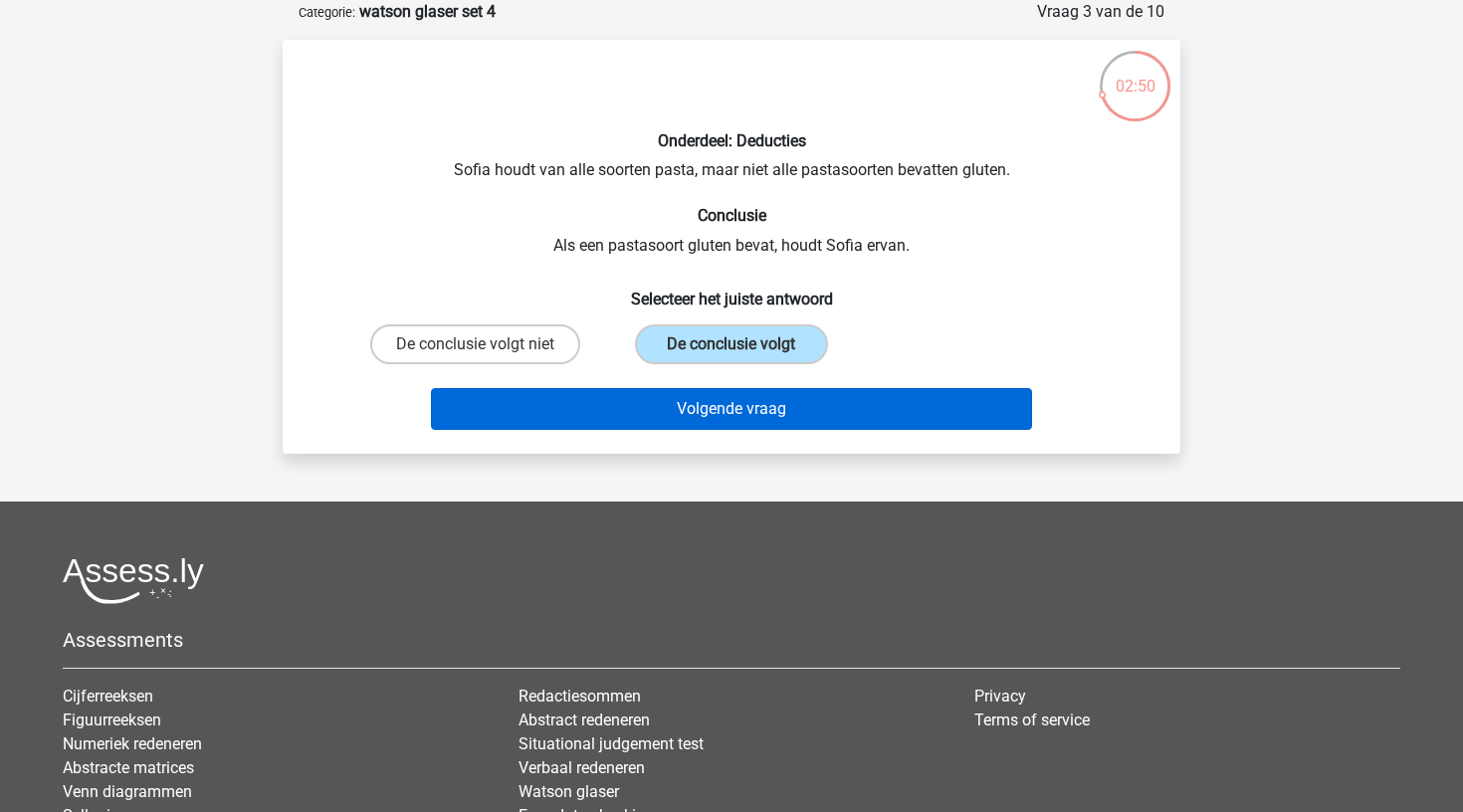 click on "Volgende vraag" at bounding box center [732, 409] 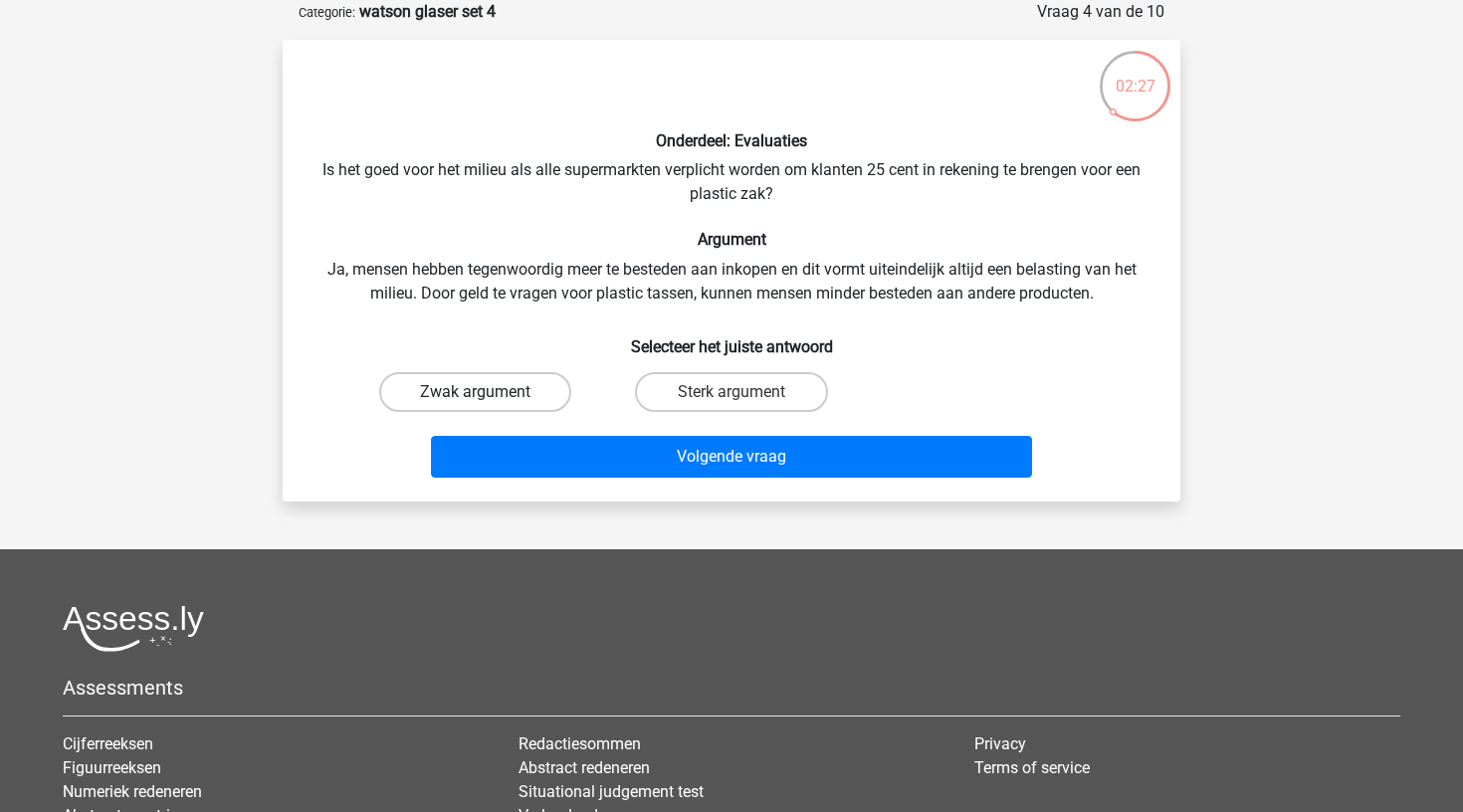 click on "Zwak argument" at bounding box center (475, 392) 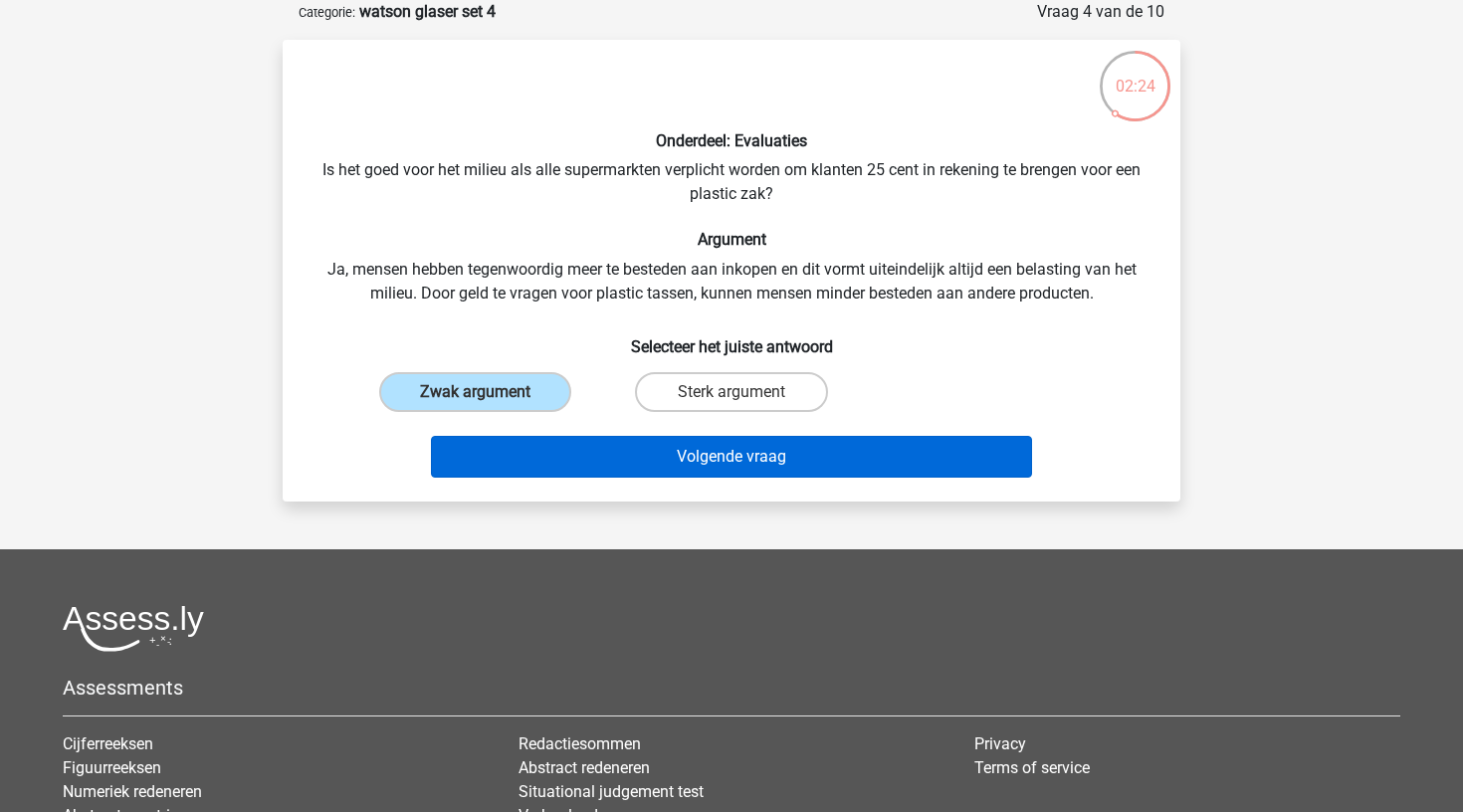 click on "Volgende vraag" at bounding box center [732, 457] 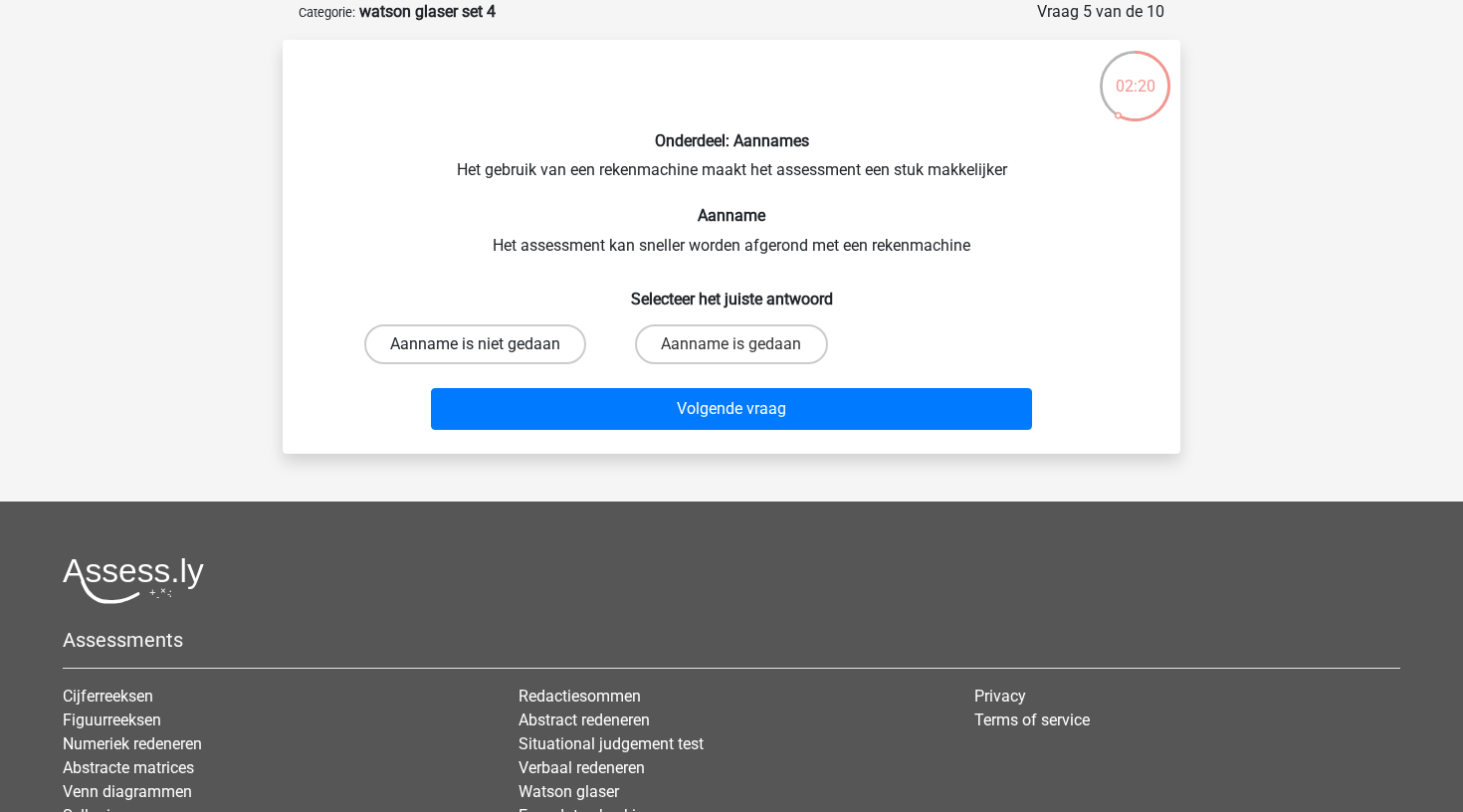 click on "Aanname is niet gedaan" at bounding box center [475, 344] 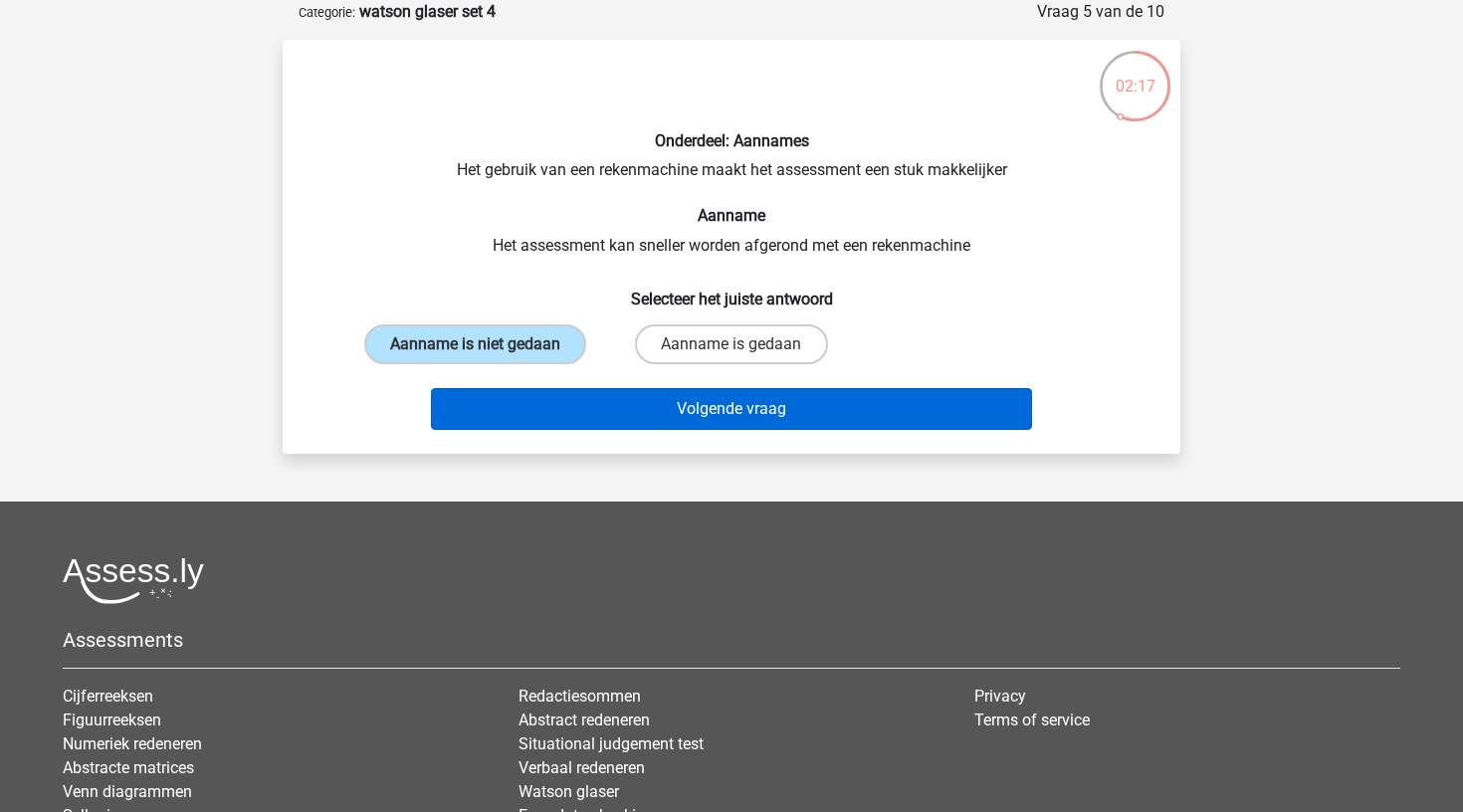 click on "Volgende vraag" at bounding box center (732, 409) 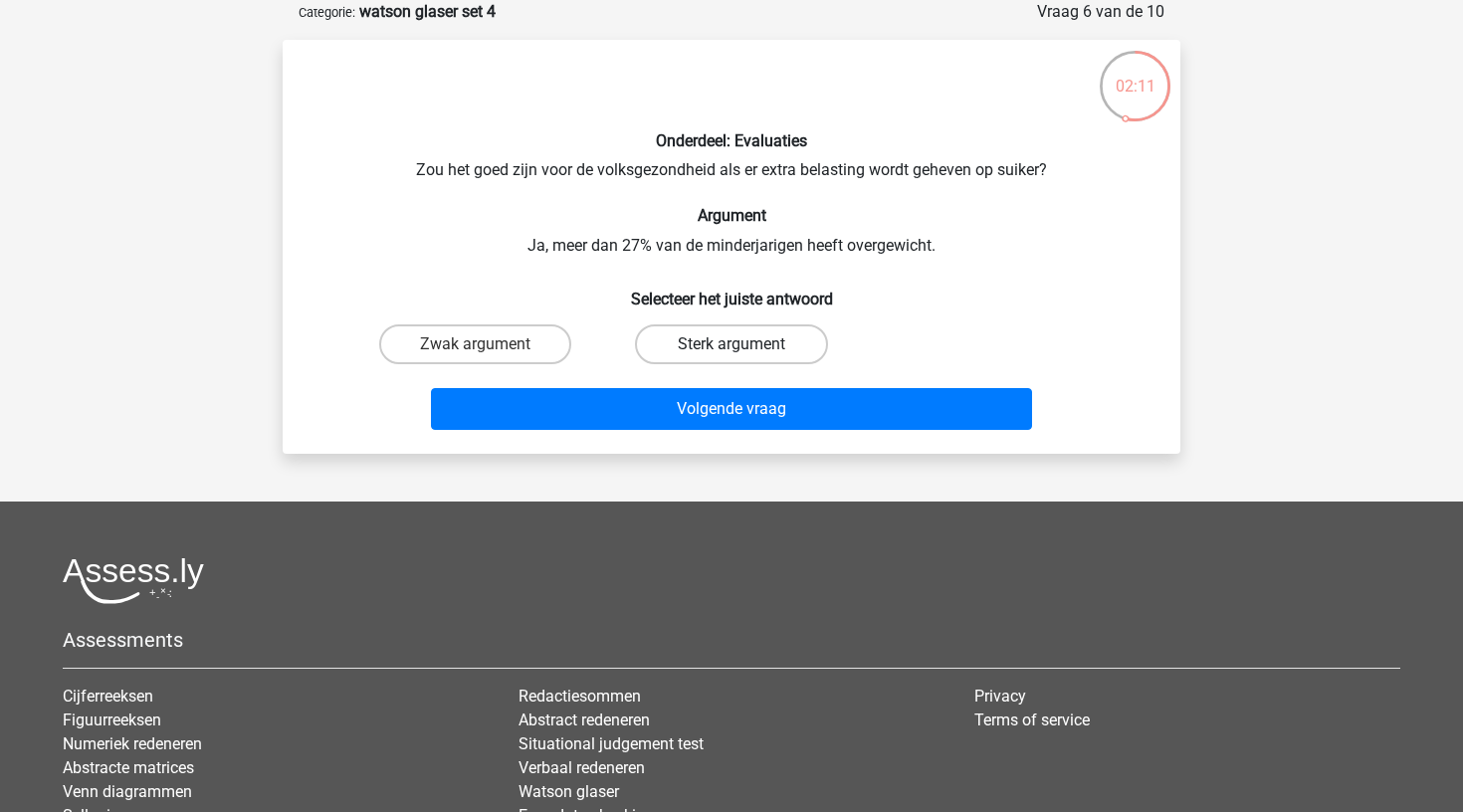 click on "Sterk argument" at bounding box center [731, 344] 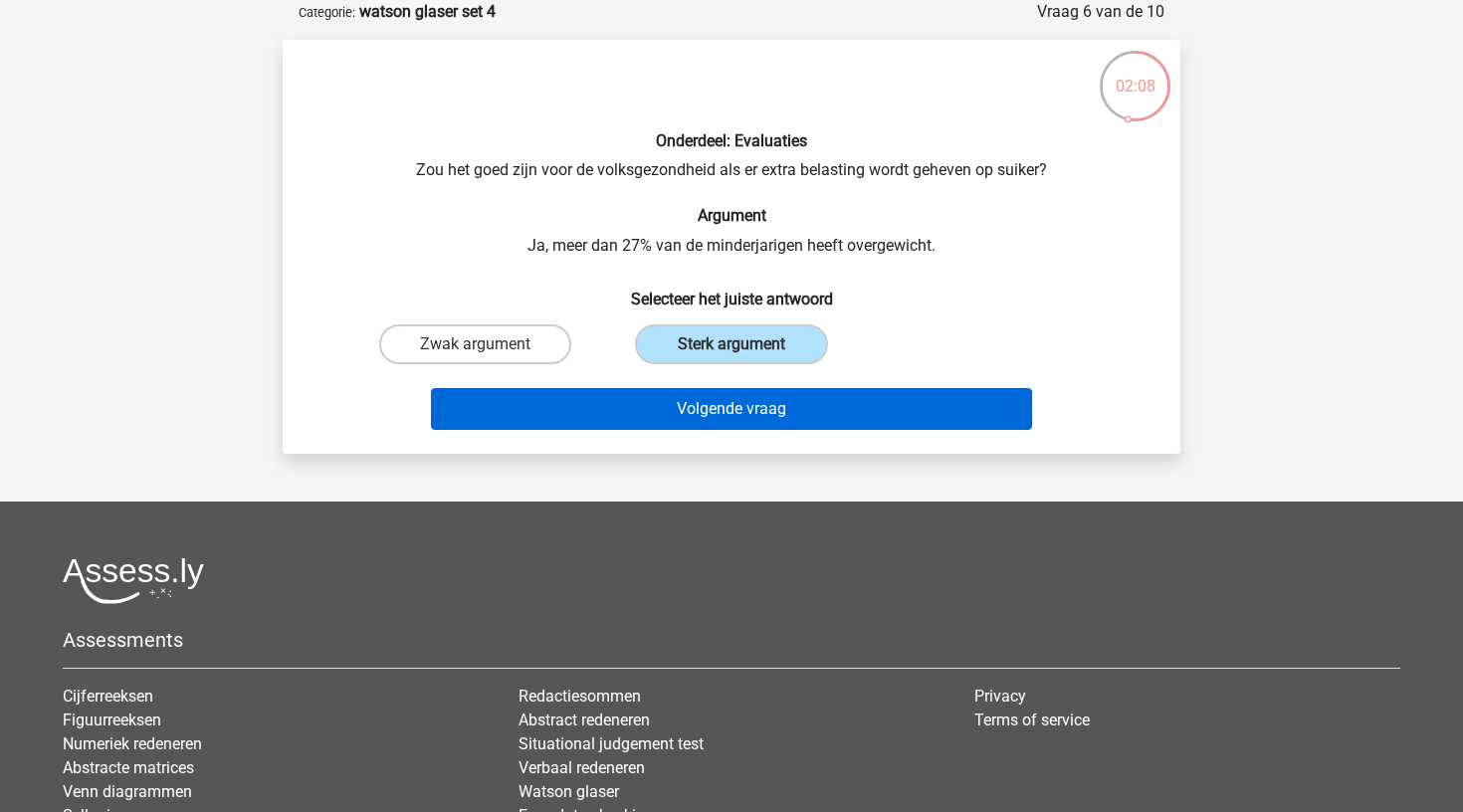 click on "Volgende vraag" at bounding box center (732, 409) 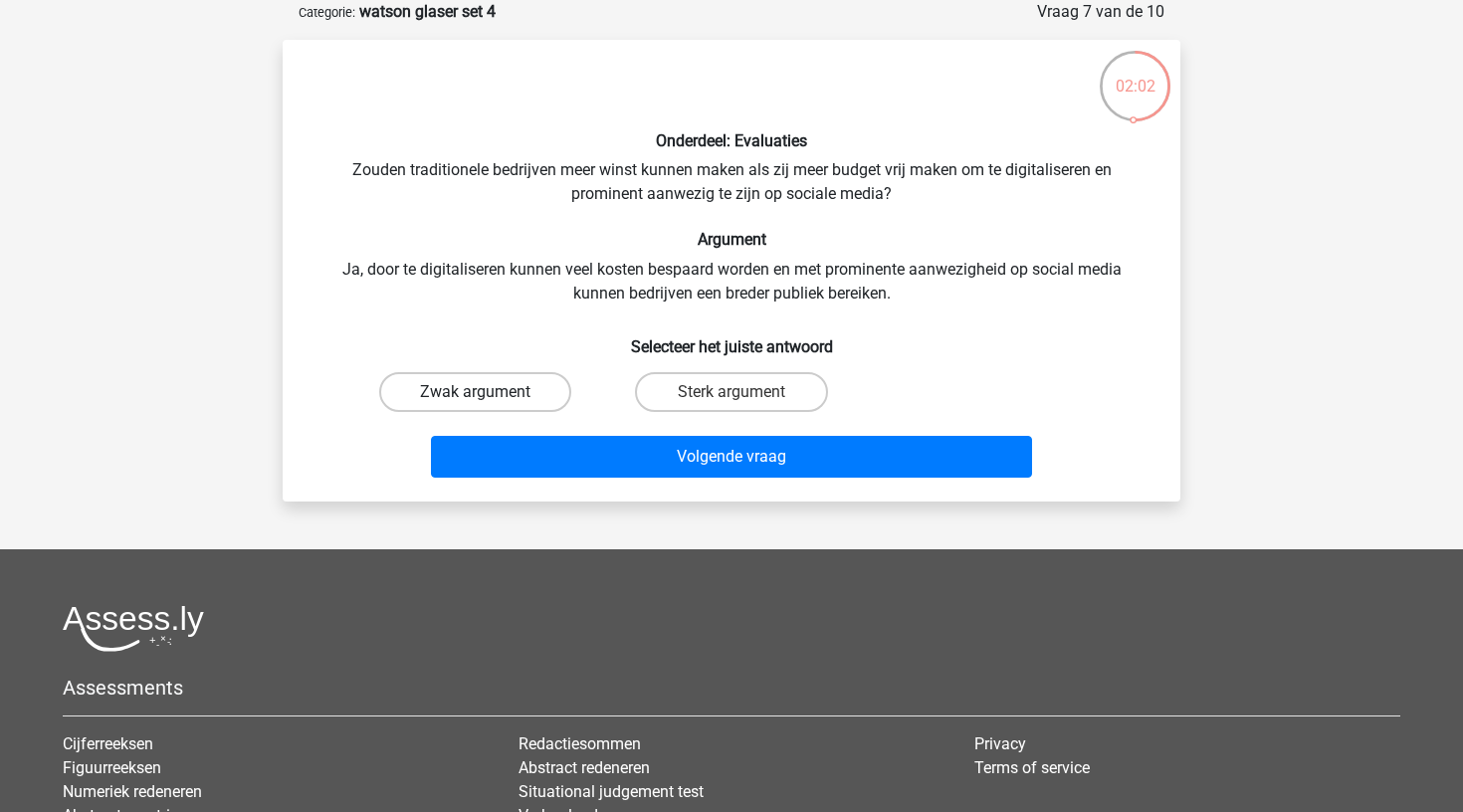 click on "Zwak argument" at bounding box center [475, 392] 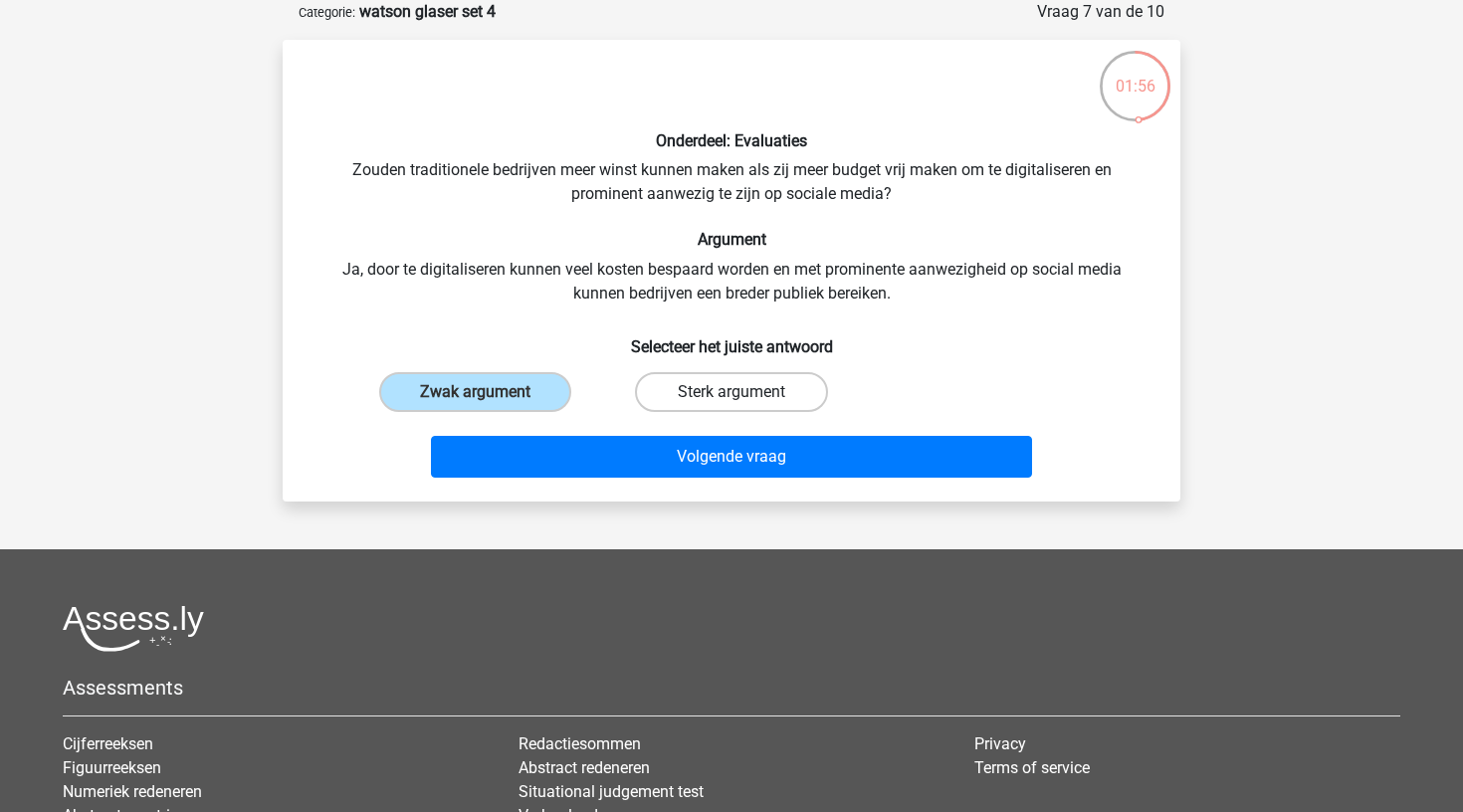 click on "Sterk argument" at bounding box center [731, 392] 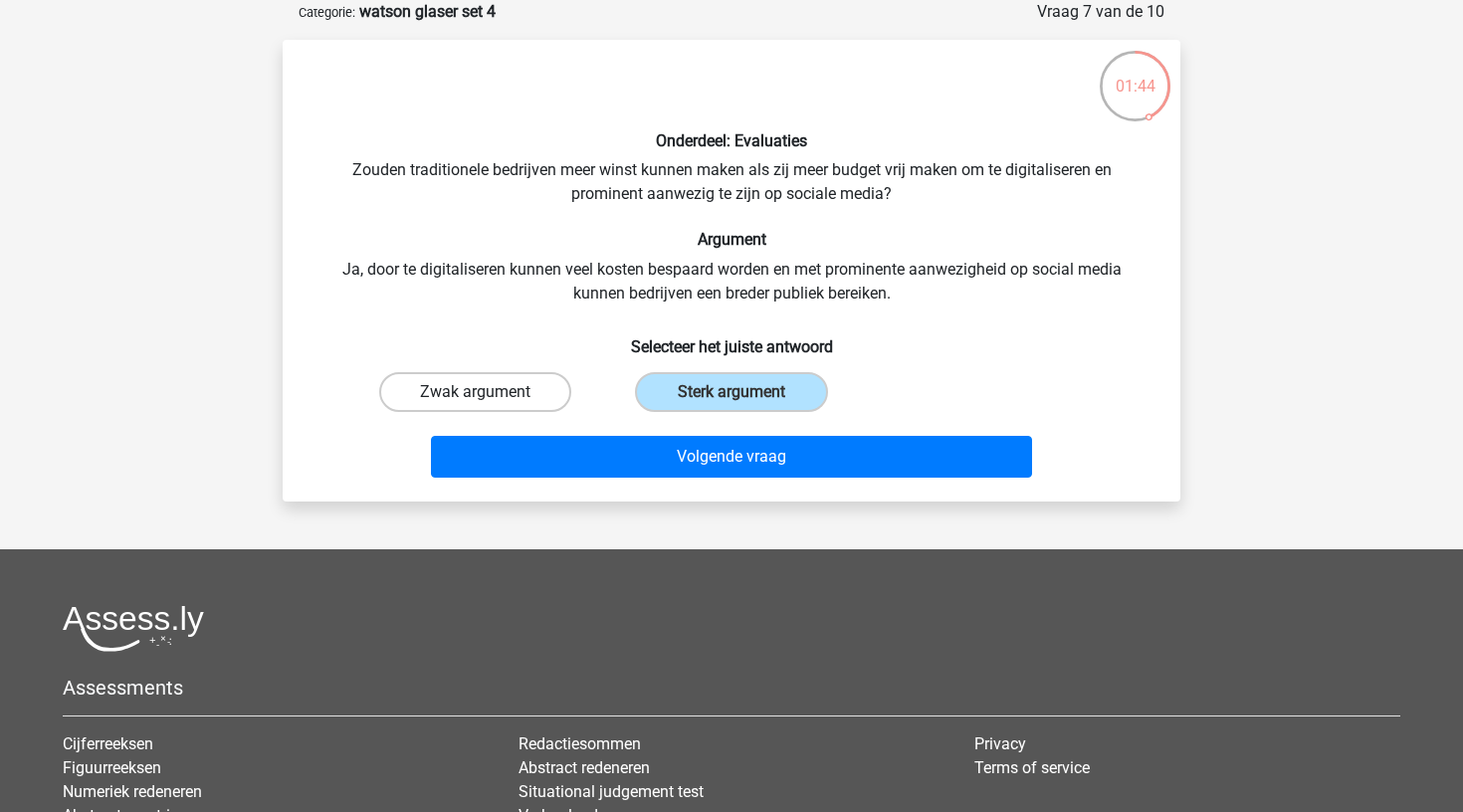 click on "Zwak argument" at bounding box center [475, 392] 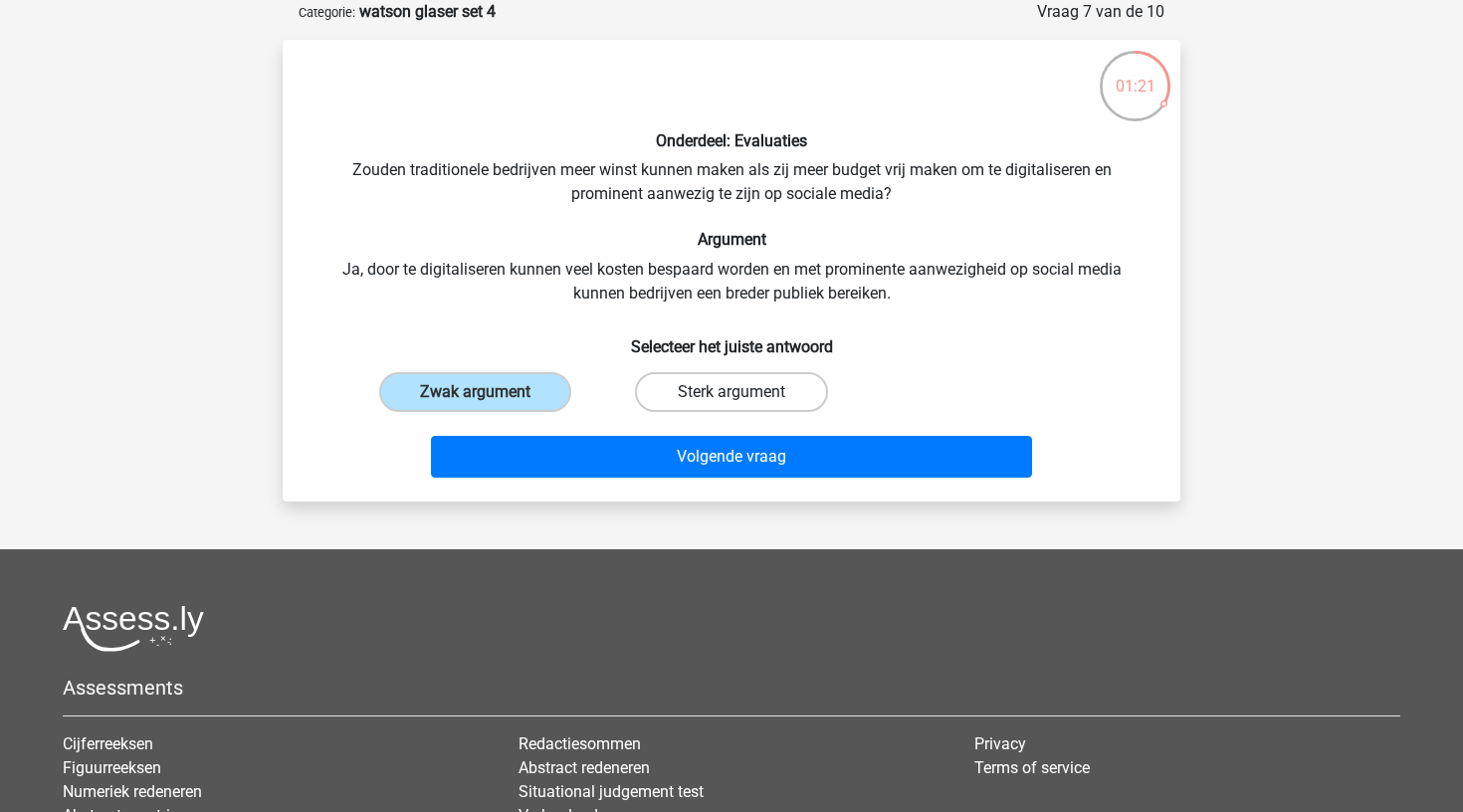 click on "Sterk argument" at bounding box center (731, 392) 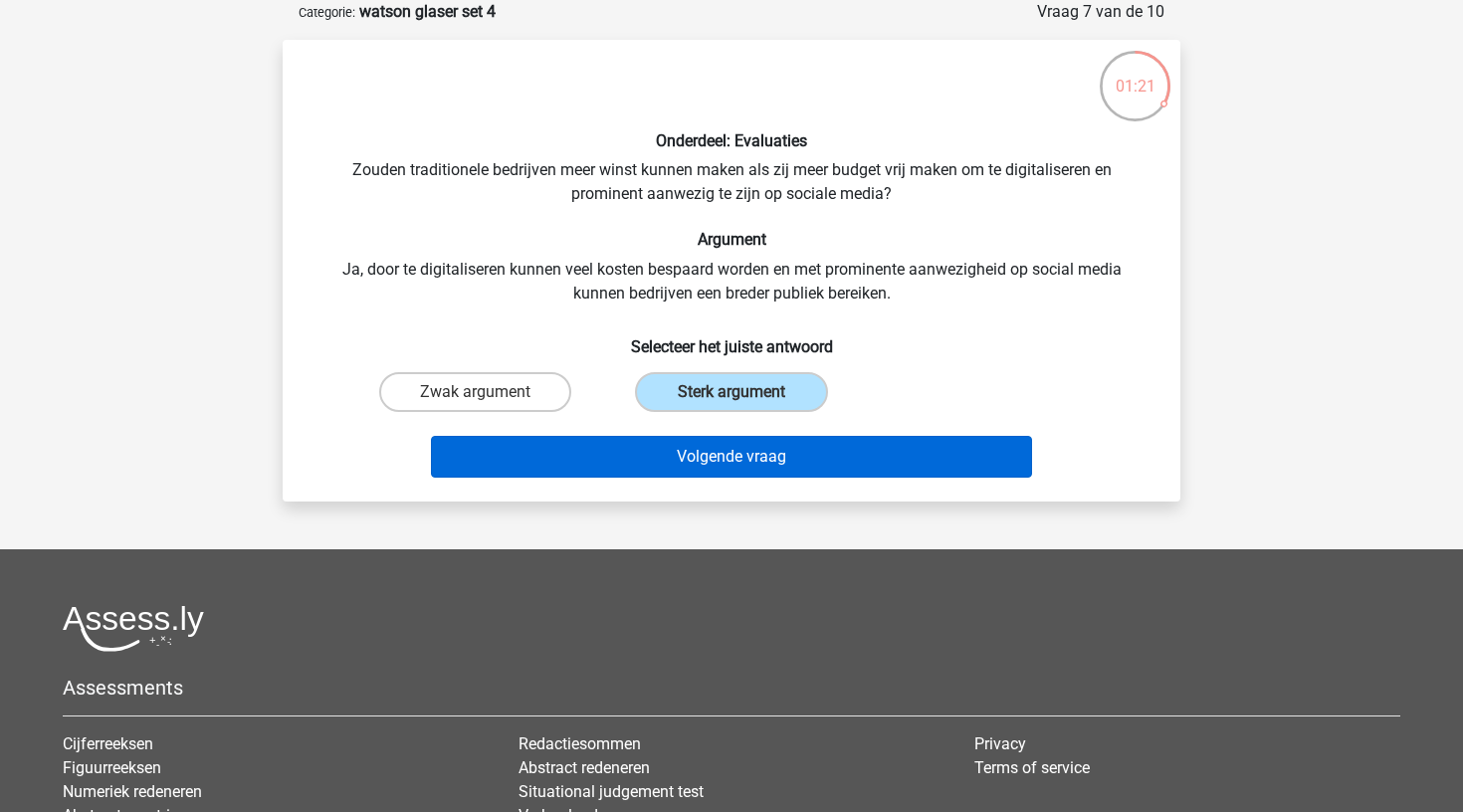 click on "Volgende vraag" at bounding box center [732, 457] 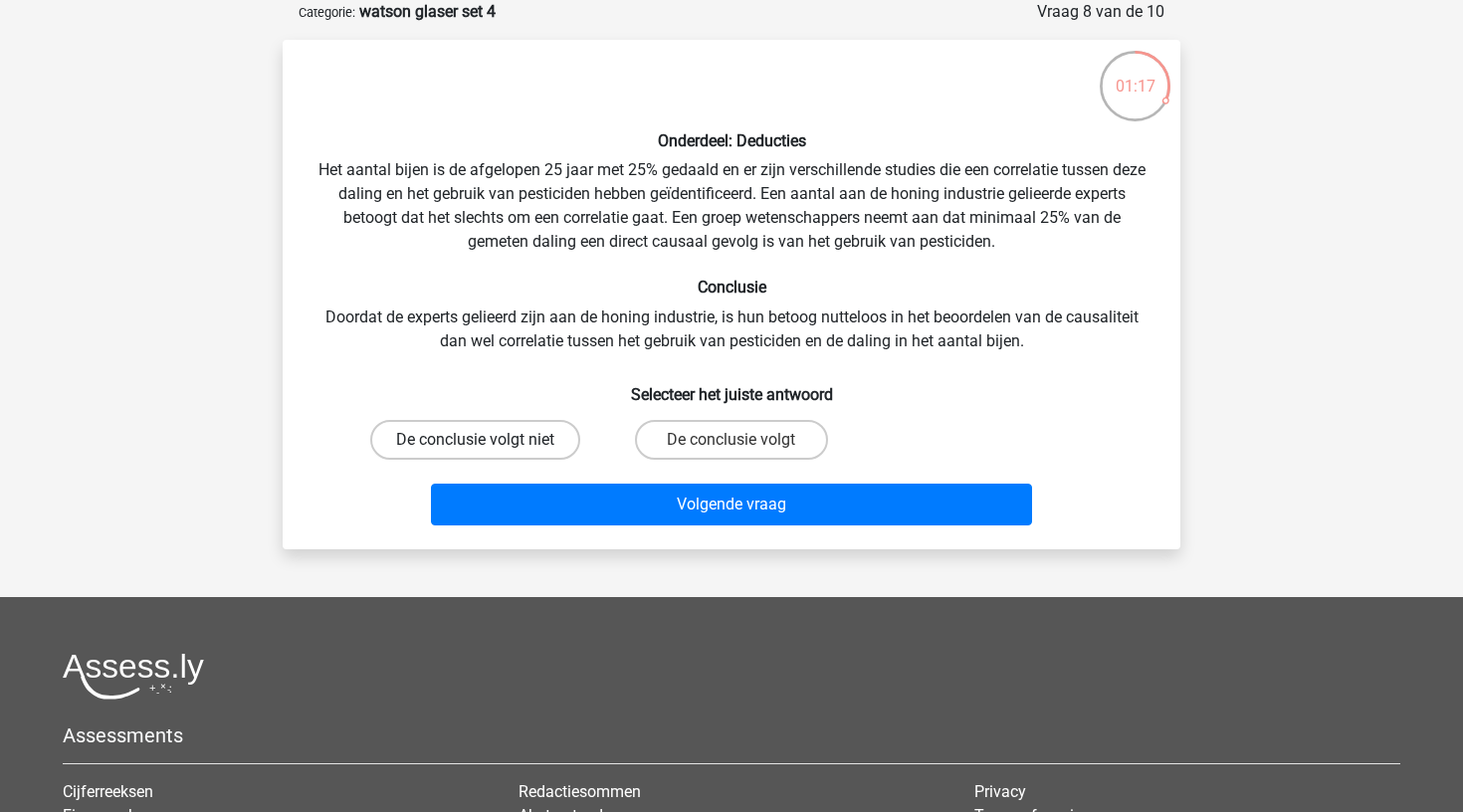 click on "De conclusie volgt niet" at bounding box center (475, 440) 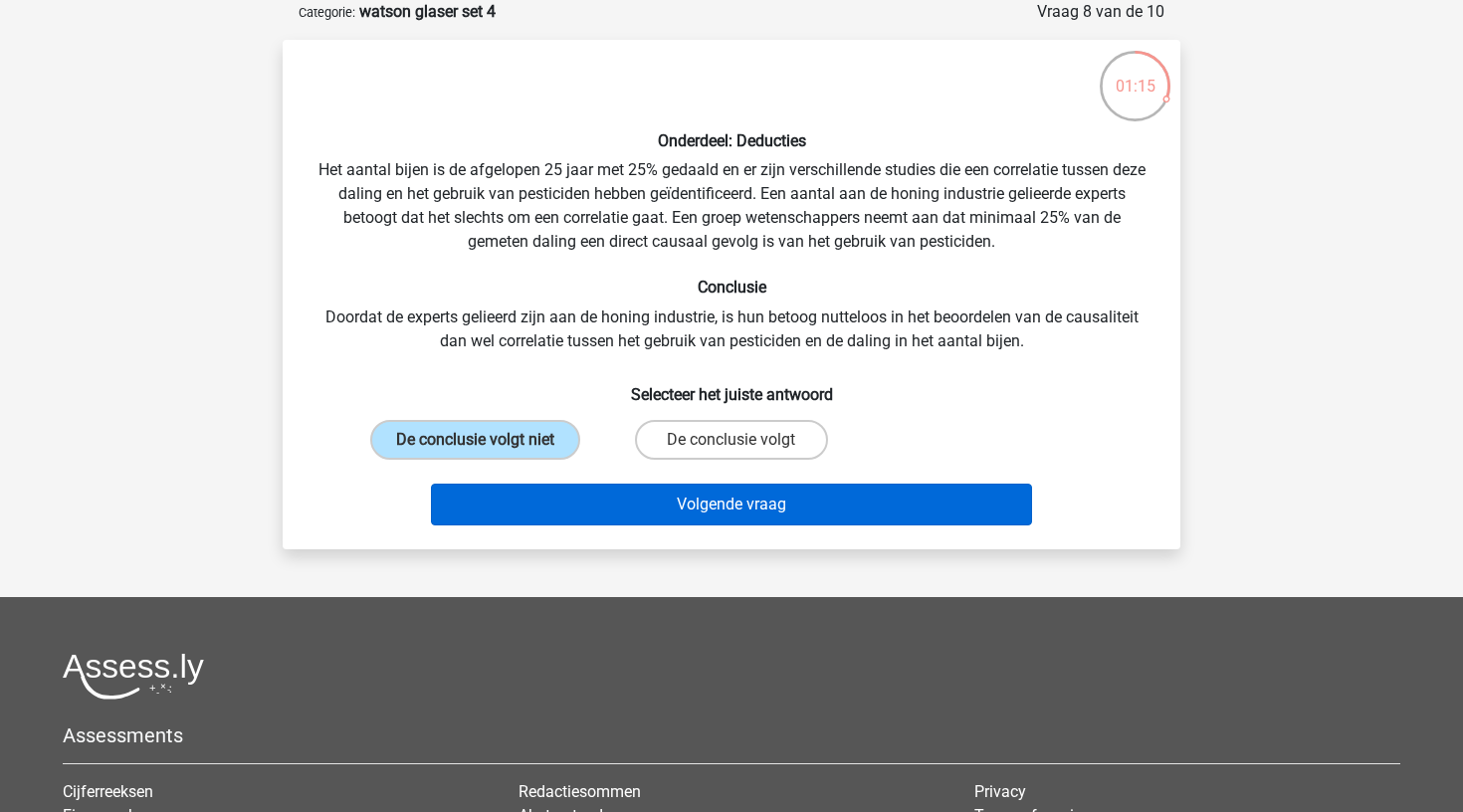 click on "Volgende vraag" at bounding box center [732, 505] 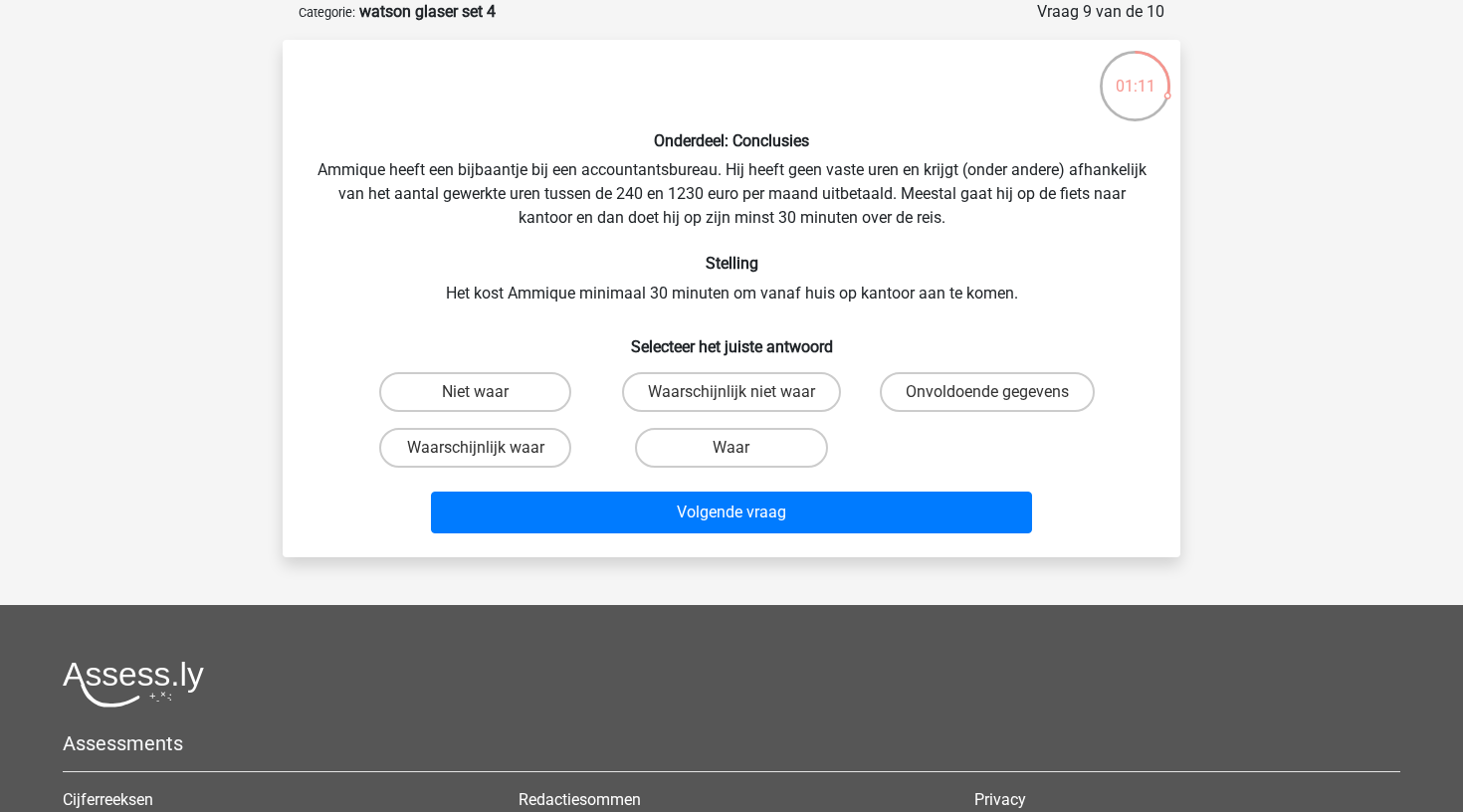 click on "Onvoldoende gegevens" at bounding box center (993, 398) 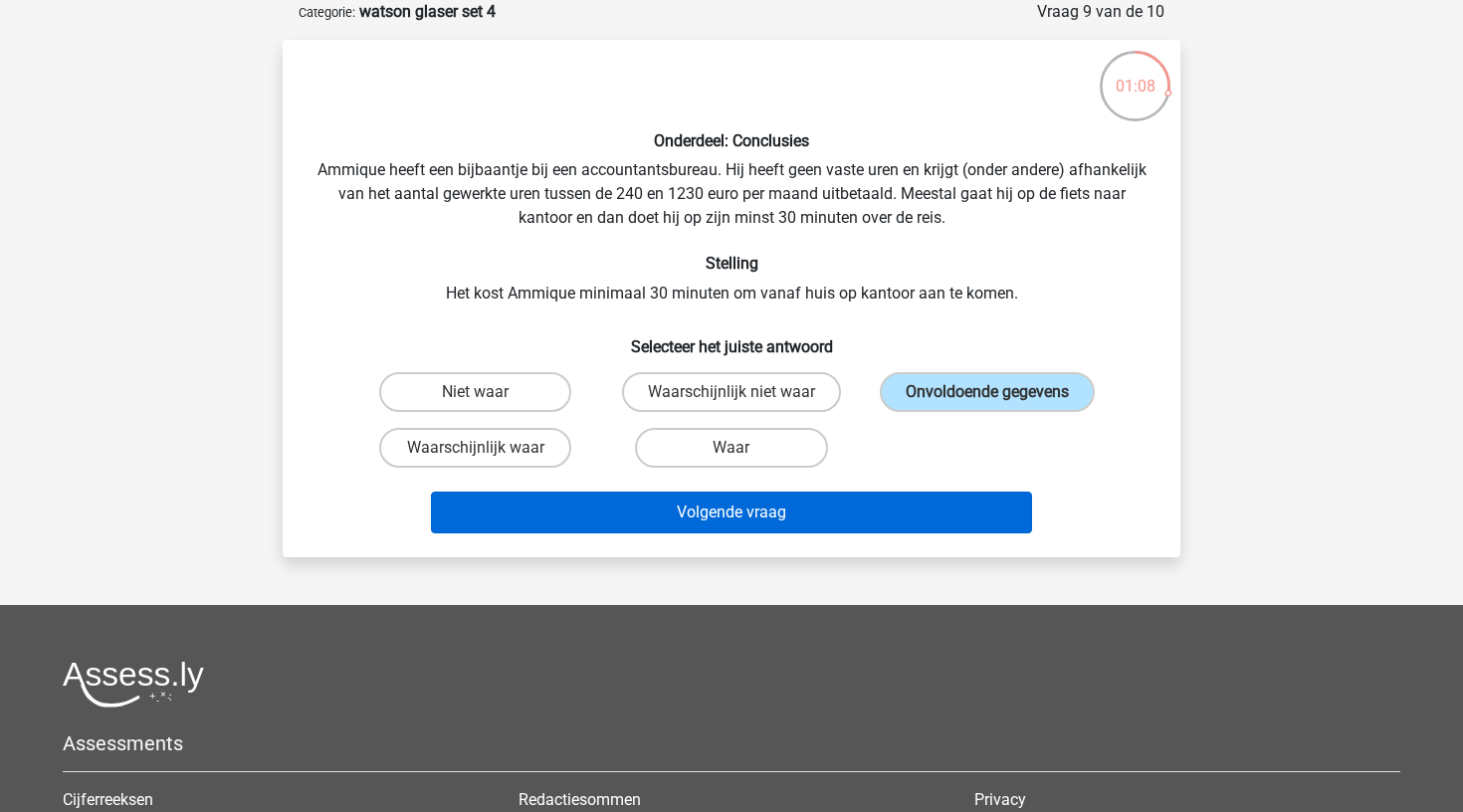 click on "Volgende vraag" at bounding box center [732, 512] 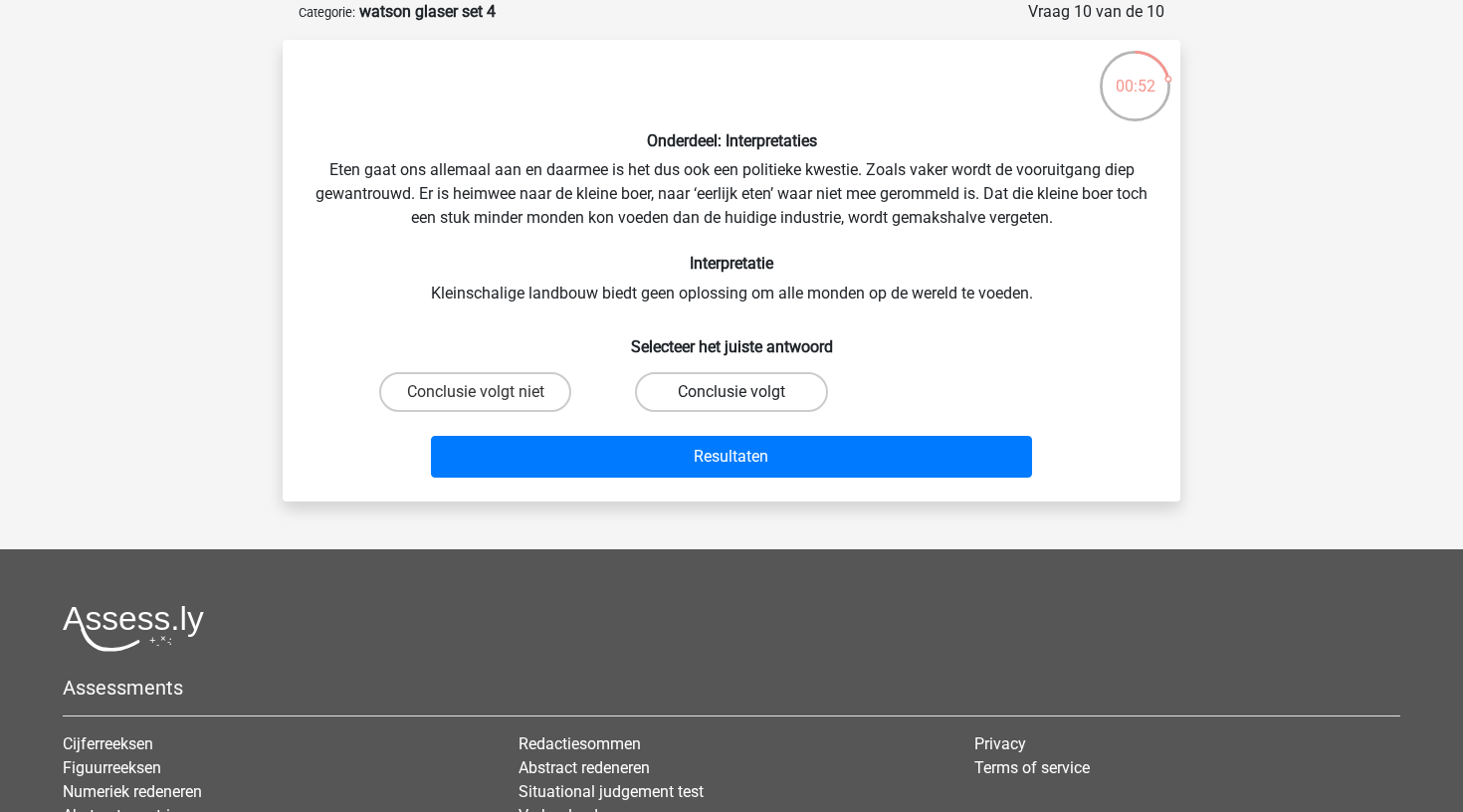 click on "Conclusie volgt" at bounding box center [731, 392] 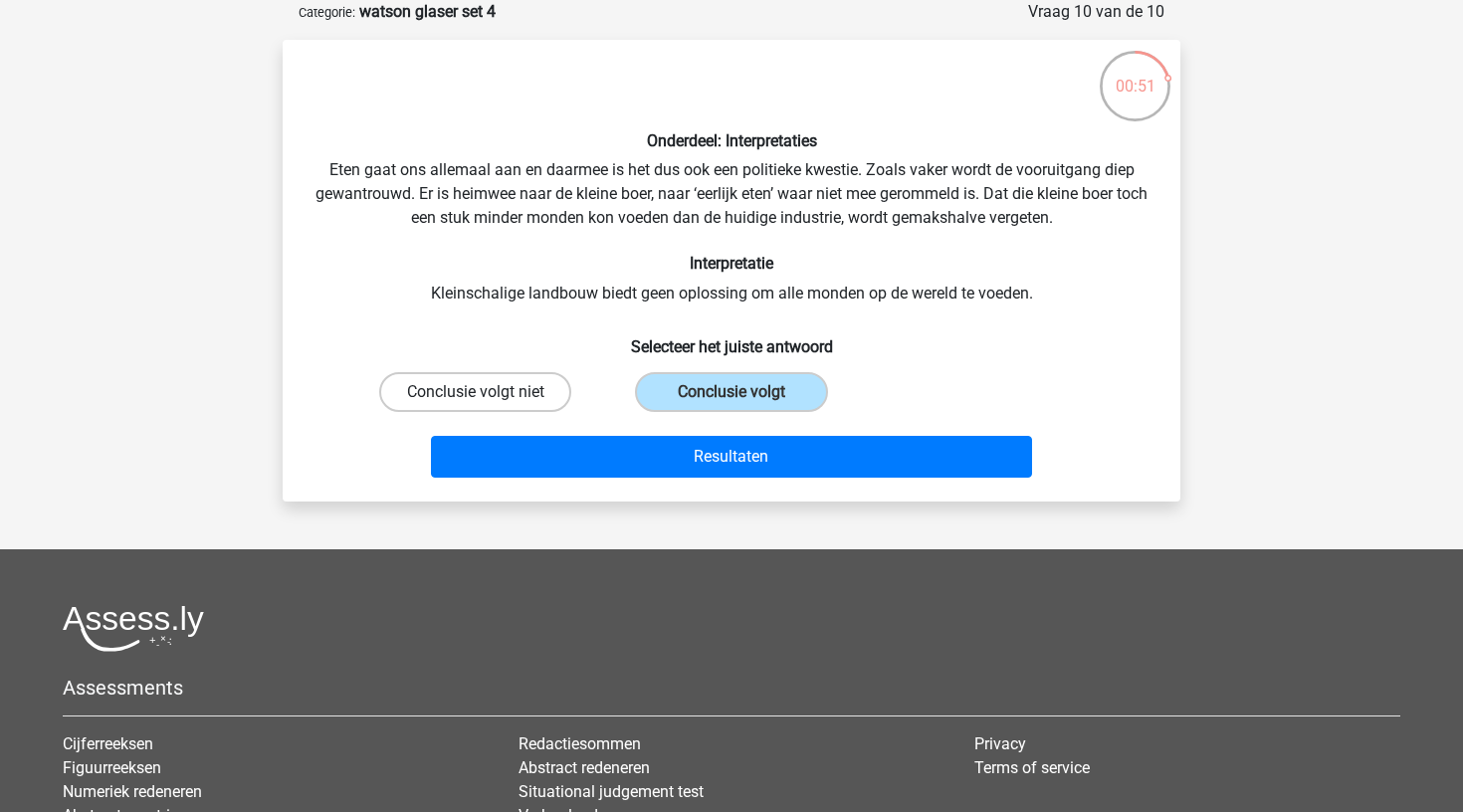 click on "Conclusie volgt niet" at bounding box center (475, 392) 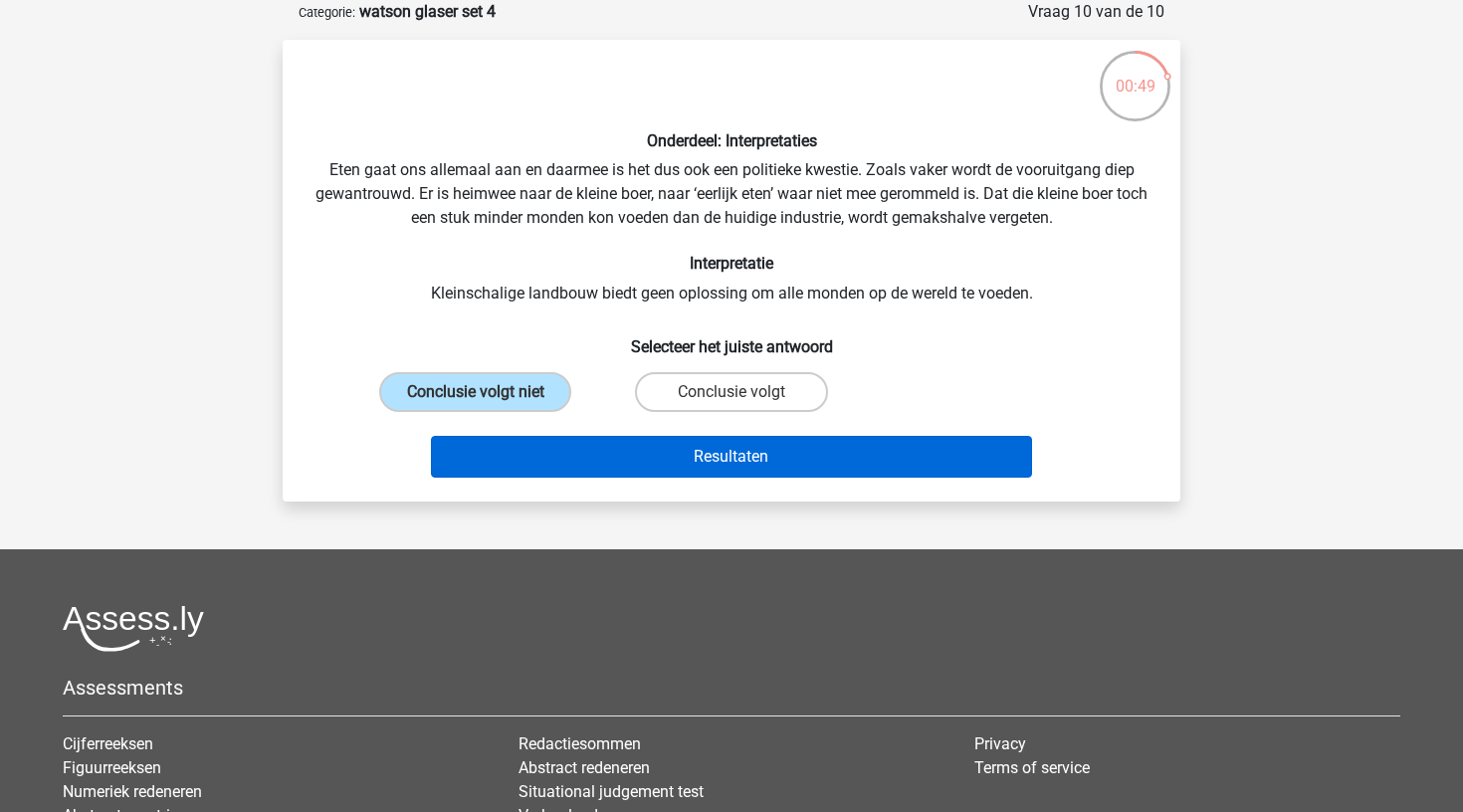 click on "Resultaten" at bounding box center [732, 457] 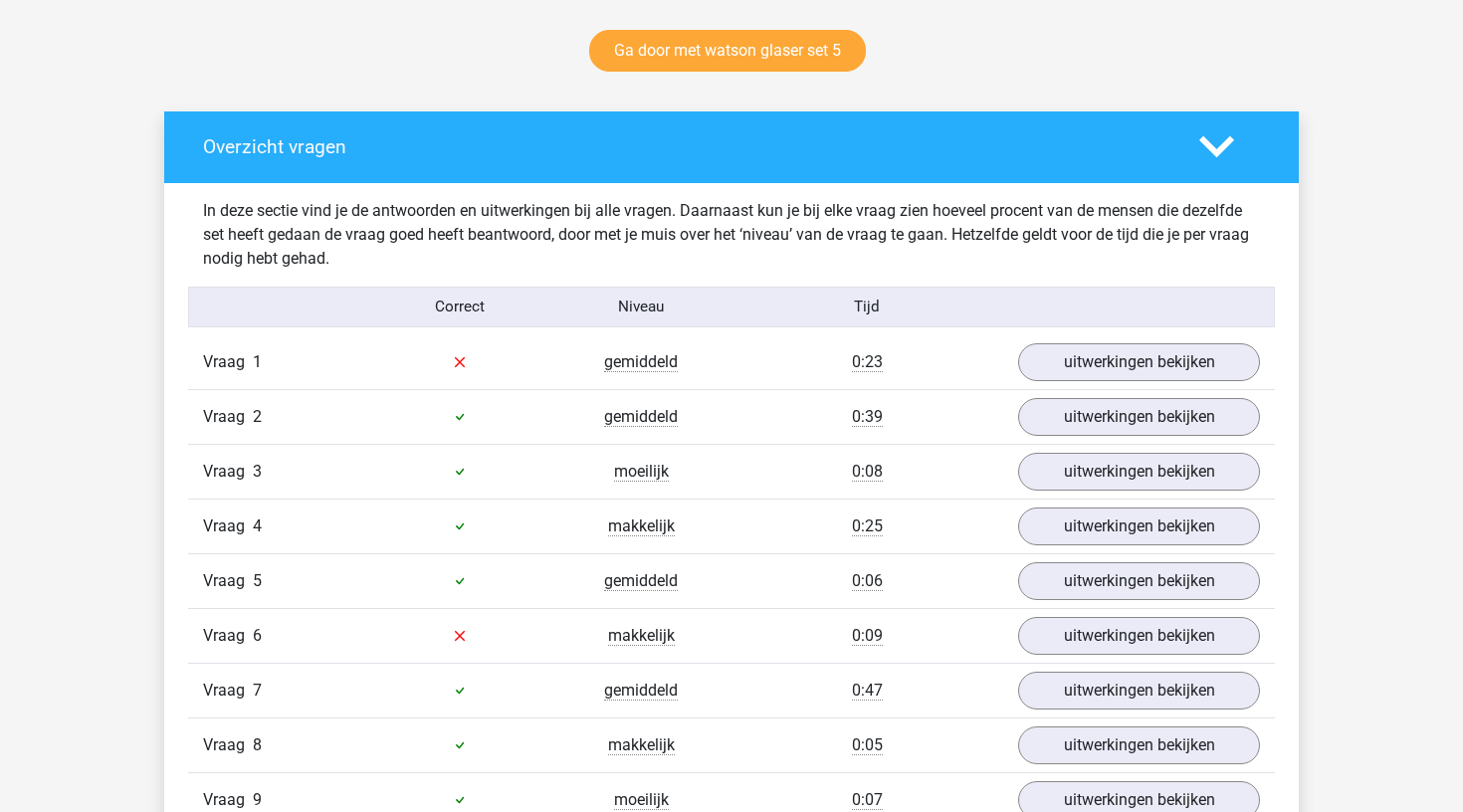 scroll, scrollTop: 1056, scrollLeft: 0, axis: vertical 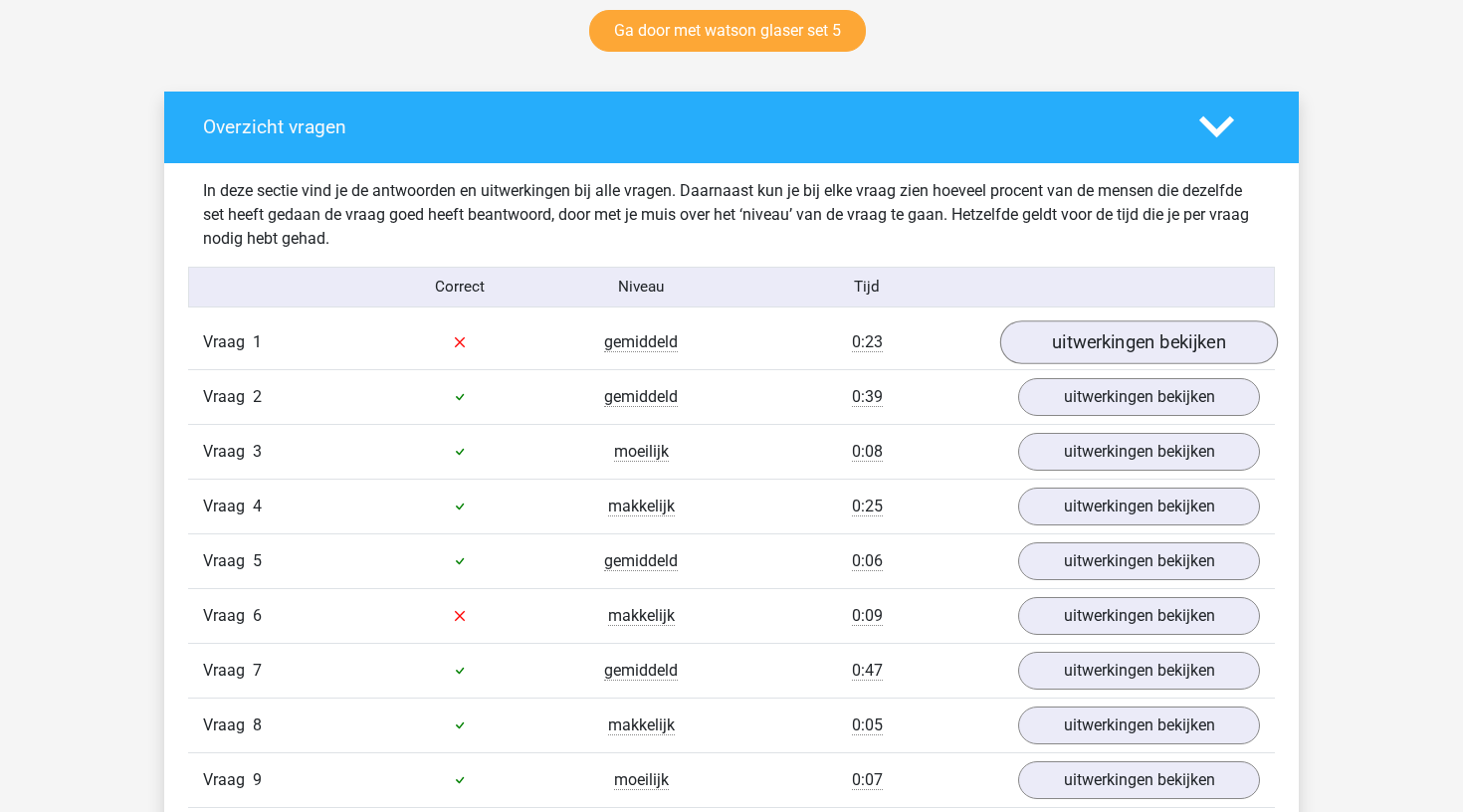 click on "uitwerkingen bekijken" at bounding box center (1139, 342) 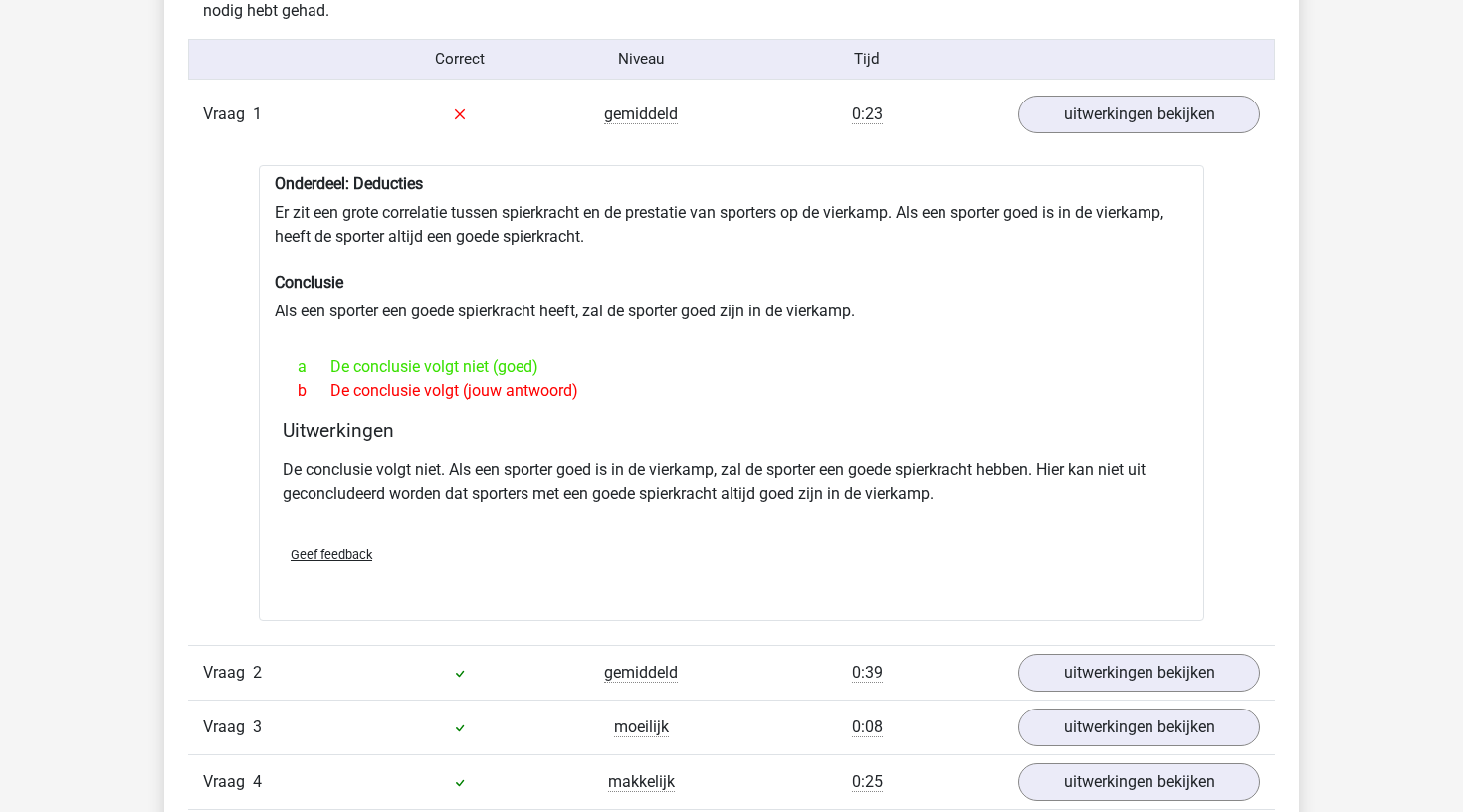 scroll, scrollTop: 1283, scrollLeft: 0, axis: vertical 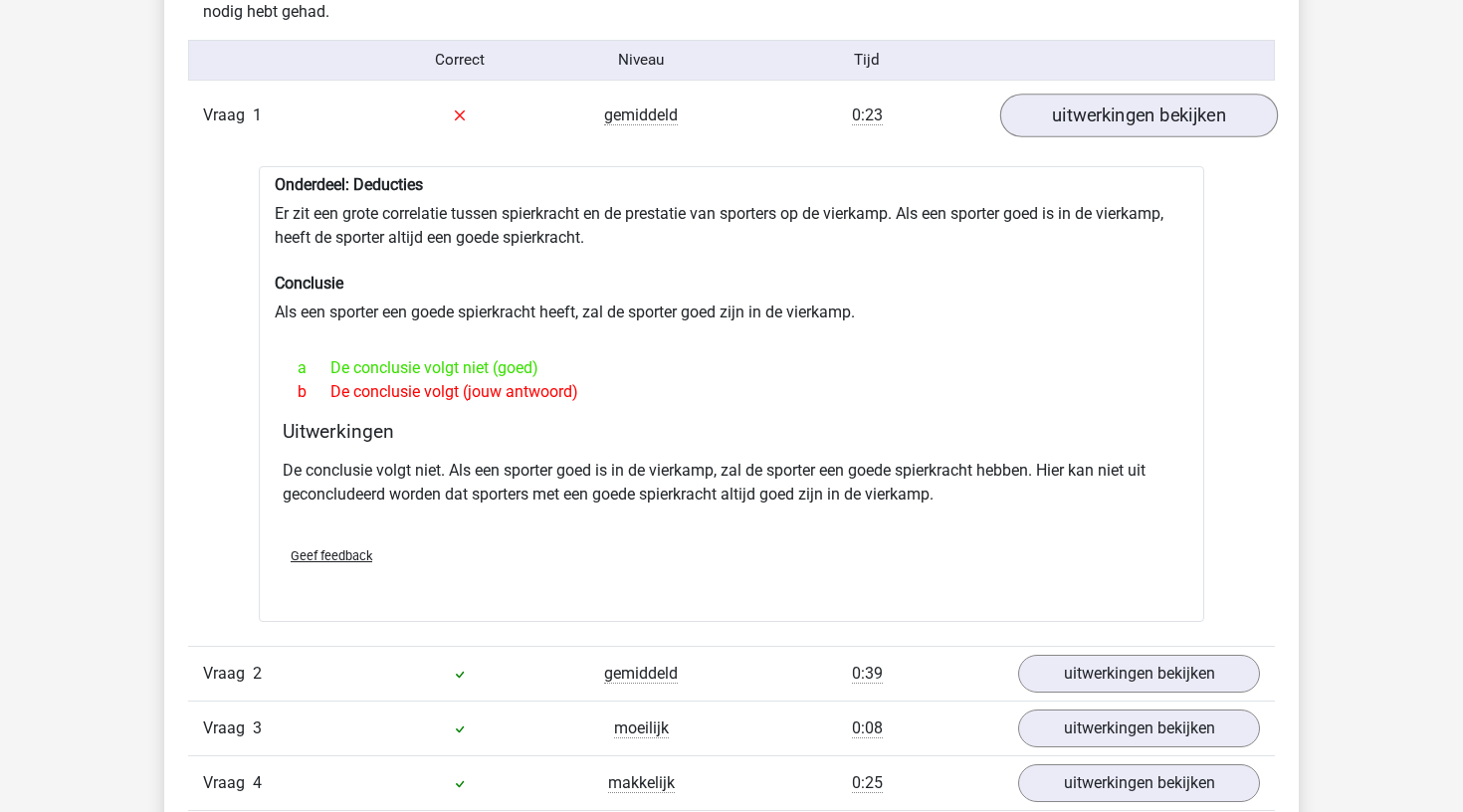 click on "uitwerkingen bekijken" at bounding box center [1139, 115] 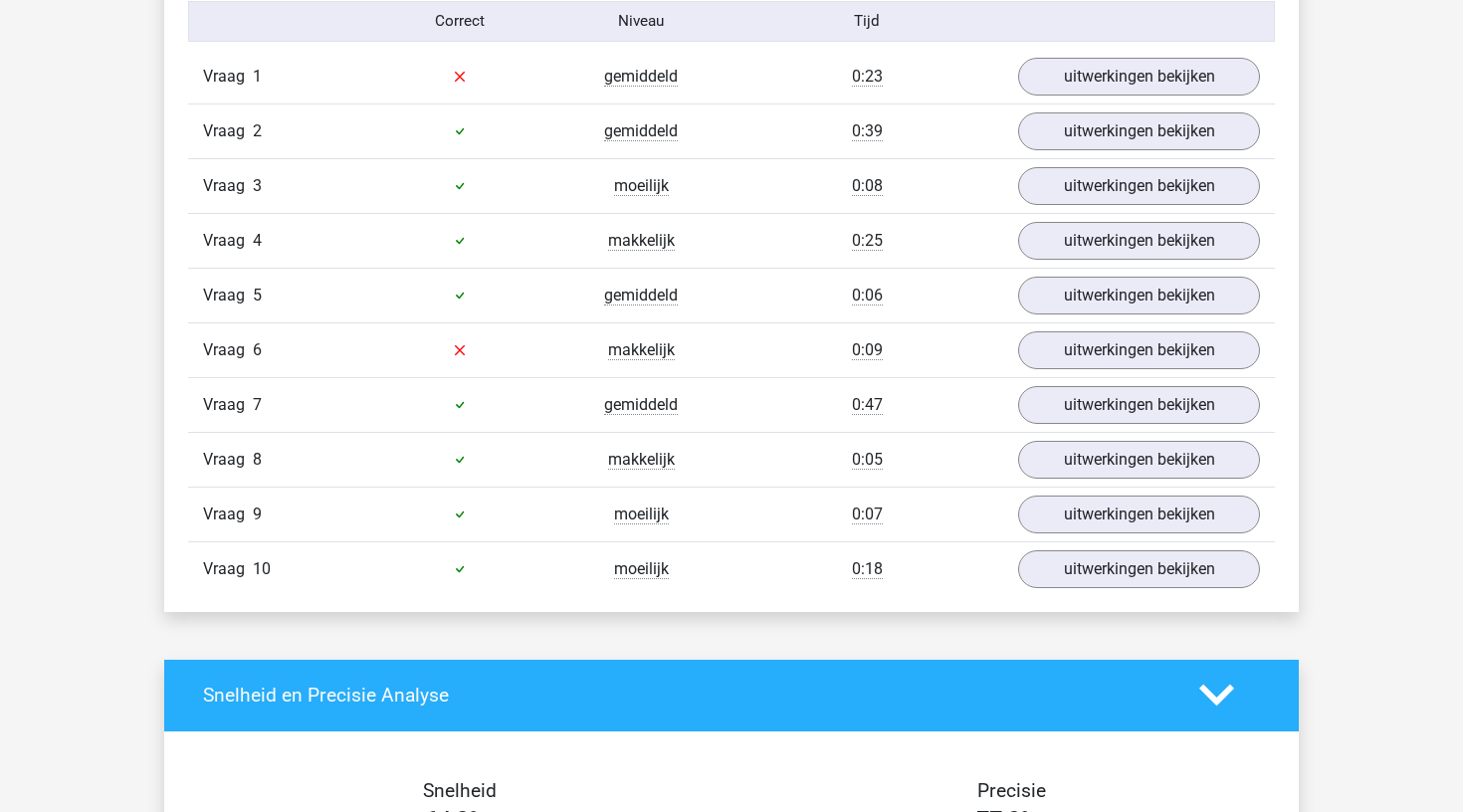 scroll, scrollTop: 1332, scrollLeft: 0, axis: vertical 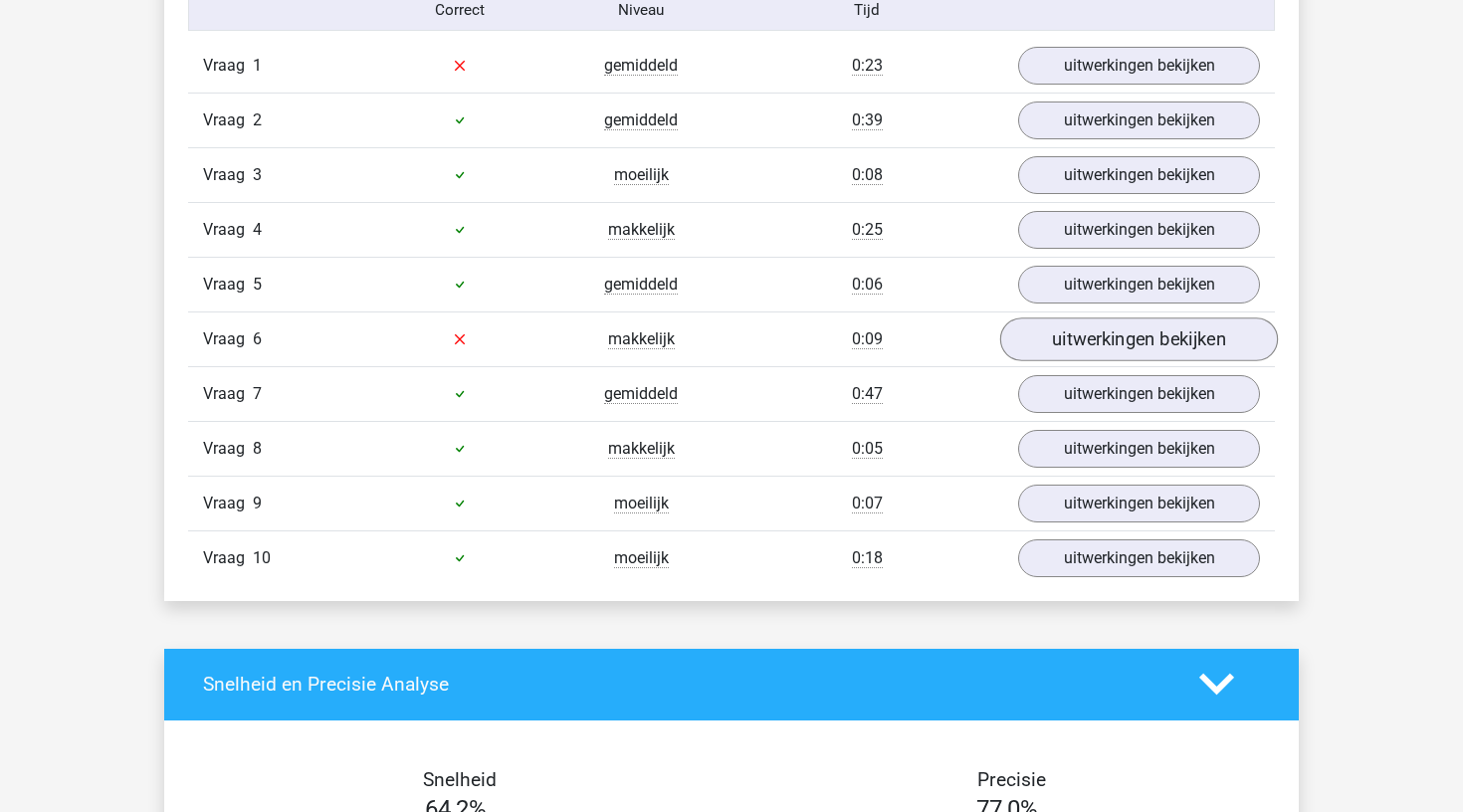 click on "uitwerkingen bekijken" at bounding box center [1139, 339] 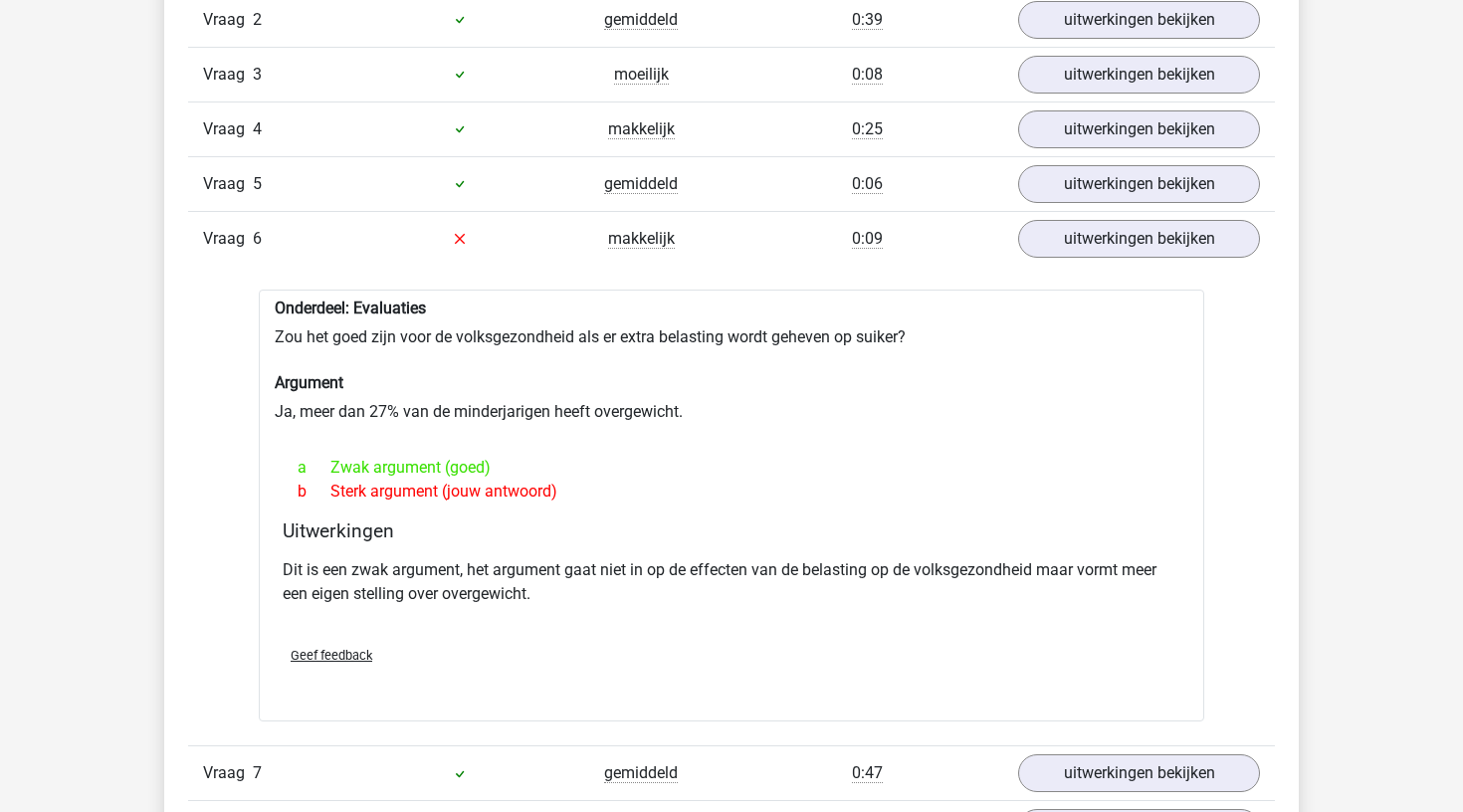 scroll, scrollTop: 1437, scrollLeft: 0, axis: vertical 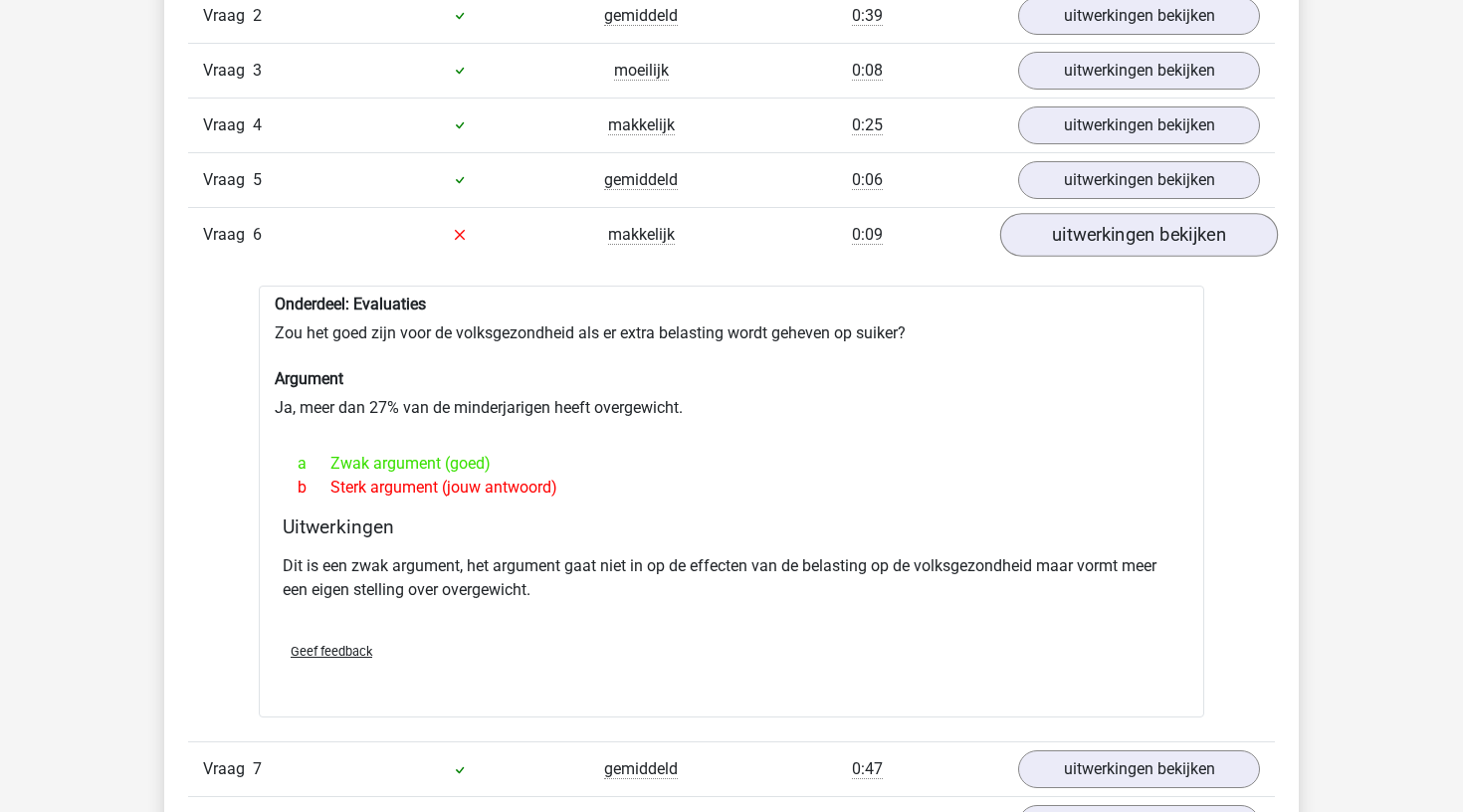 click on "uitwerkingen bekijken" at bounding box center [1139, 235] 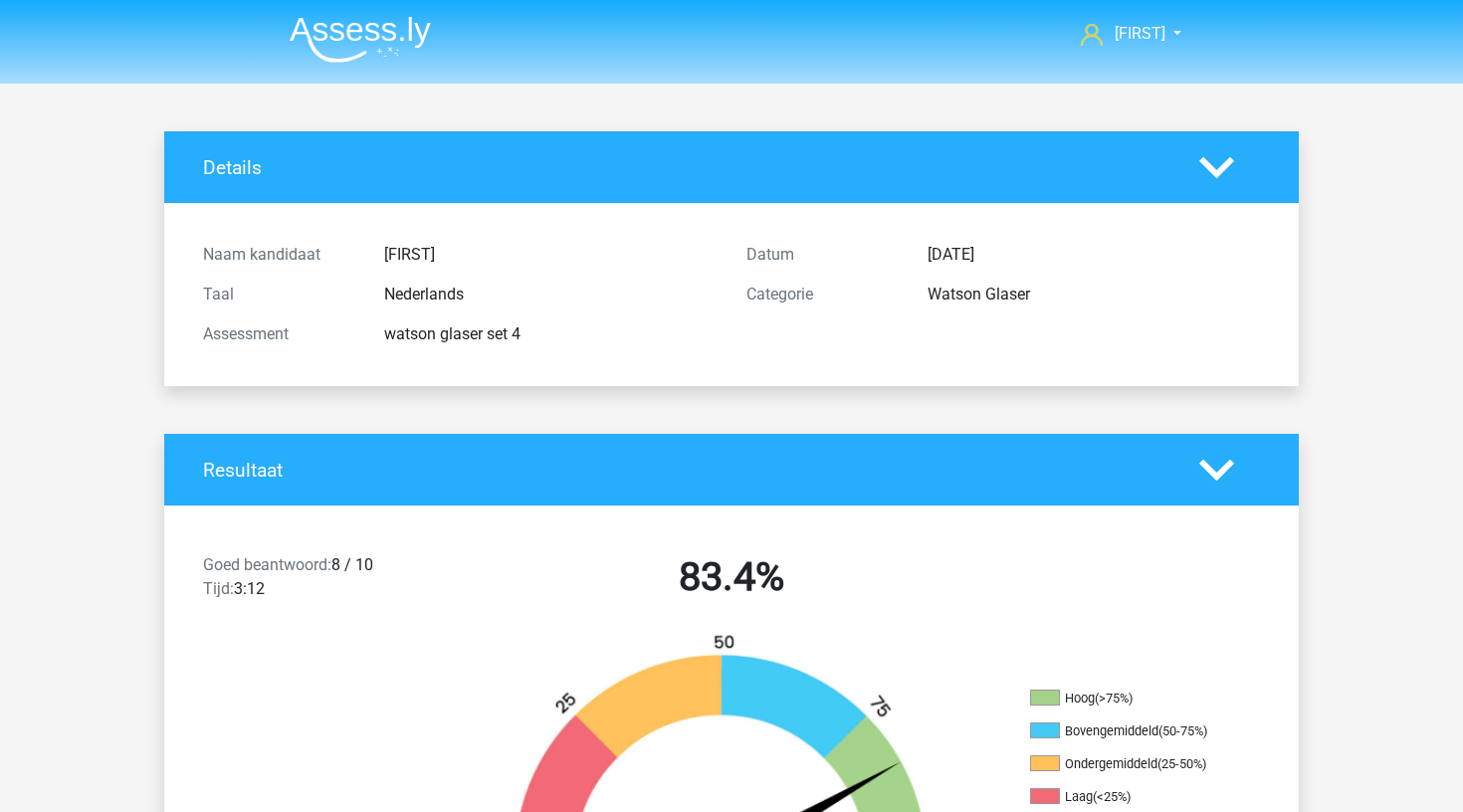 scroll, scrollTop: 0, scrollLeft: 0, axis: both 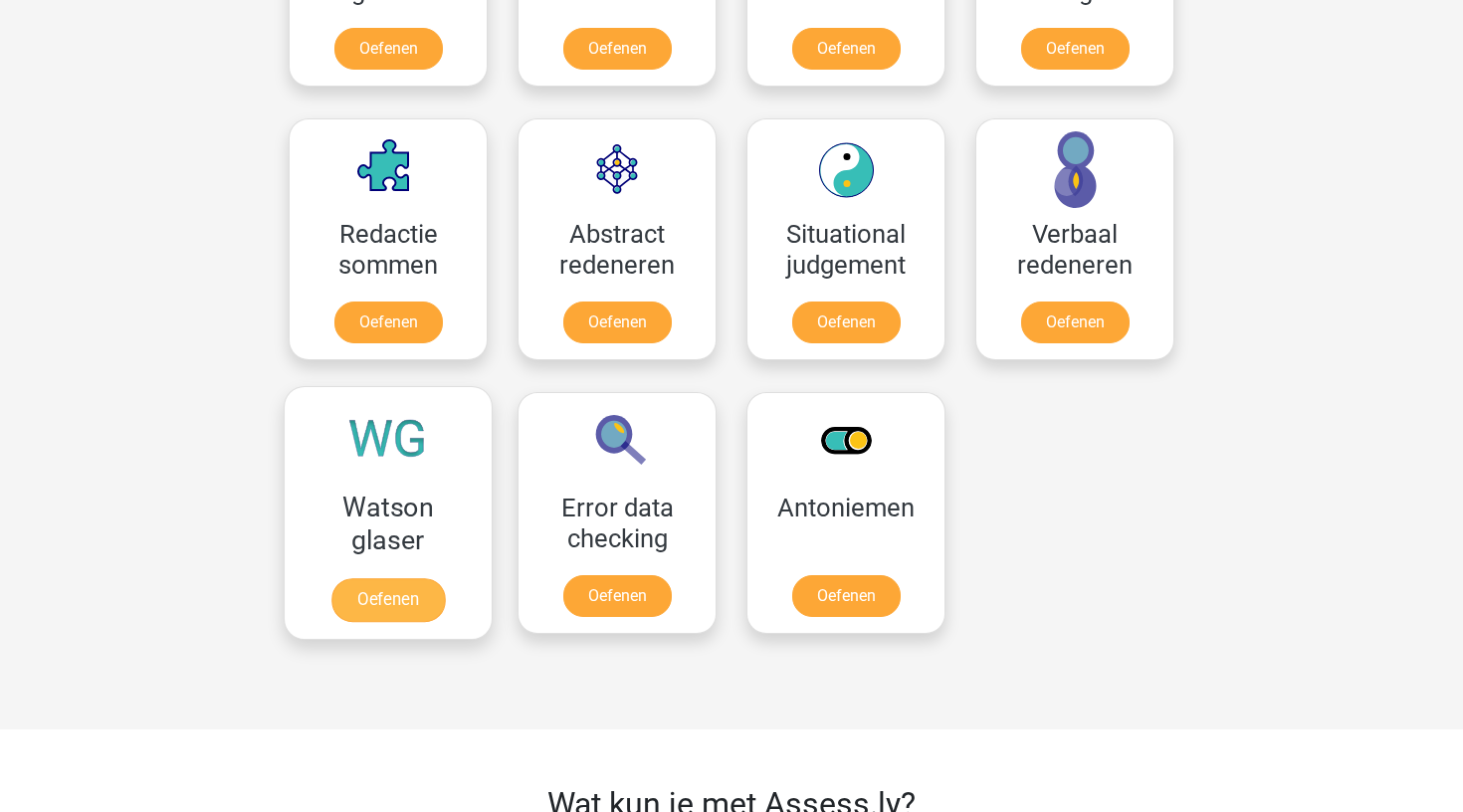 click on "Oefenen" at bounding box center [388, 600] 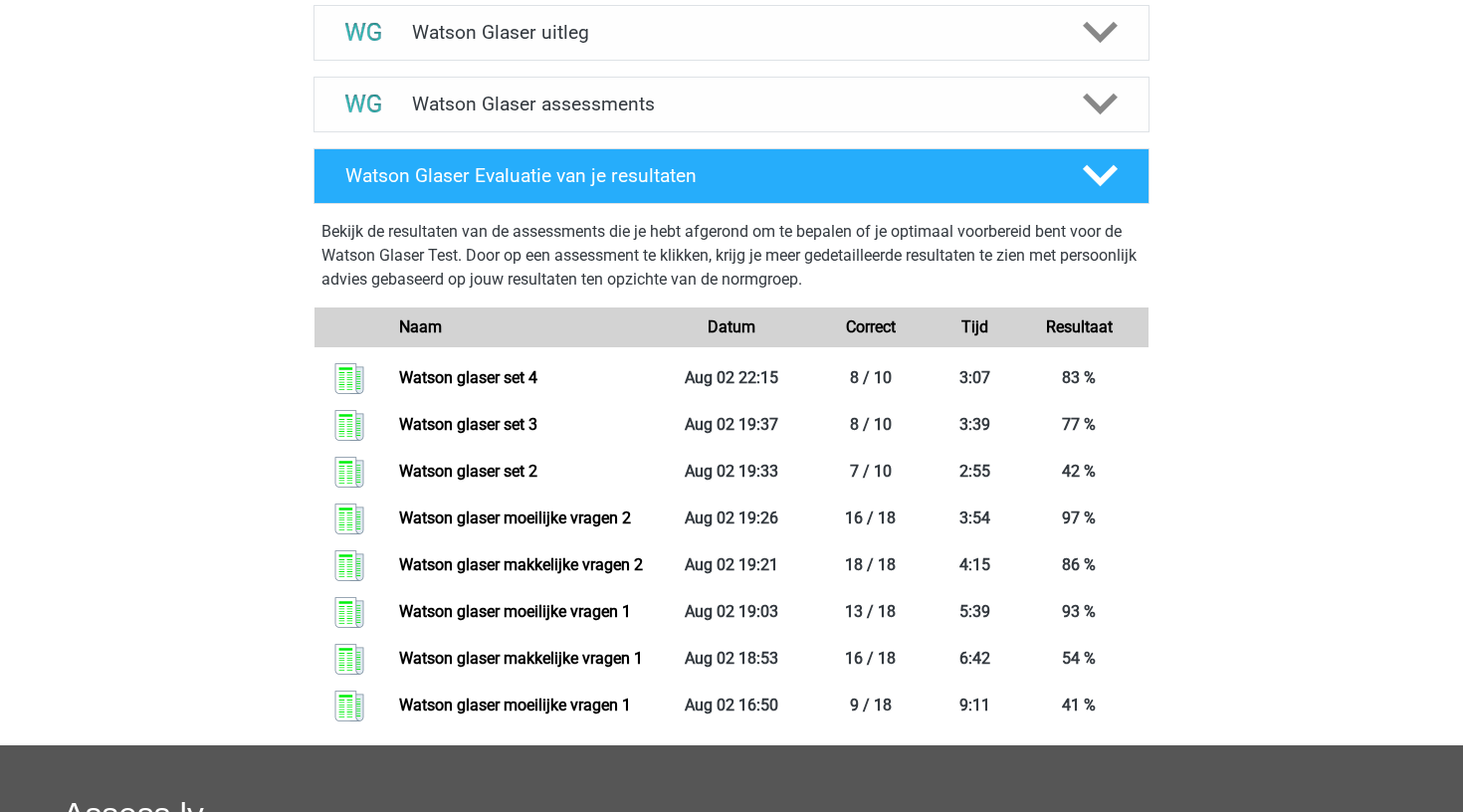 scroll, scrollTop: 770, scrollLeft: 0, axis: vertical 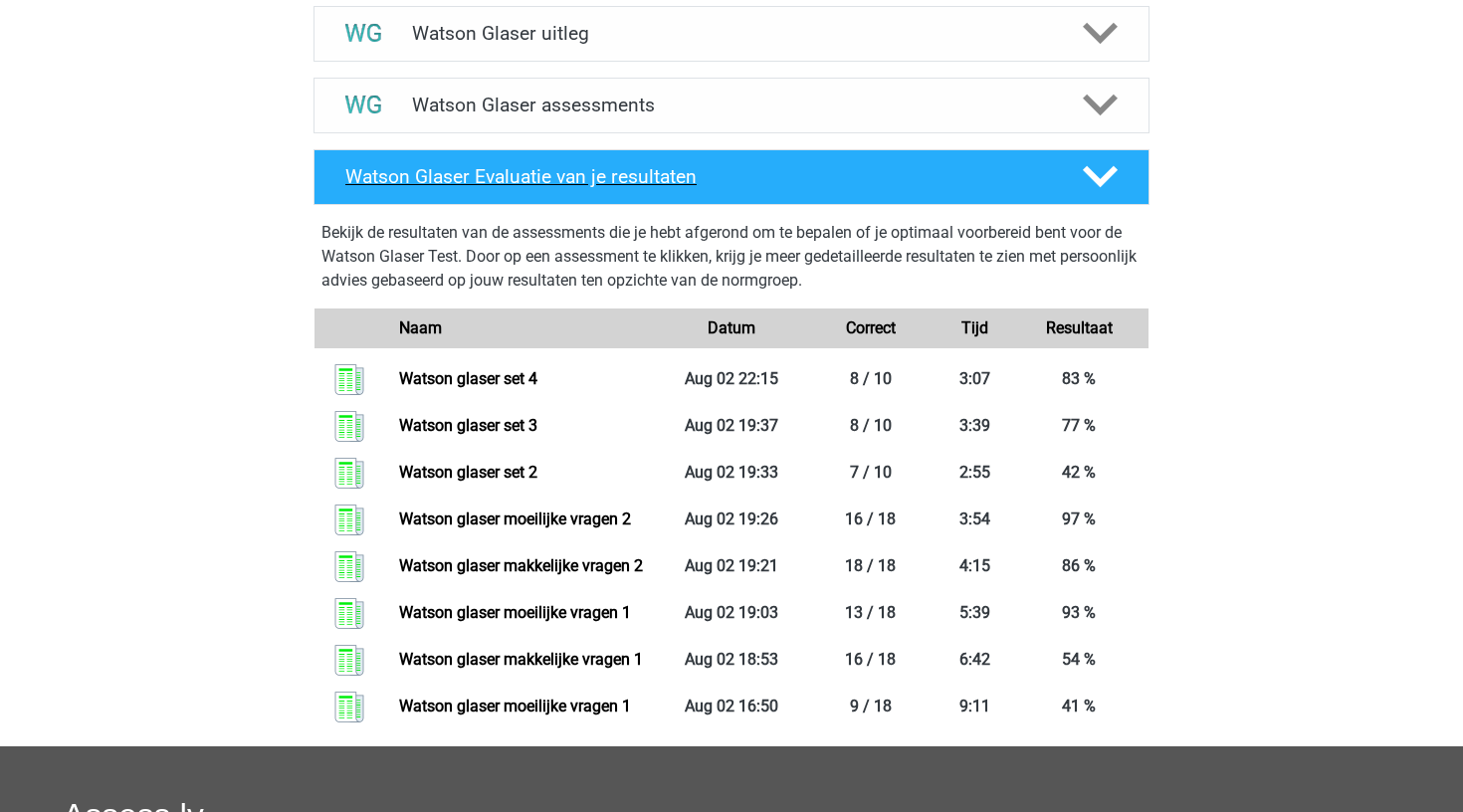 click on "Watson Glaser
Evaluatie van je resultaten" at bounding box center (732, 177) 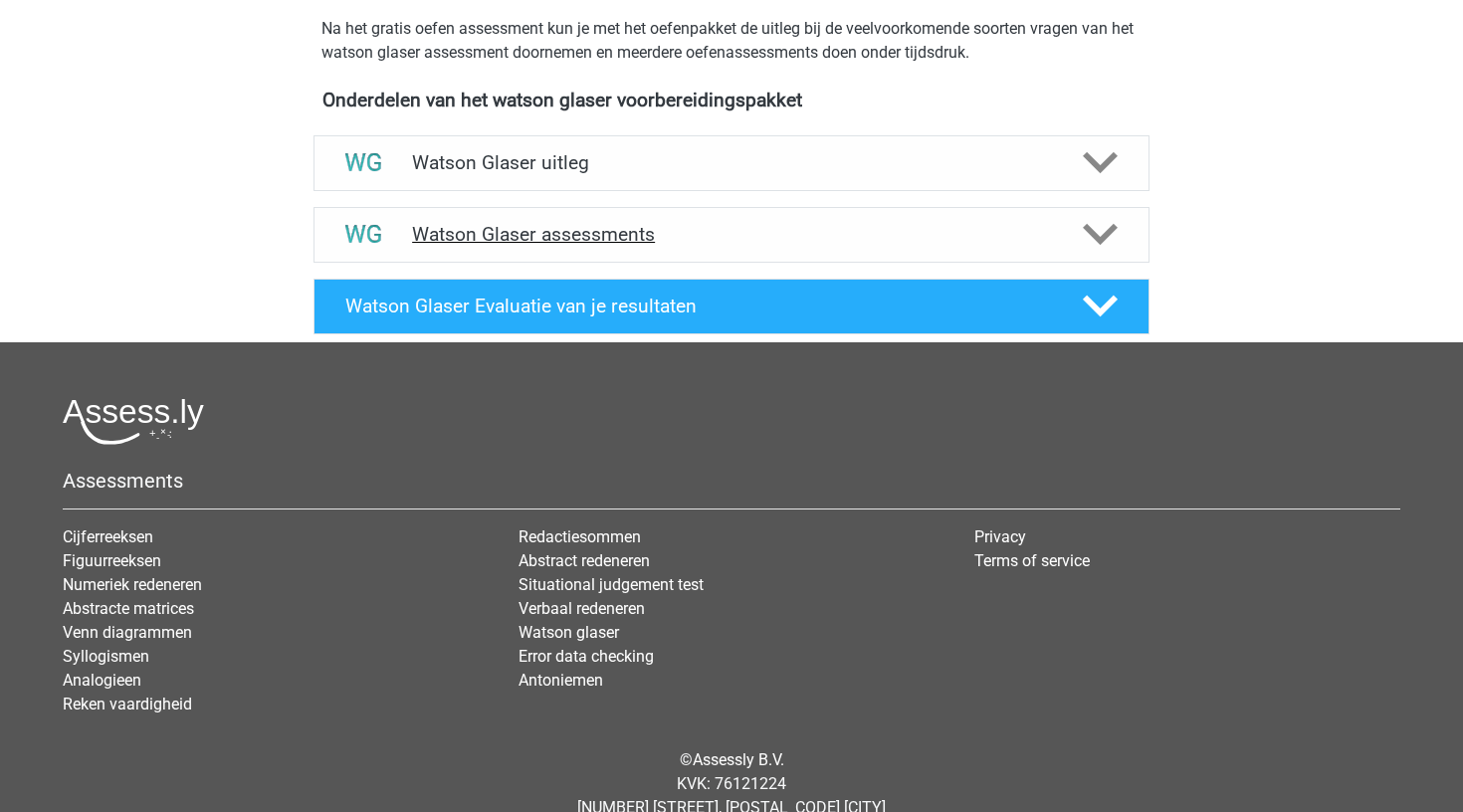 scroll, scrollTop: 626, scrollLeft: 0, axis: vertical 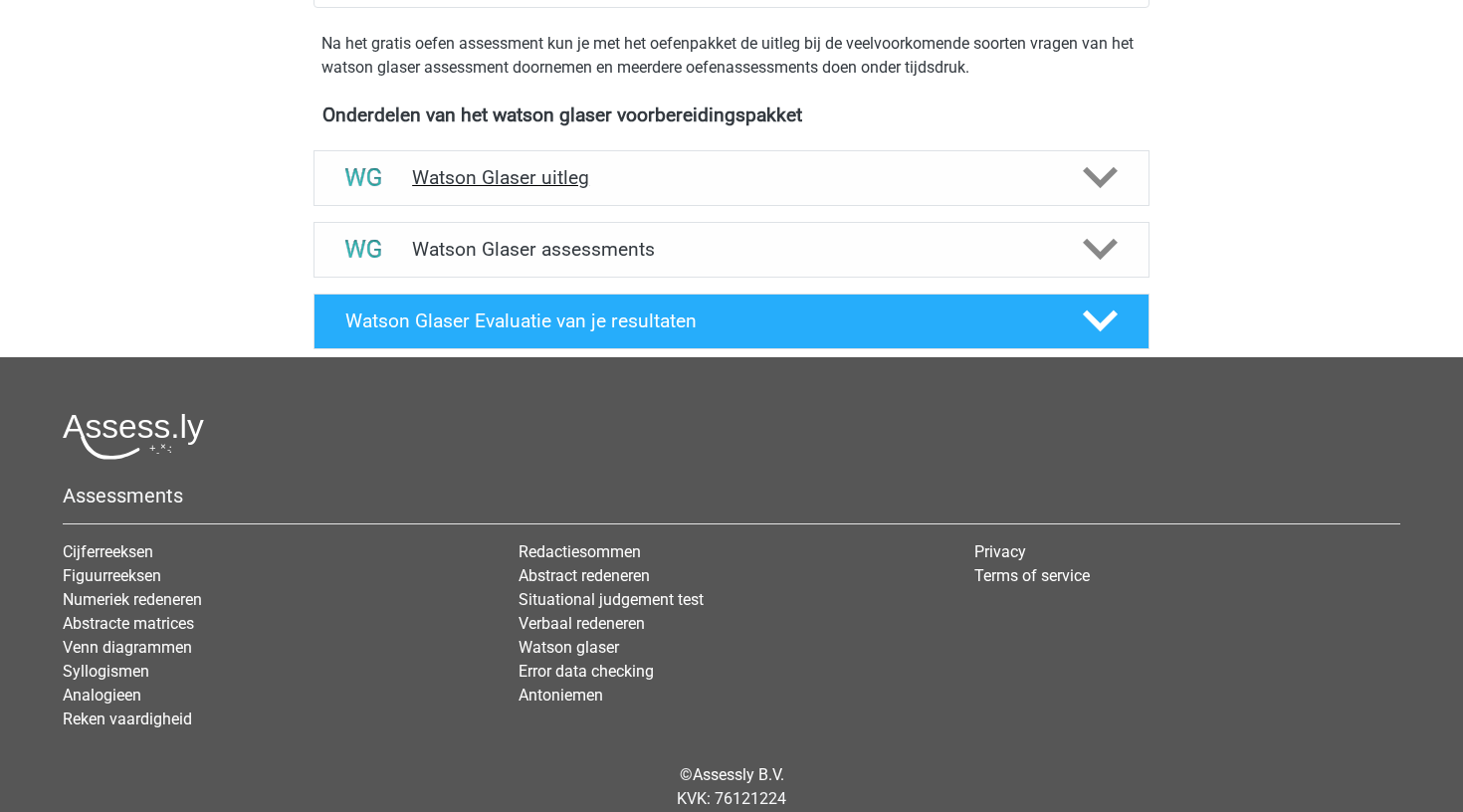 click on "Watson Glaser uitleg" at bounding box center (732, 177) 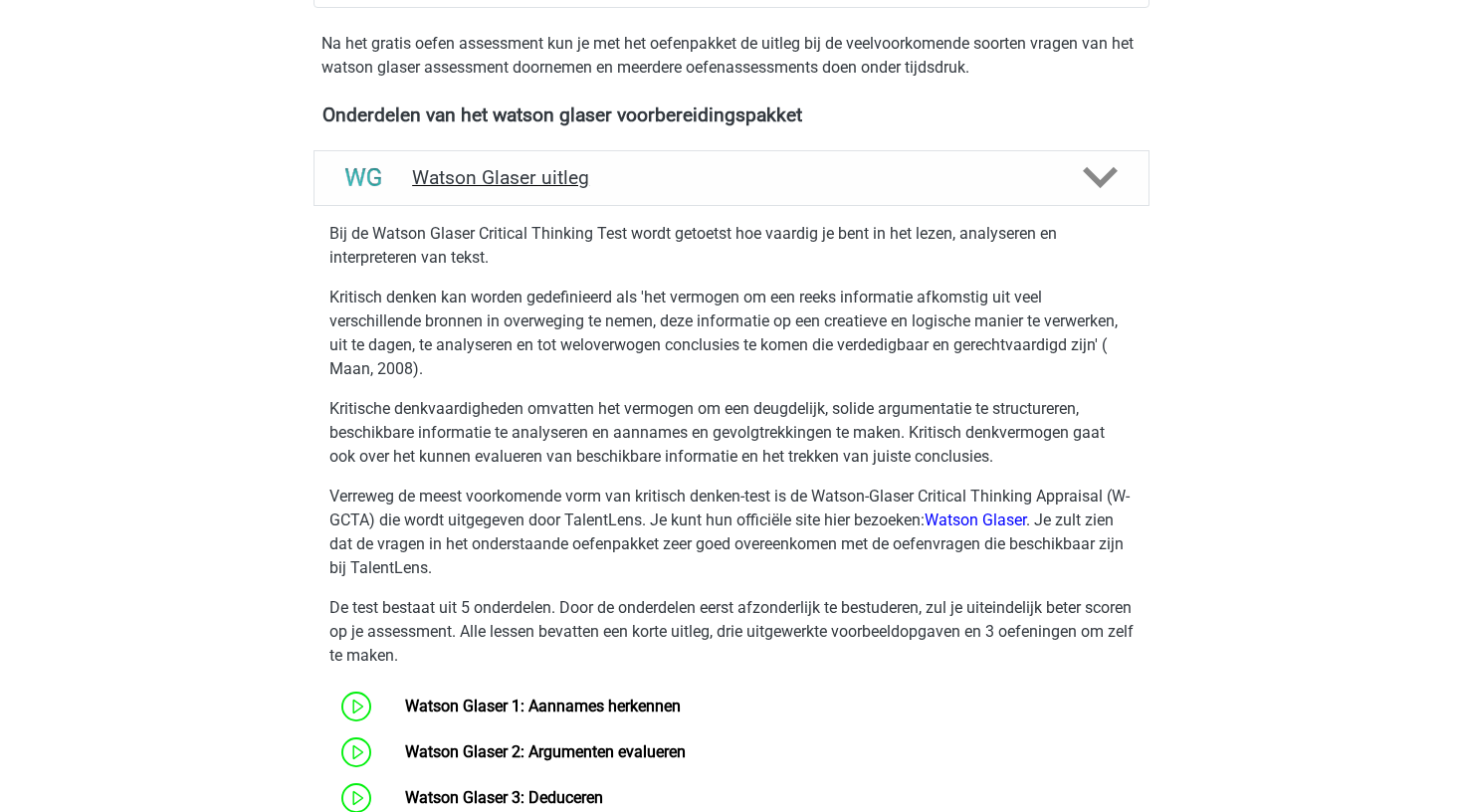 click on "Watson Glaser uitleg" at bounding box center [732, 177] 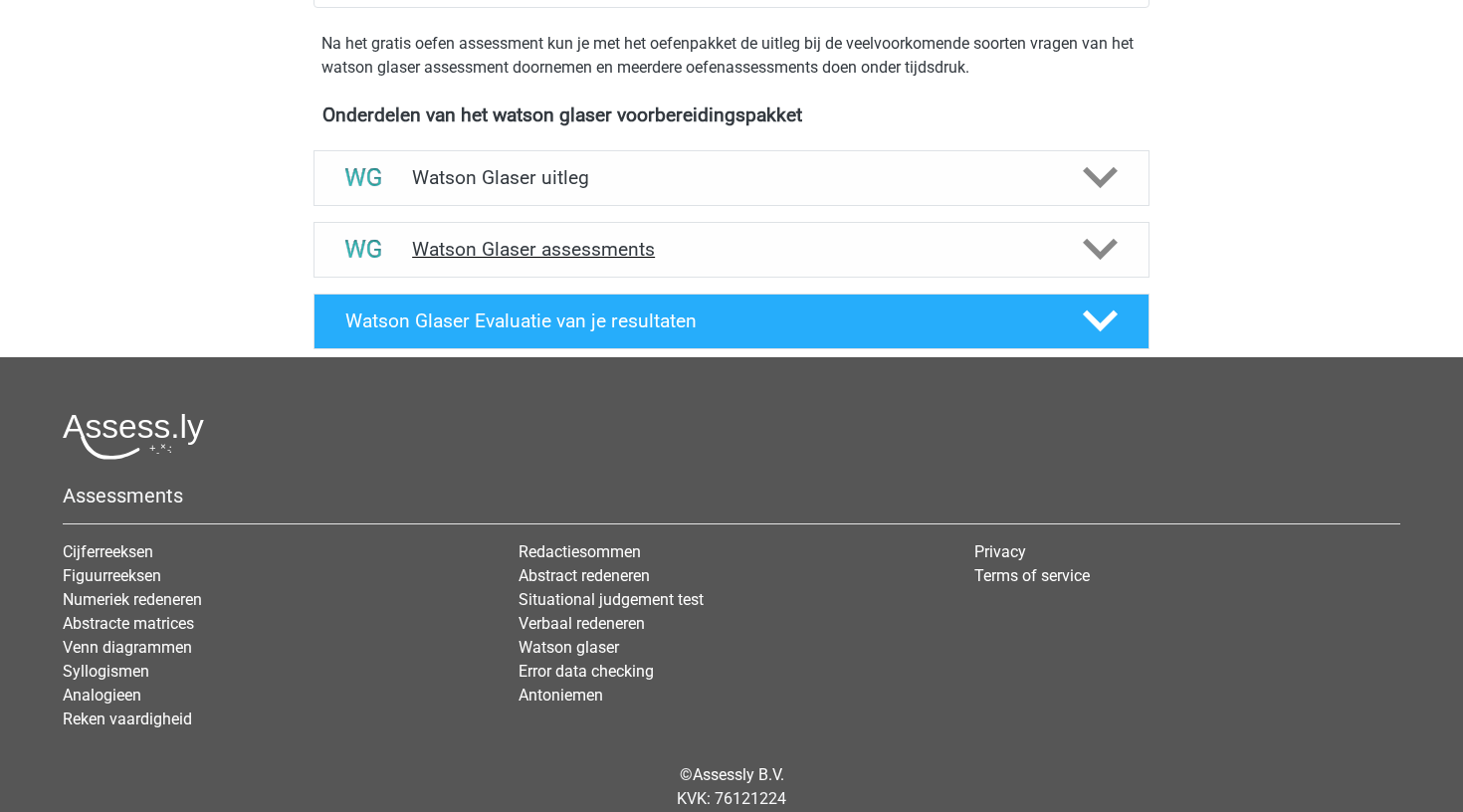 click on "Watson Glaser assessments" at bounding box center (732, 249) 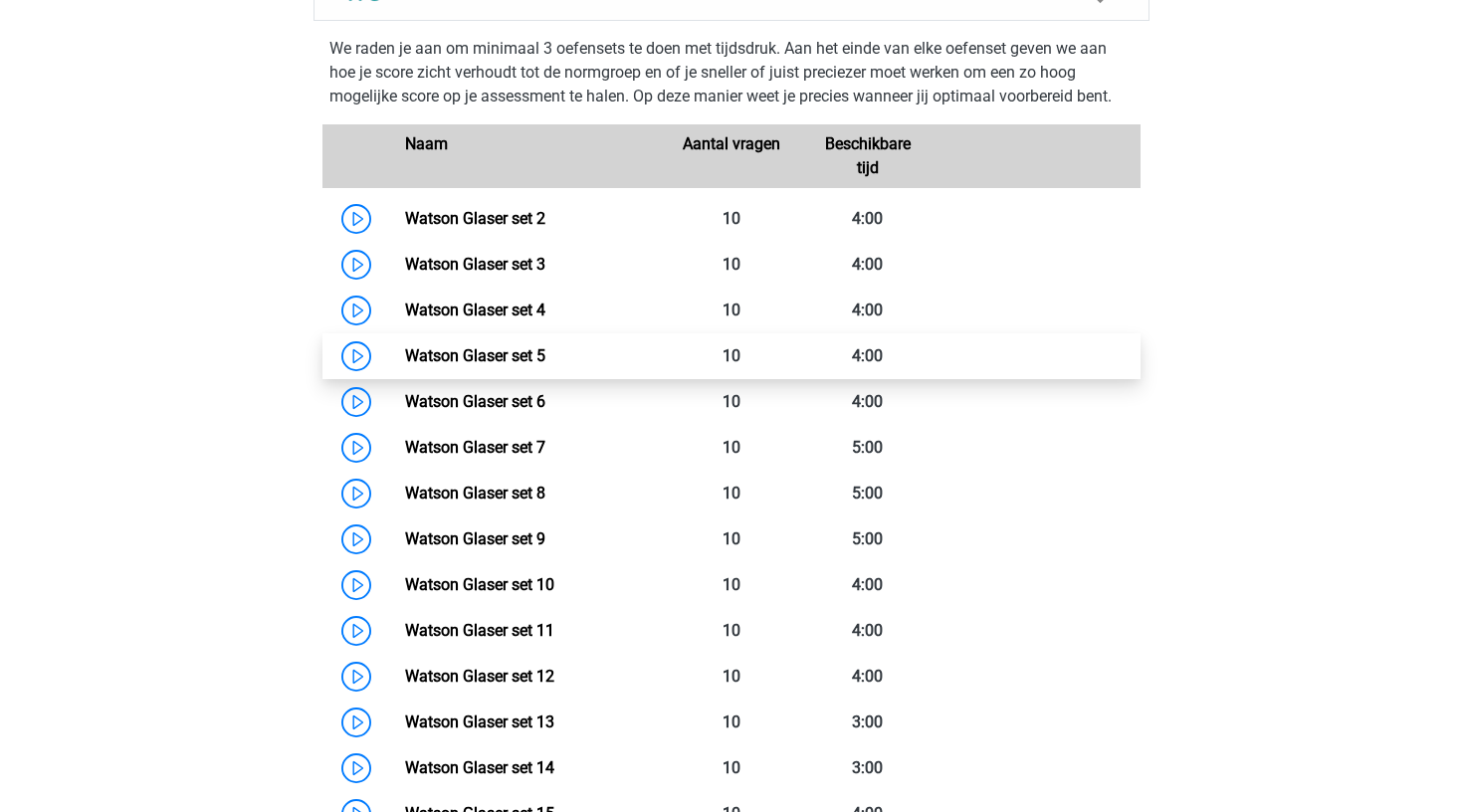 scroll, scrollTop: 1393, scrollLeft: 0, axis: vertical 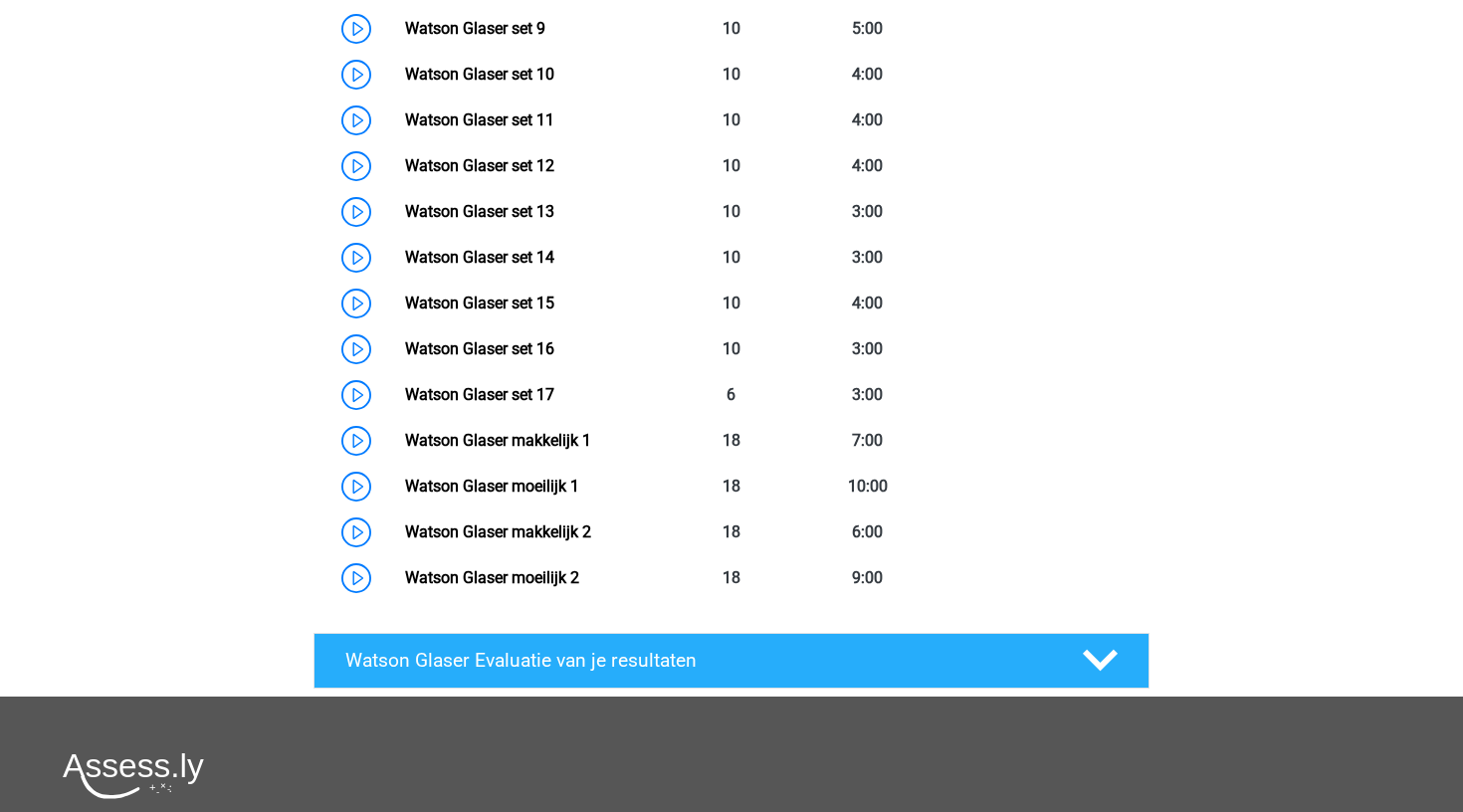 click on "Assessments
Cijferreeksen
Figuurreeksen
Numeriek redeneren
Abstracte matrices
Venn diagrammen
Syllogismen
Analogieen" at bounding box center [732, 959] 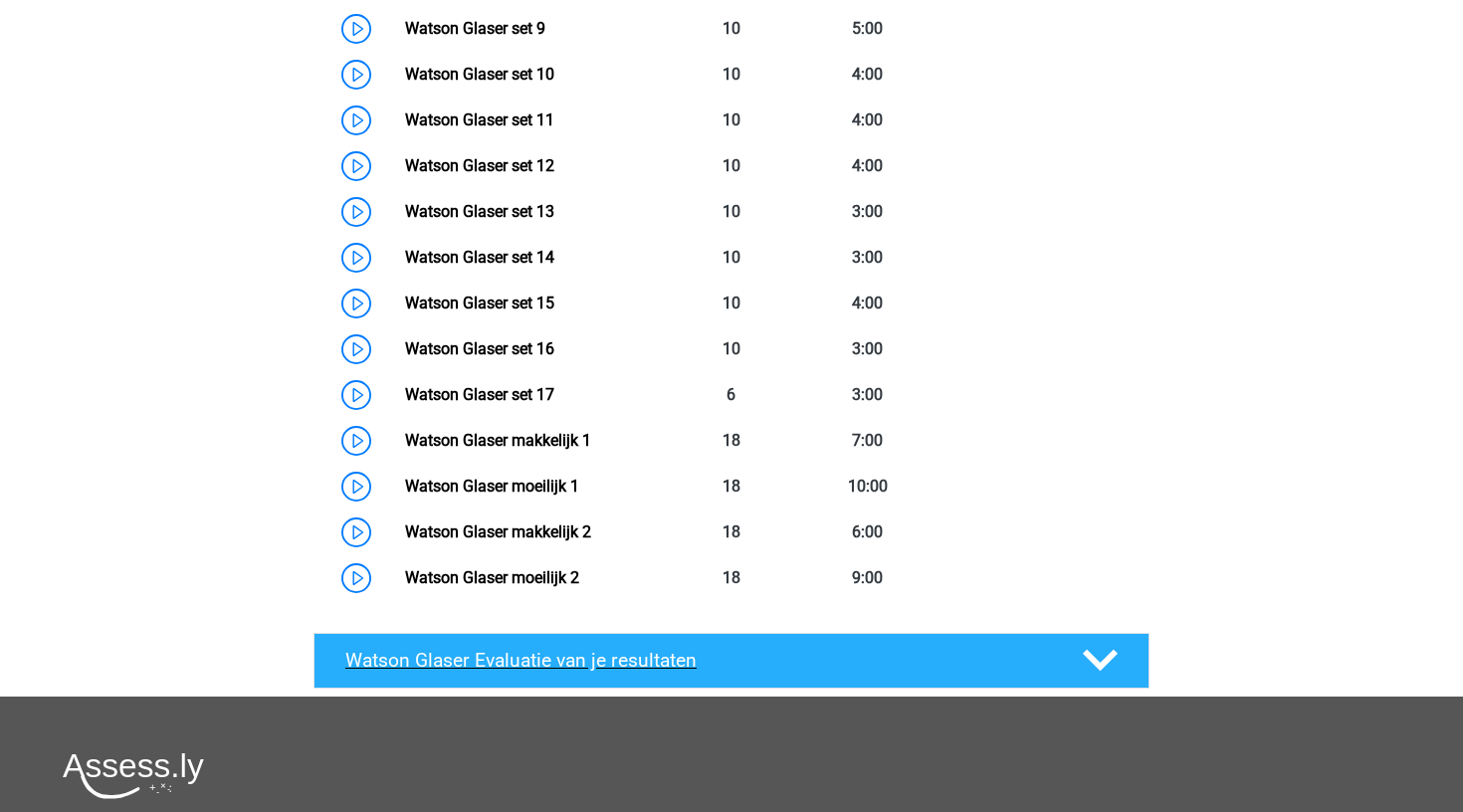 click on "Watson Glaser
Evaluatie van je resultaten" at bounding box center (732, 661) 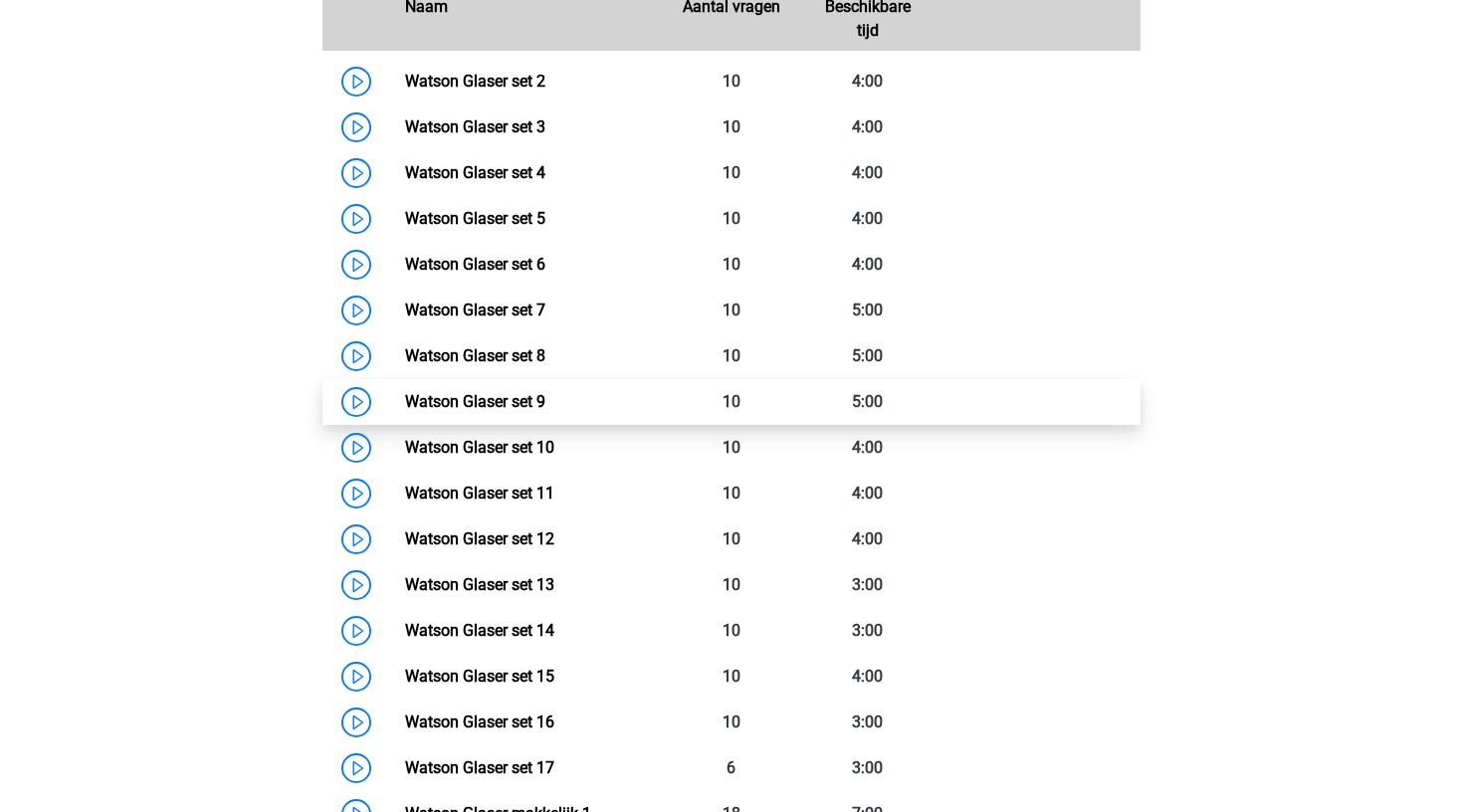 scroll, scrollTop: 951, scrollLeft: 0, axis: vertical 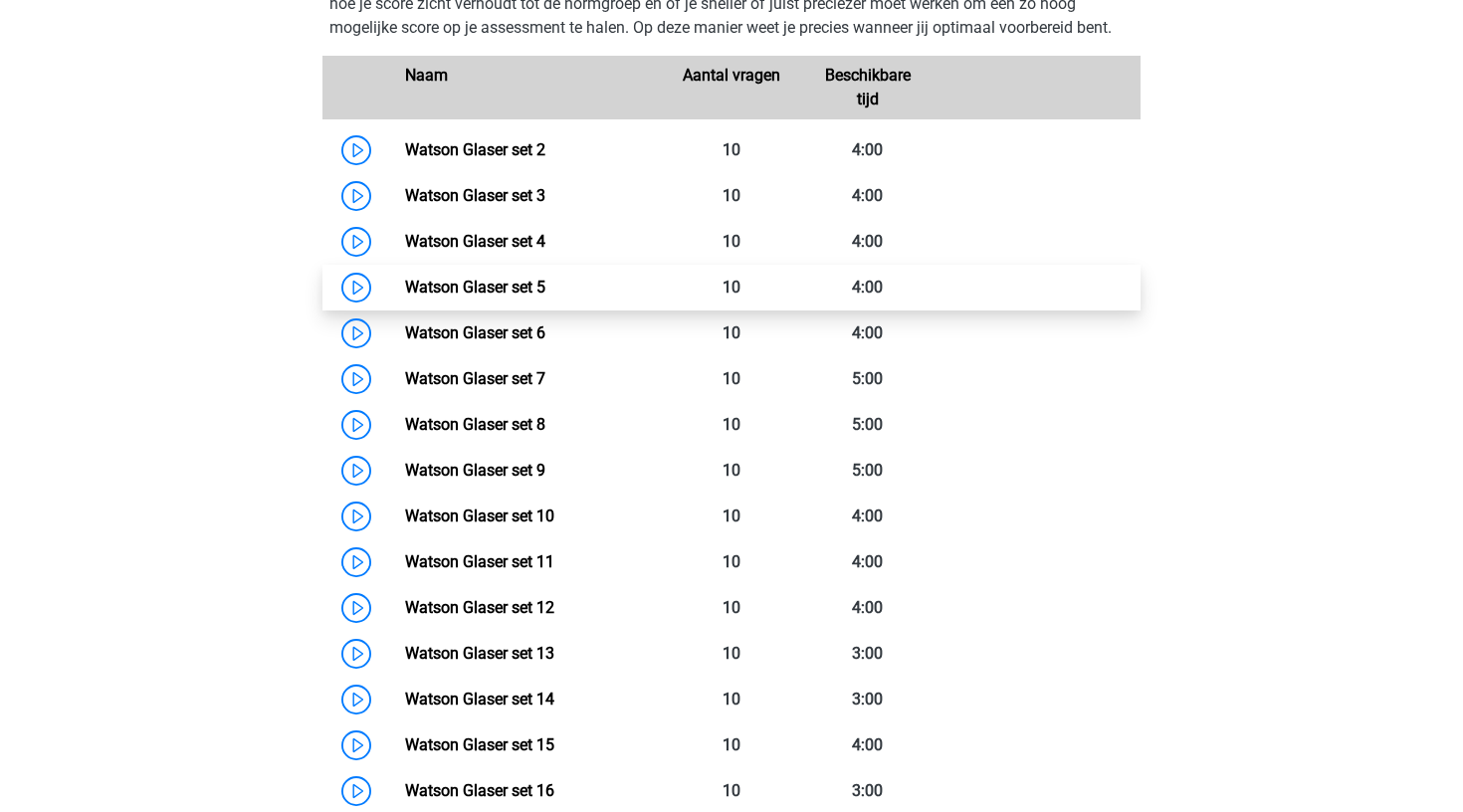 click on "Watson Glaser
set 5" at bounding box center (475, 287) 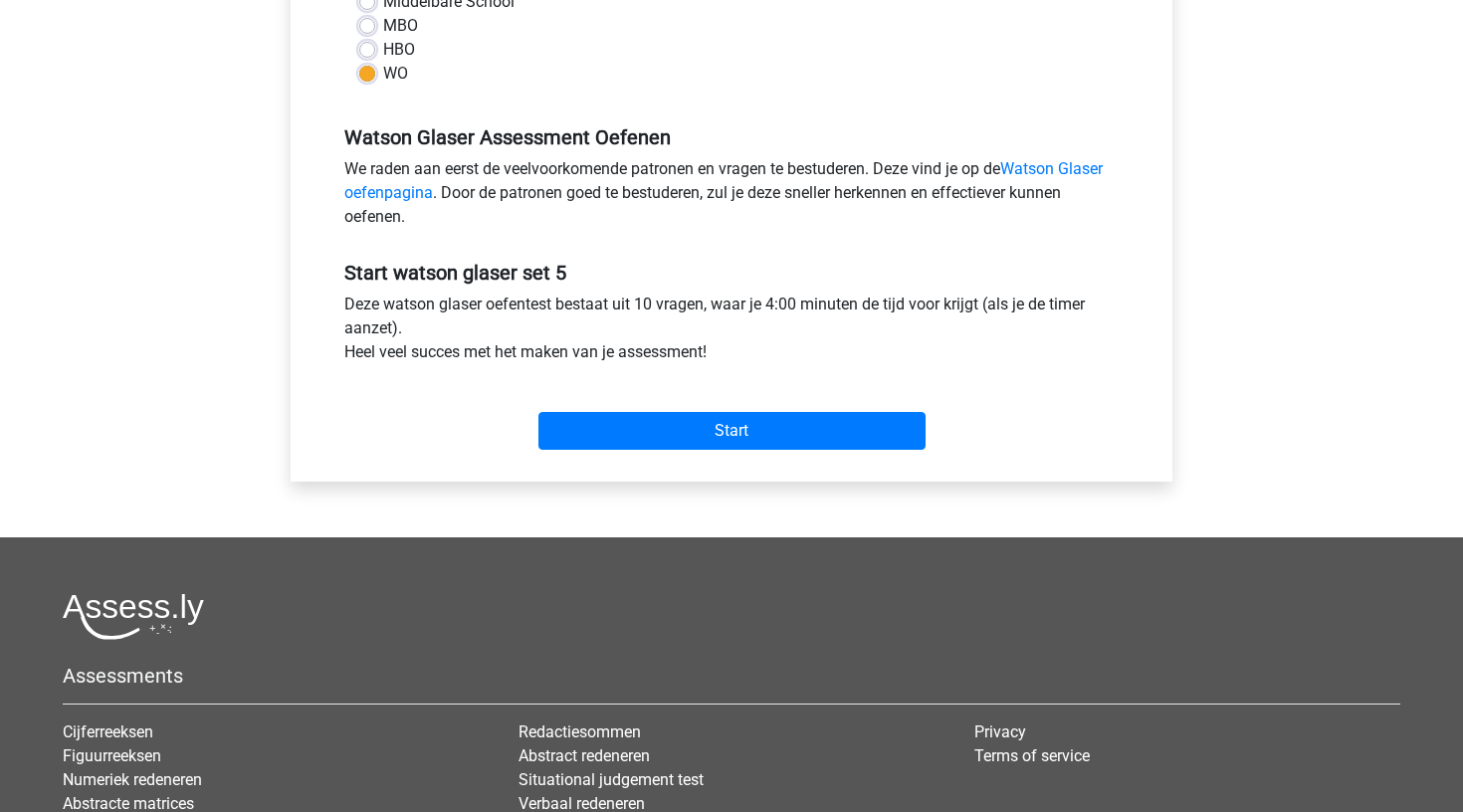 scroll, scrollTop: 645, scrollLeft: 0, axis: vertical 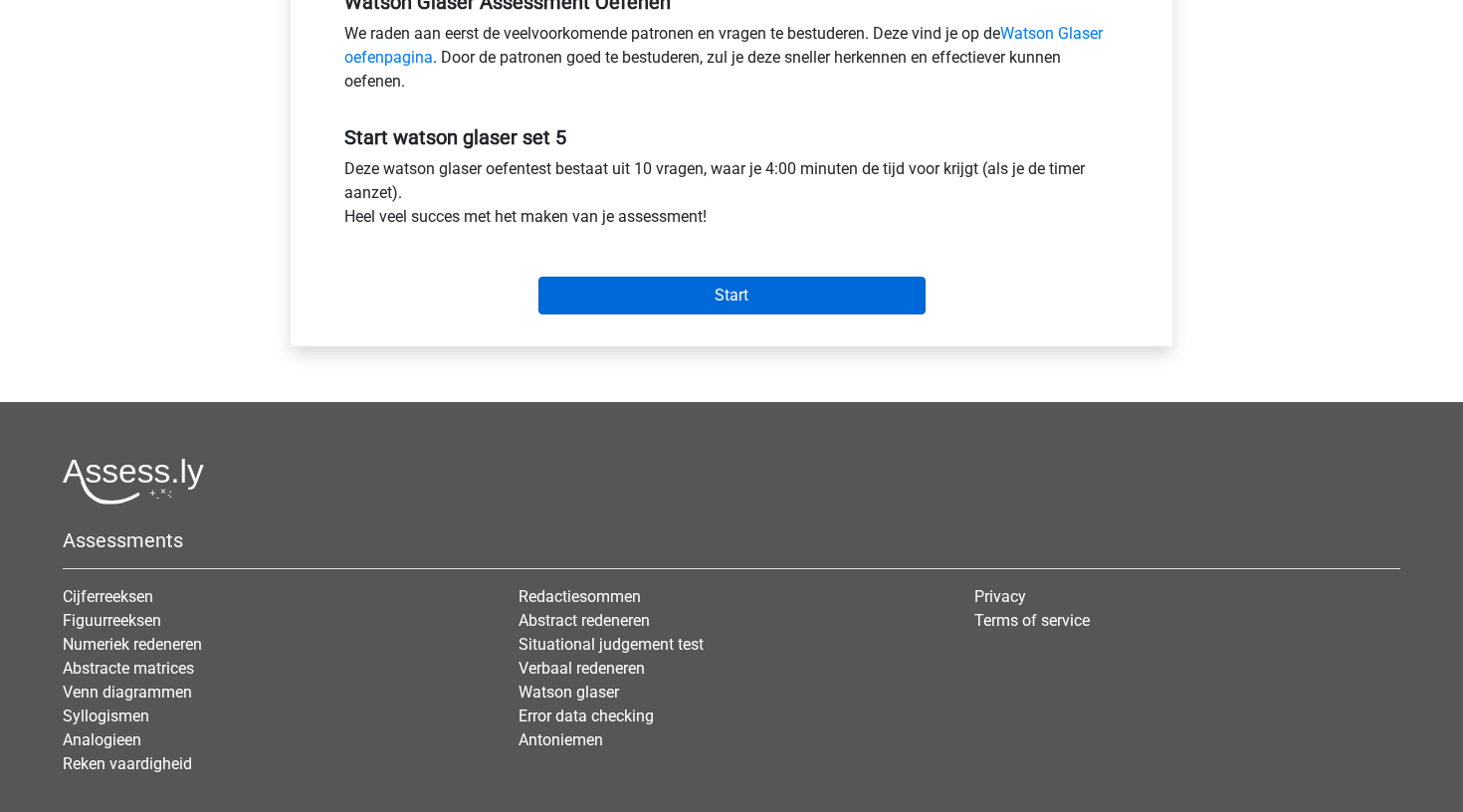 click on "Start" at bounding box center [732, 296] 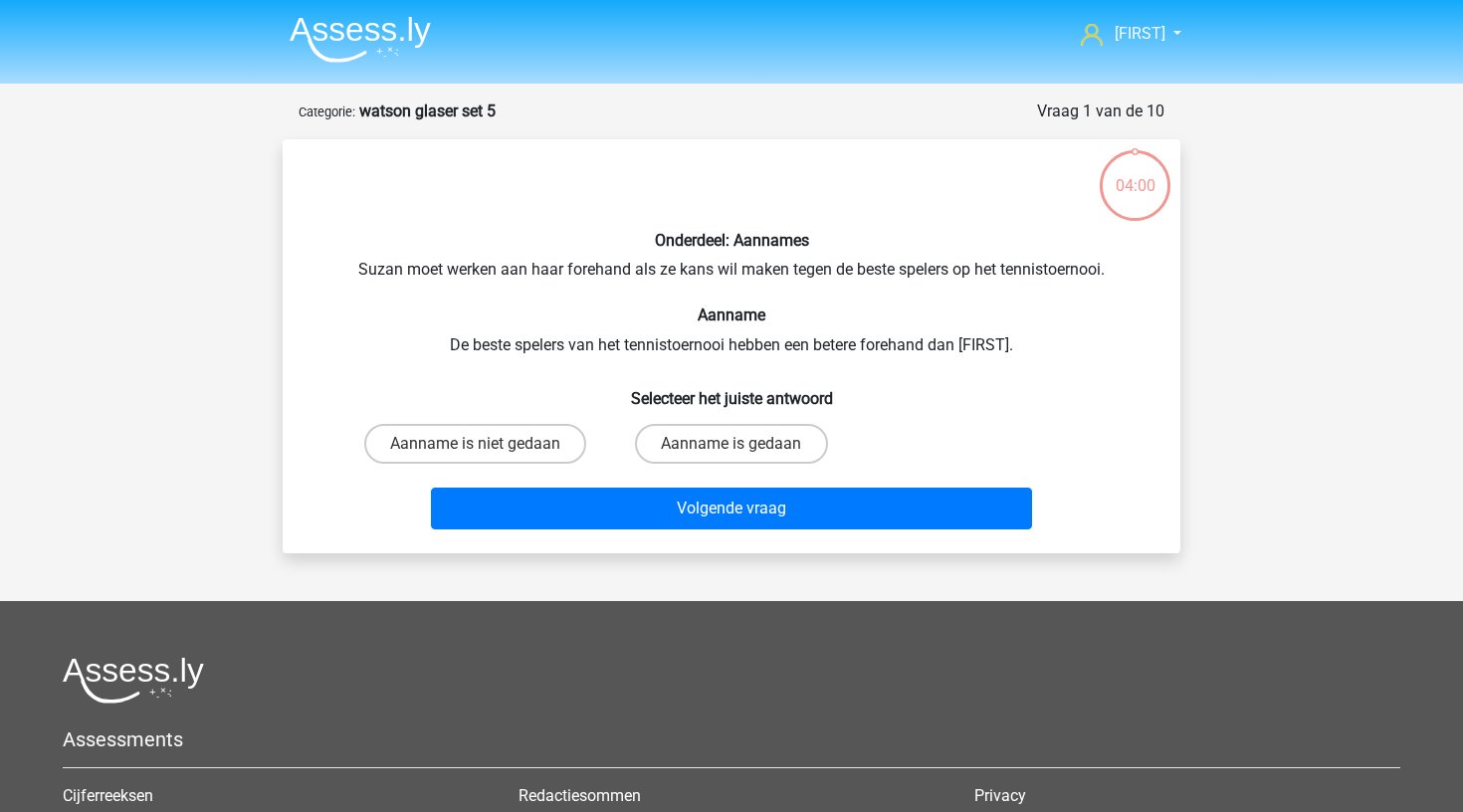 scroll, scrollTop: 0, scrollLeft: 0, axis: both 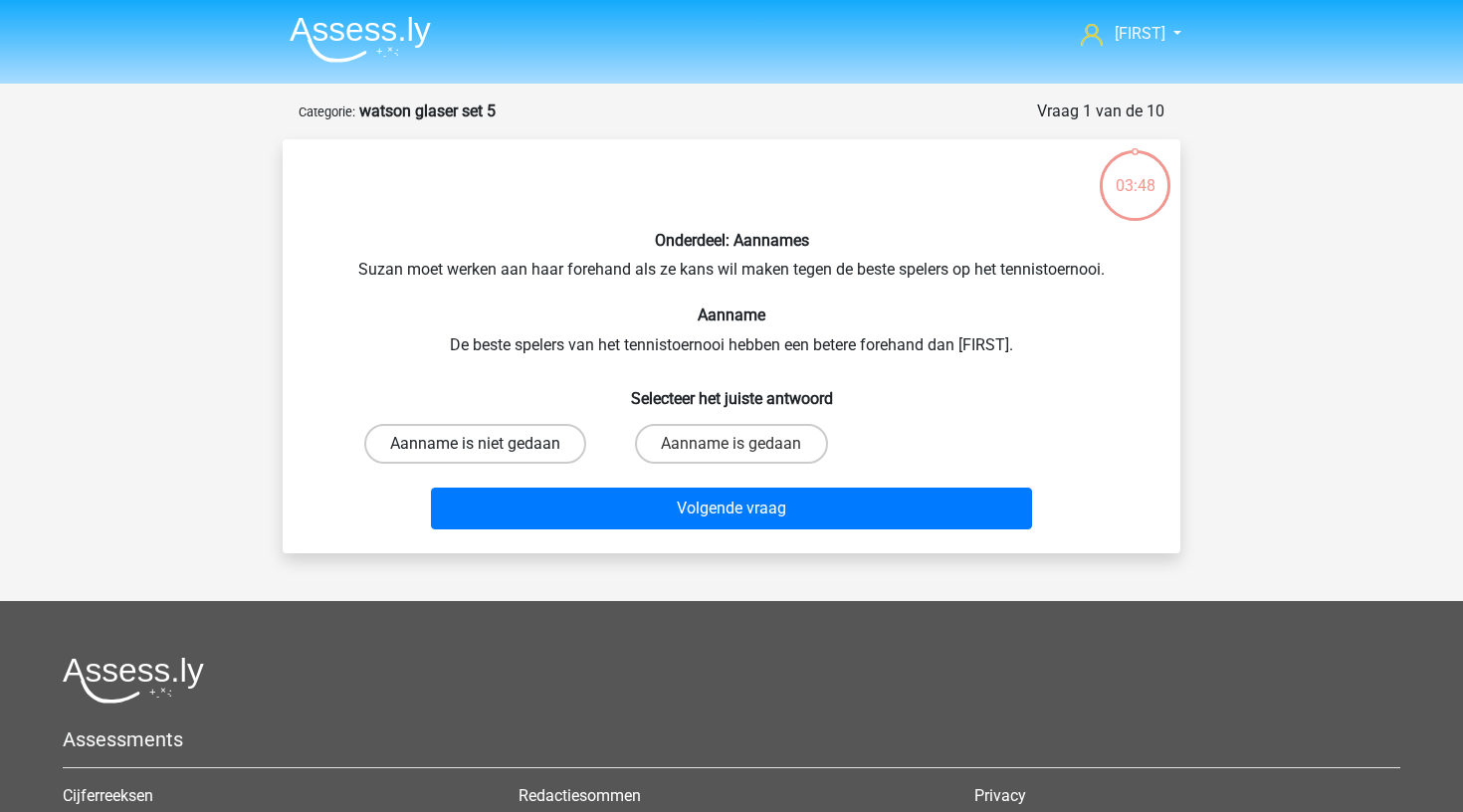 click on "Aanname is niet gedaan" at bounding box center [475, 444] 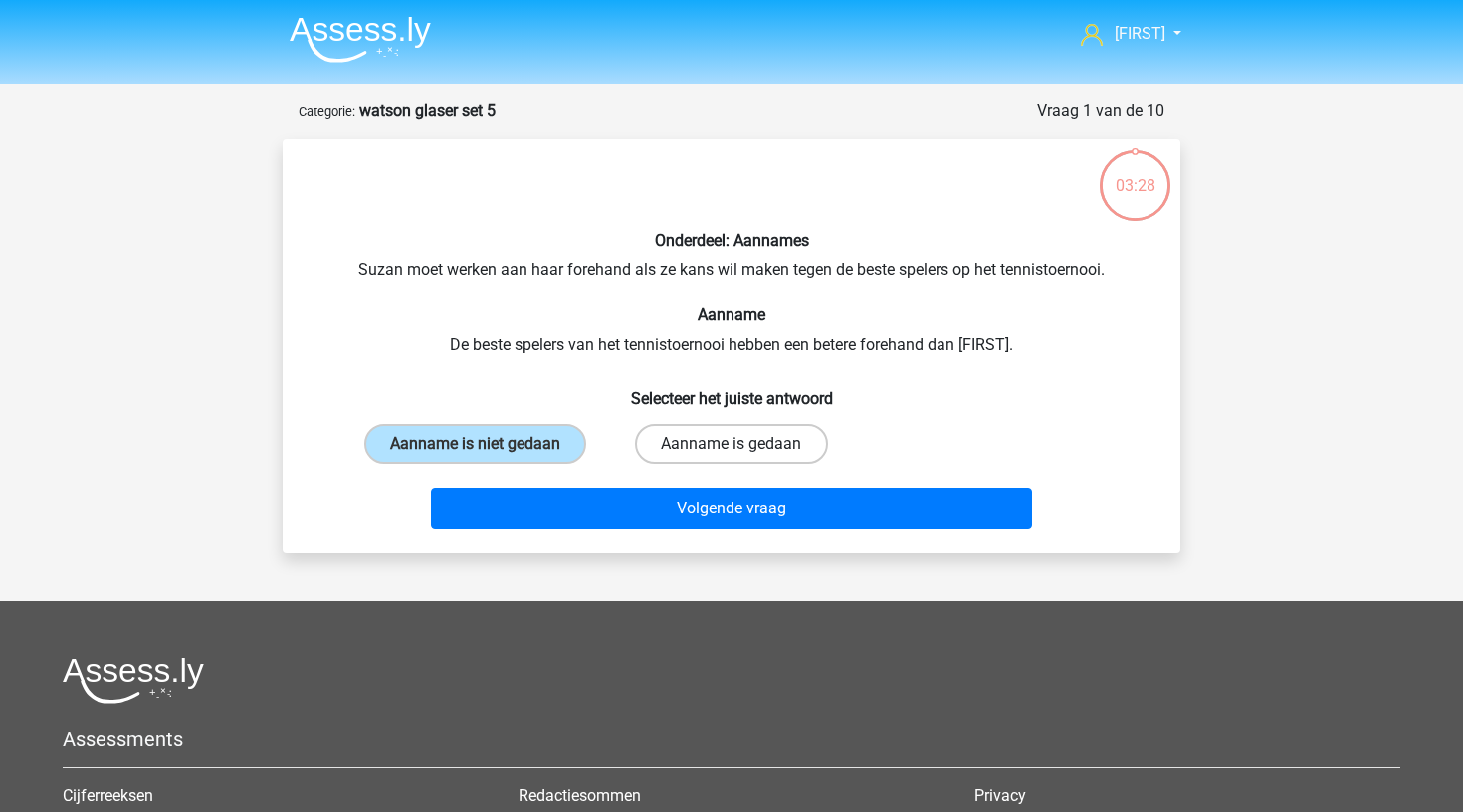 click on "Aanname is gedaan" at bounding box center [731, 444] 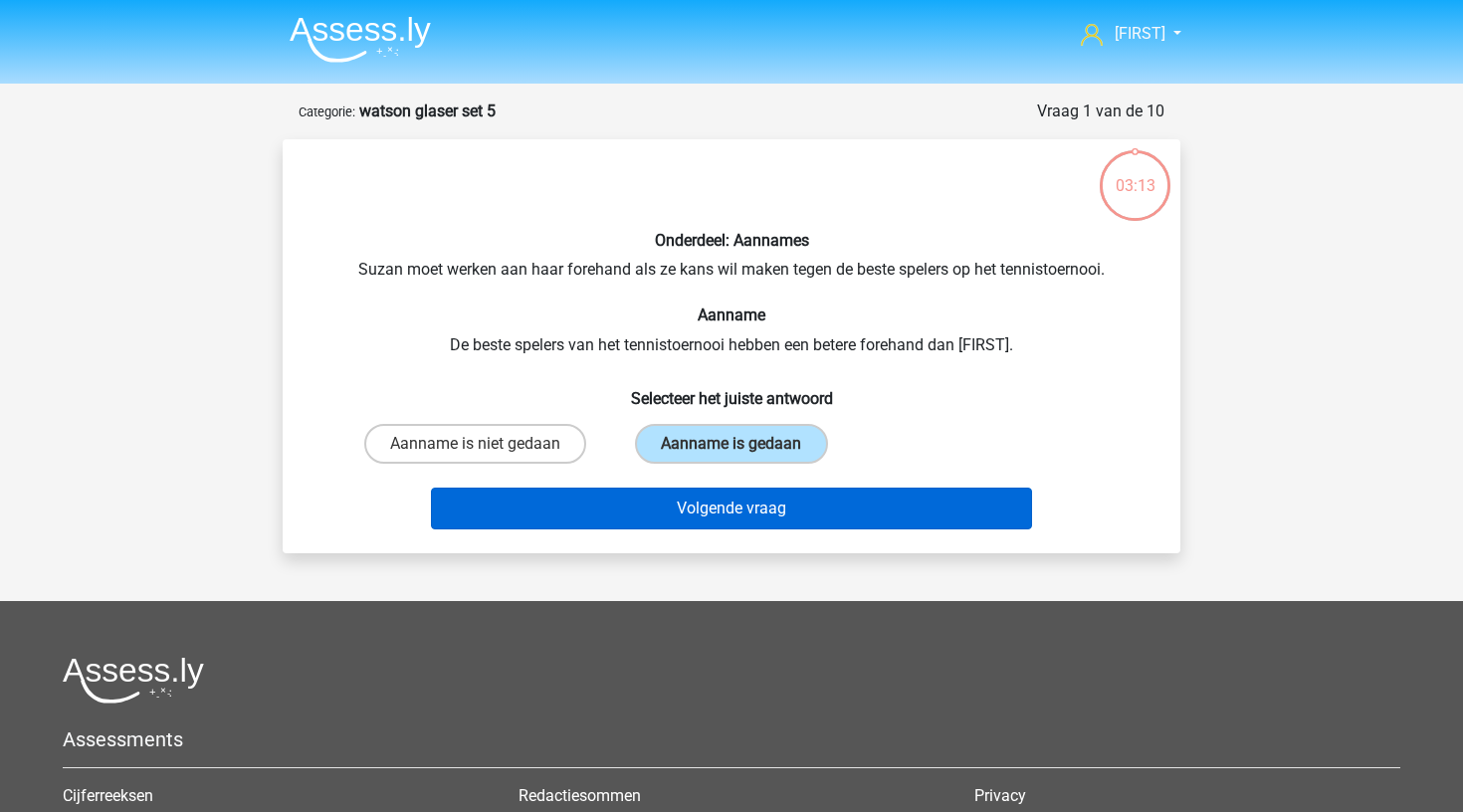 click on "Volgende vraag" at bounding box center (732, 508) 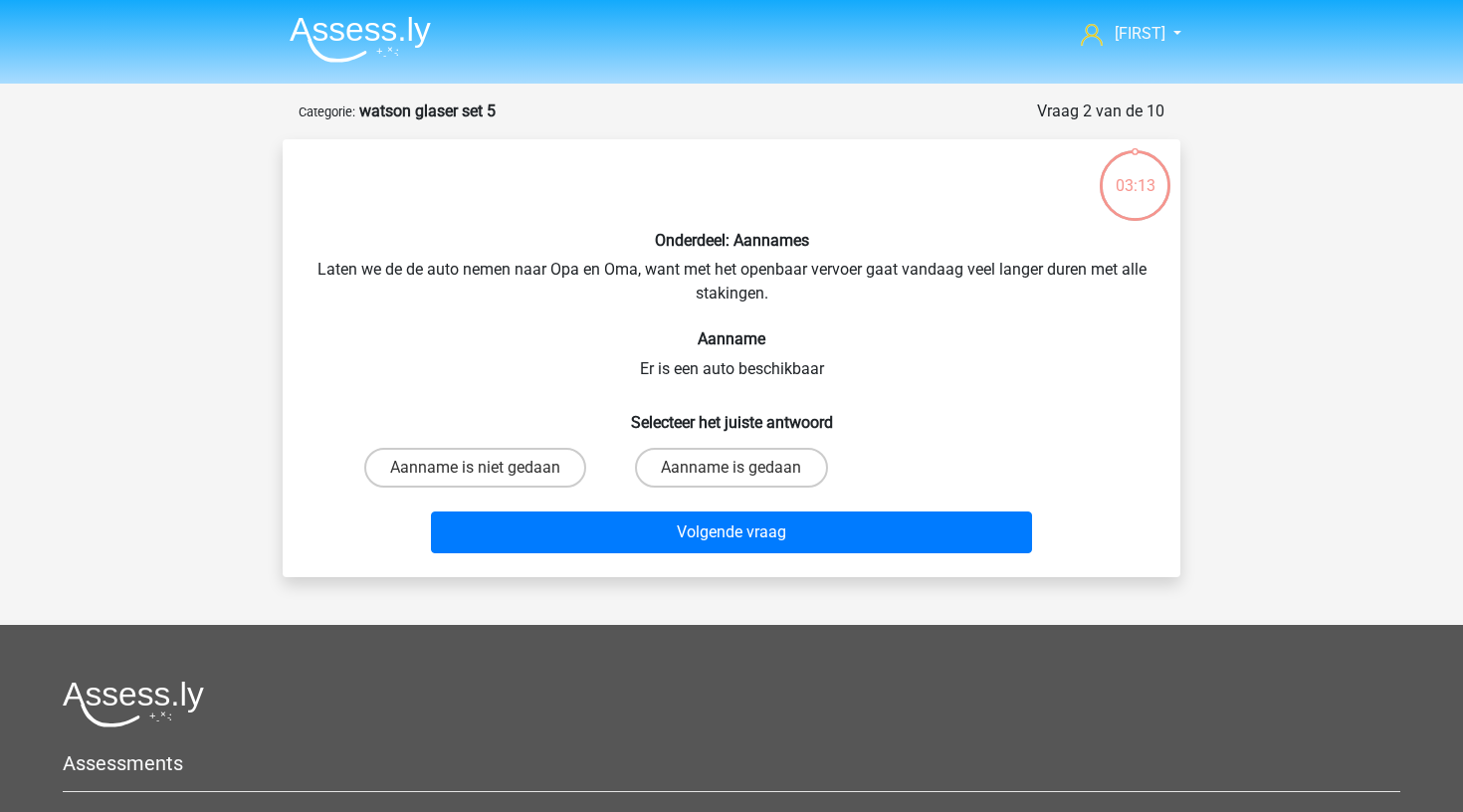 scroll, scrollTop: 100, scrollLeft: 0, axis: vertical 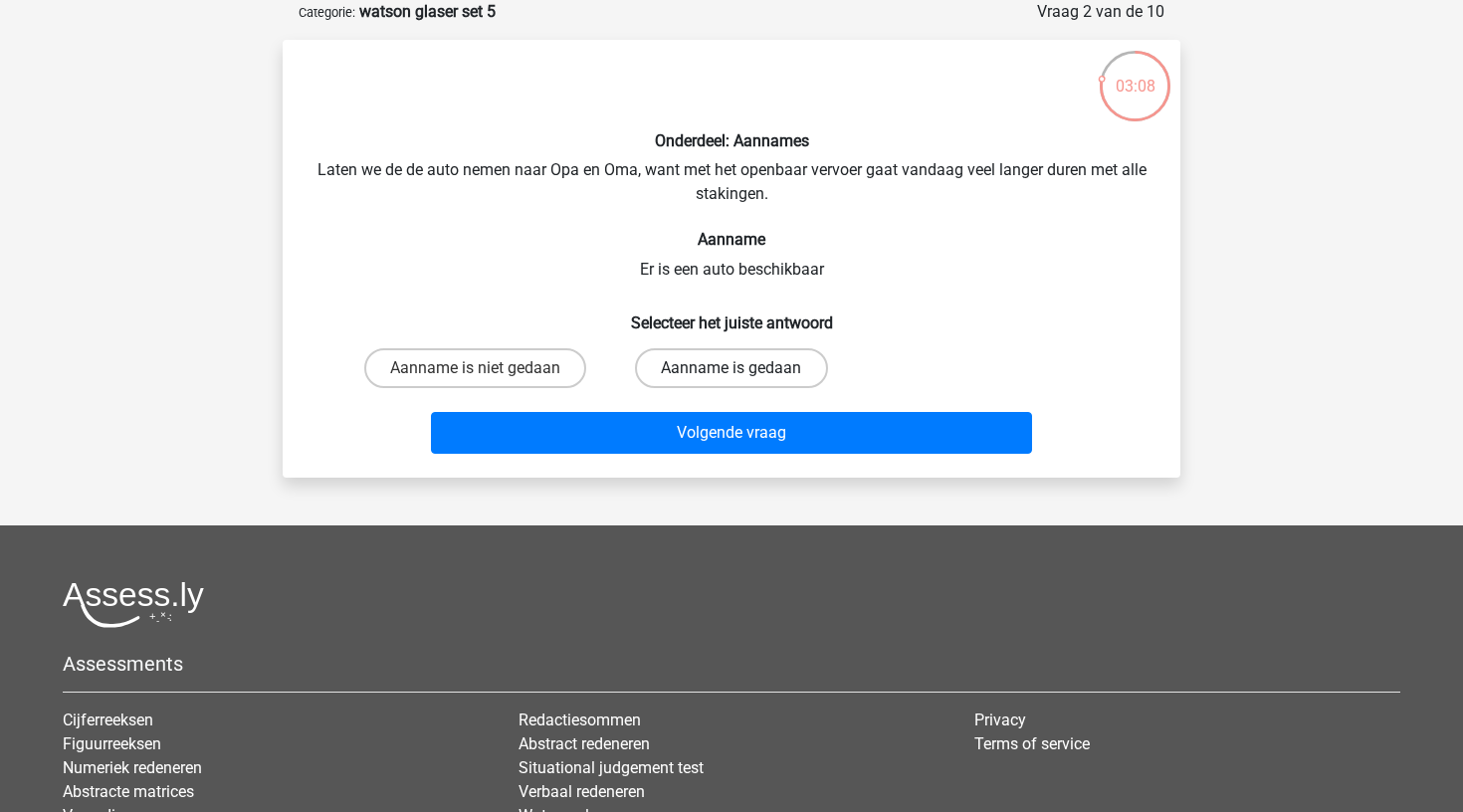 click on "Aanname is gedaan" at bounding box center (731, 368) 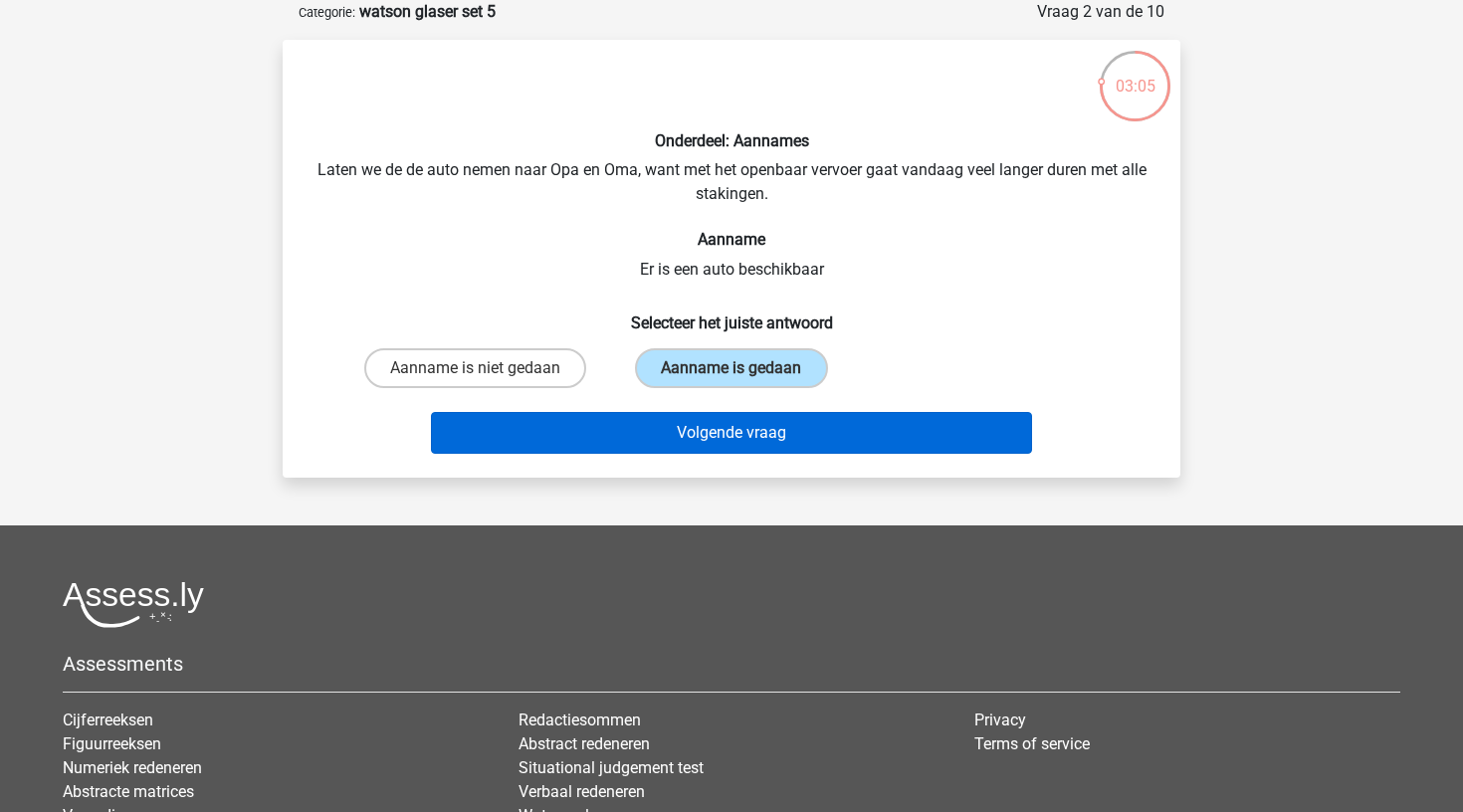 click on "Volgende vraag" at bounding box center (732, 433) 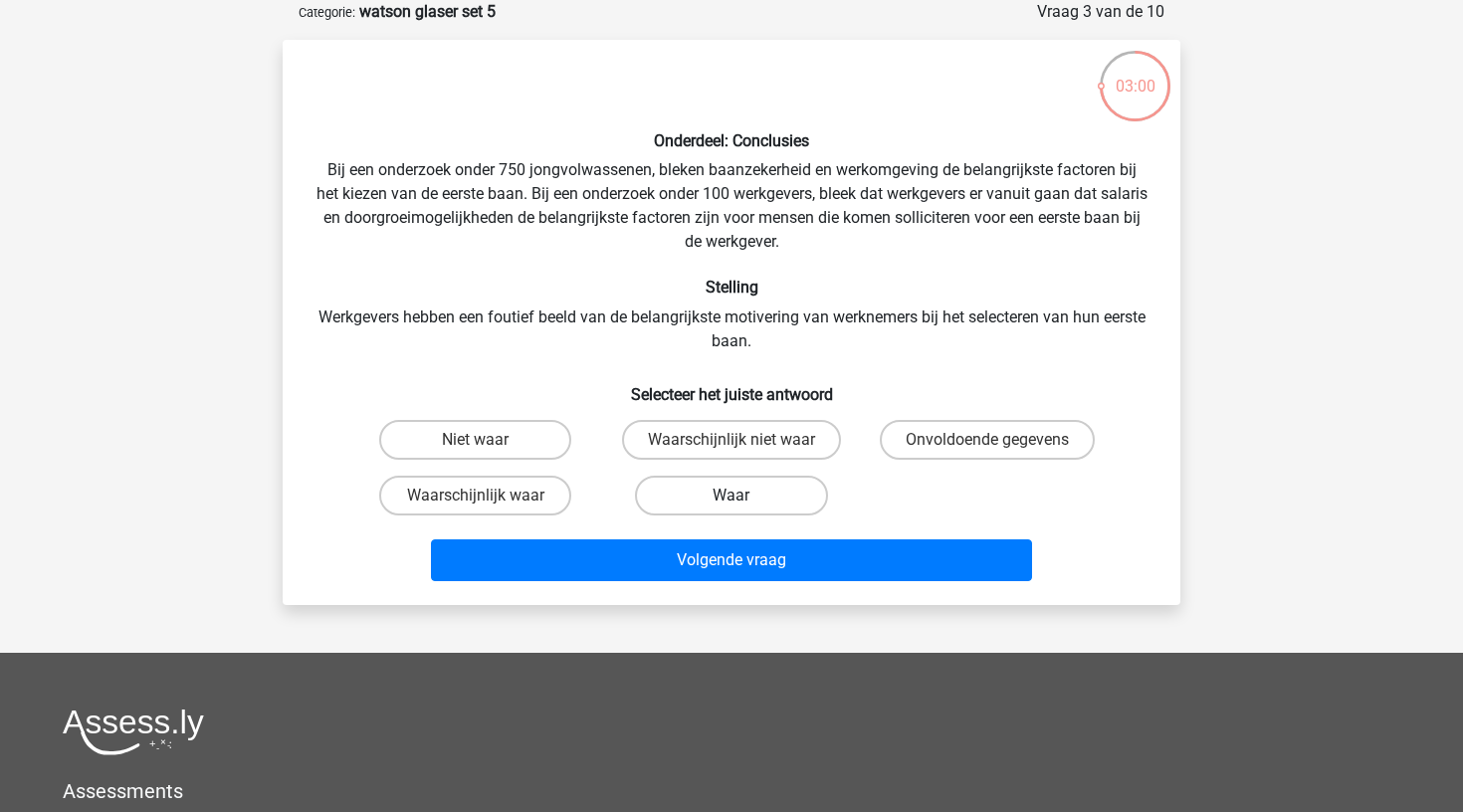 click on "Waar" at bounding box center [731, 496] 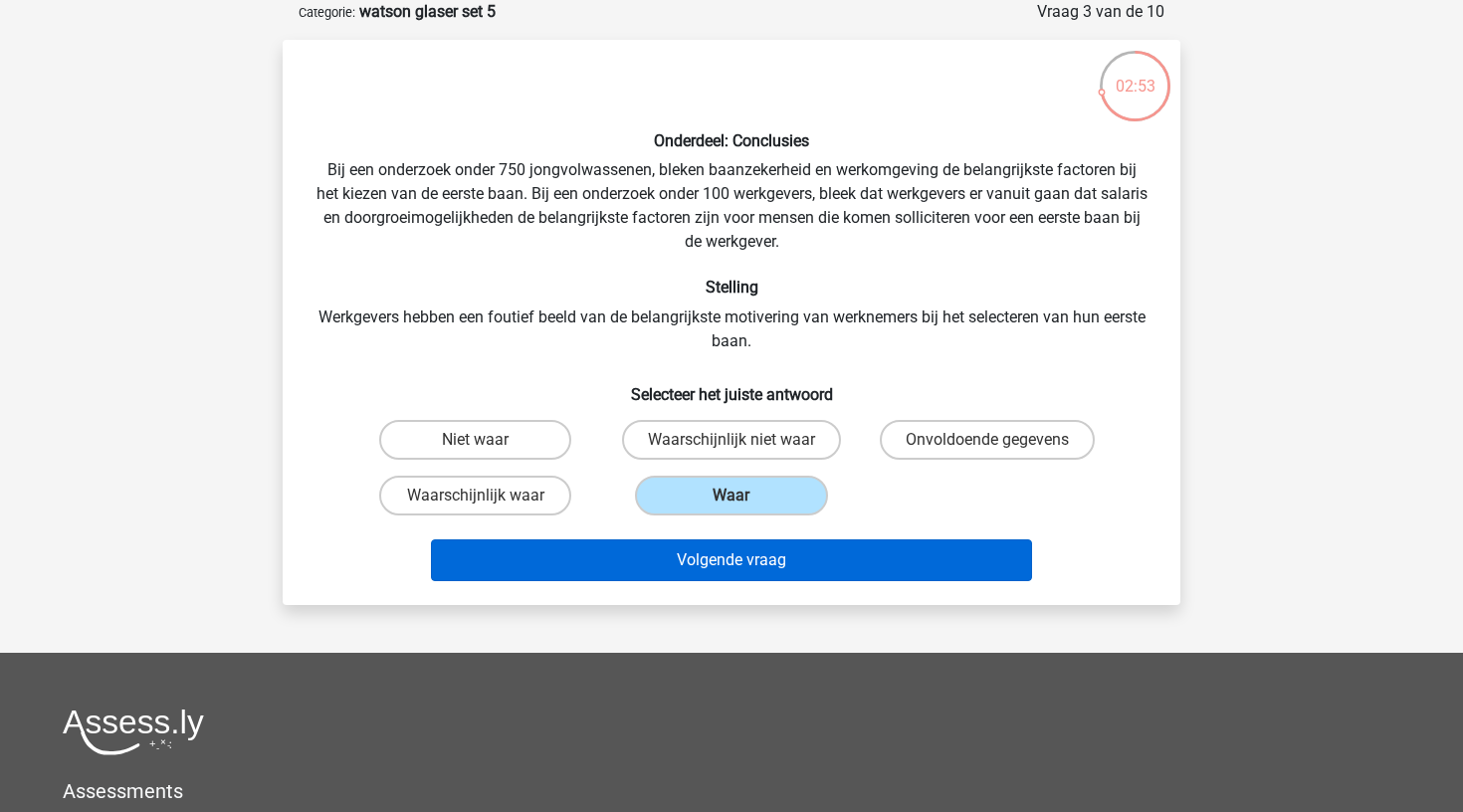click on "Volgende vraag" at bounding box center [732, 560] 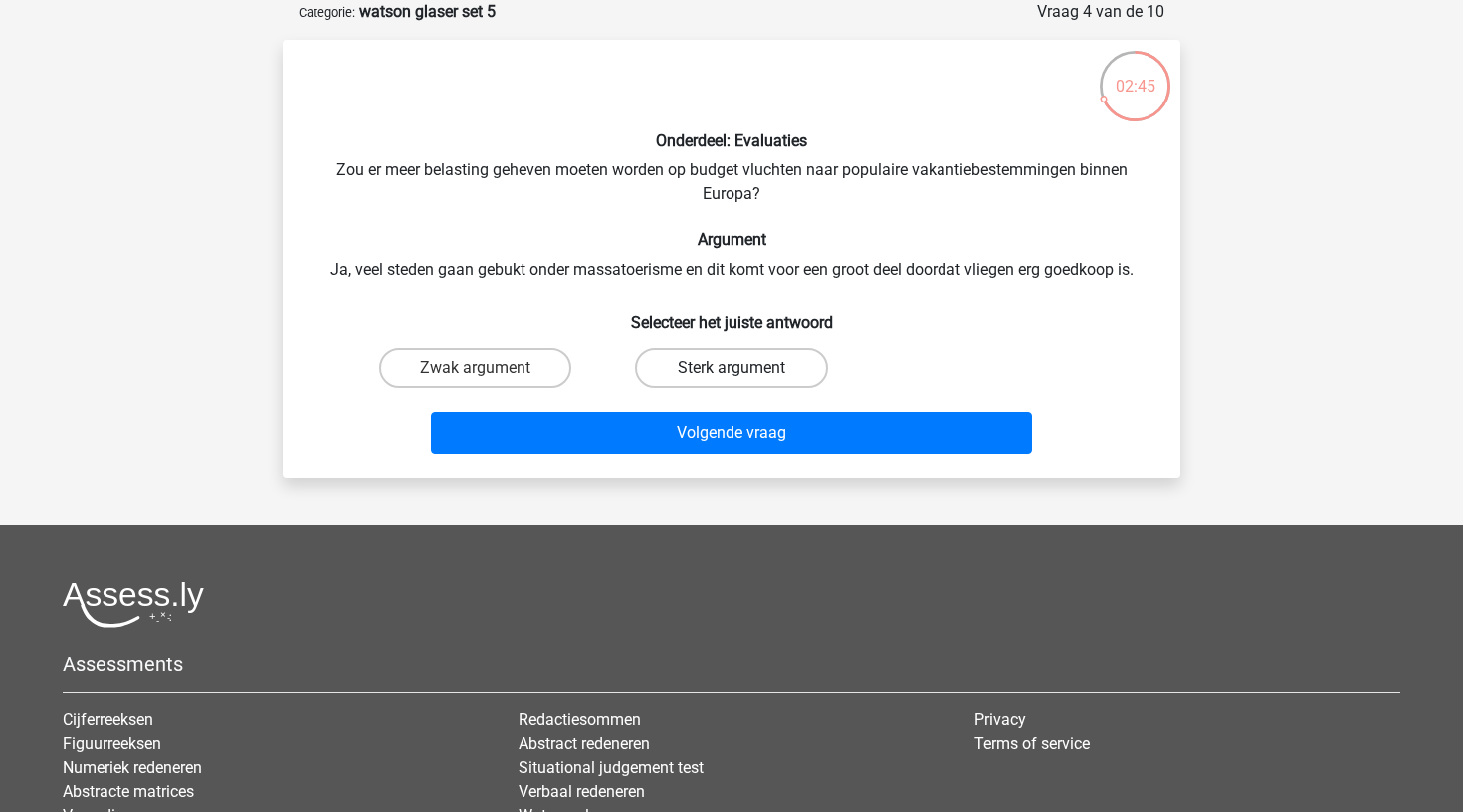 click on "Sterk argument" at bounding box center [731, 368] 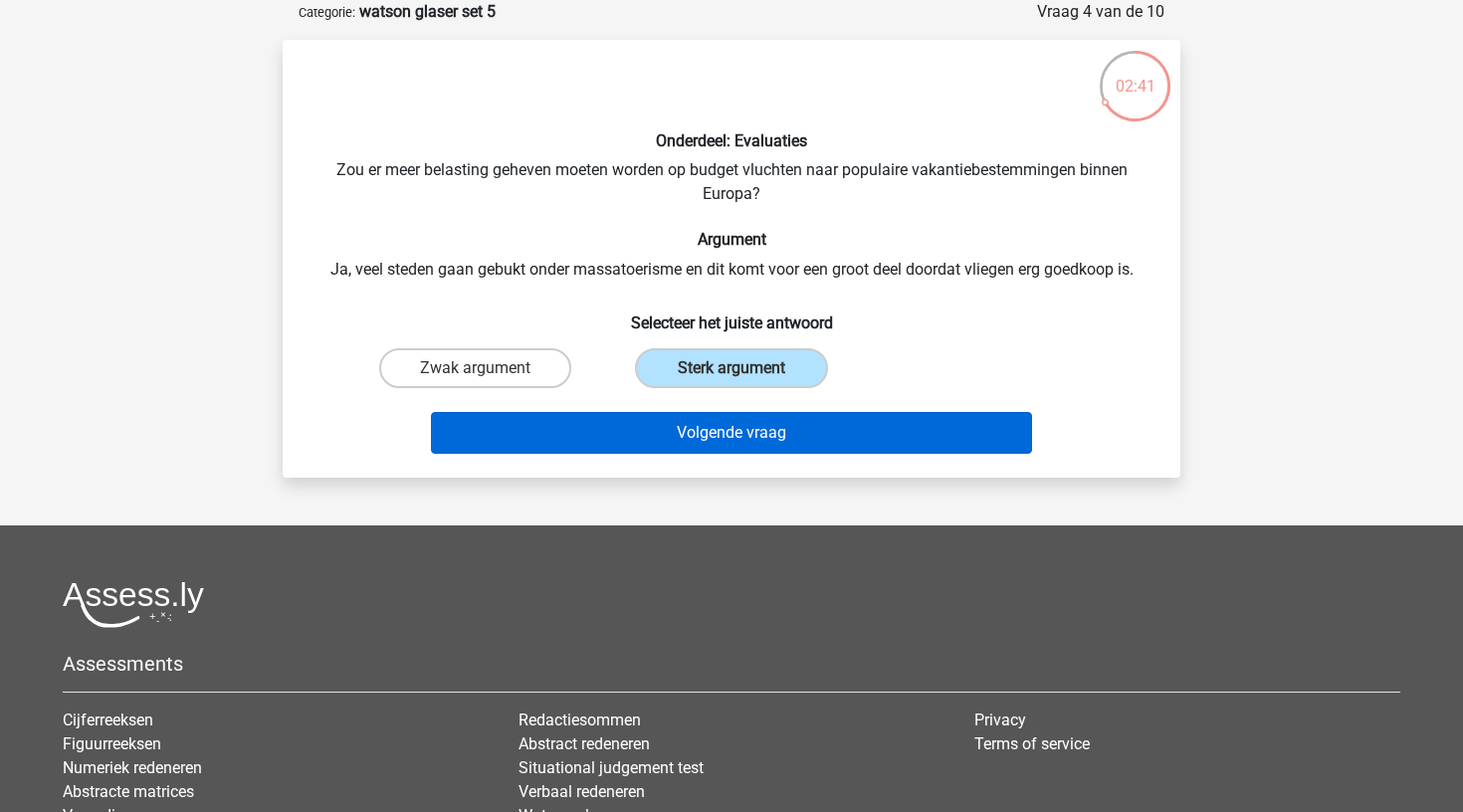 click on "Volgende vraag" at bounding box center [732, 433] 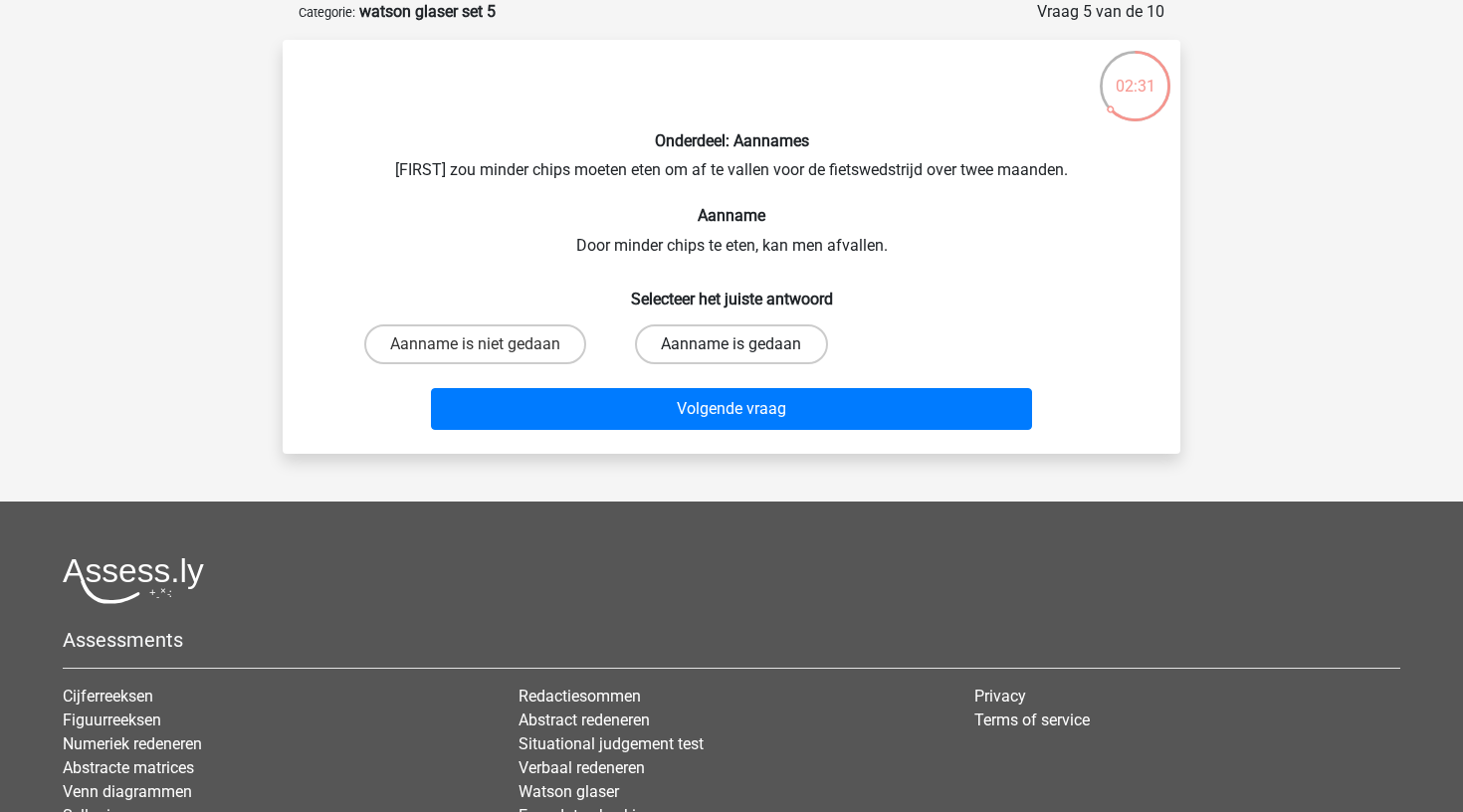 click on "Aanname is gedaan" at bounding box center (731, 344) 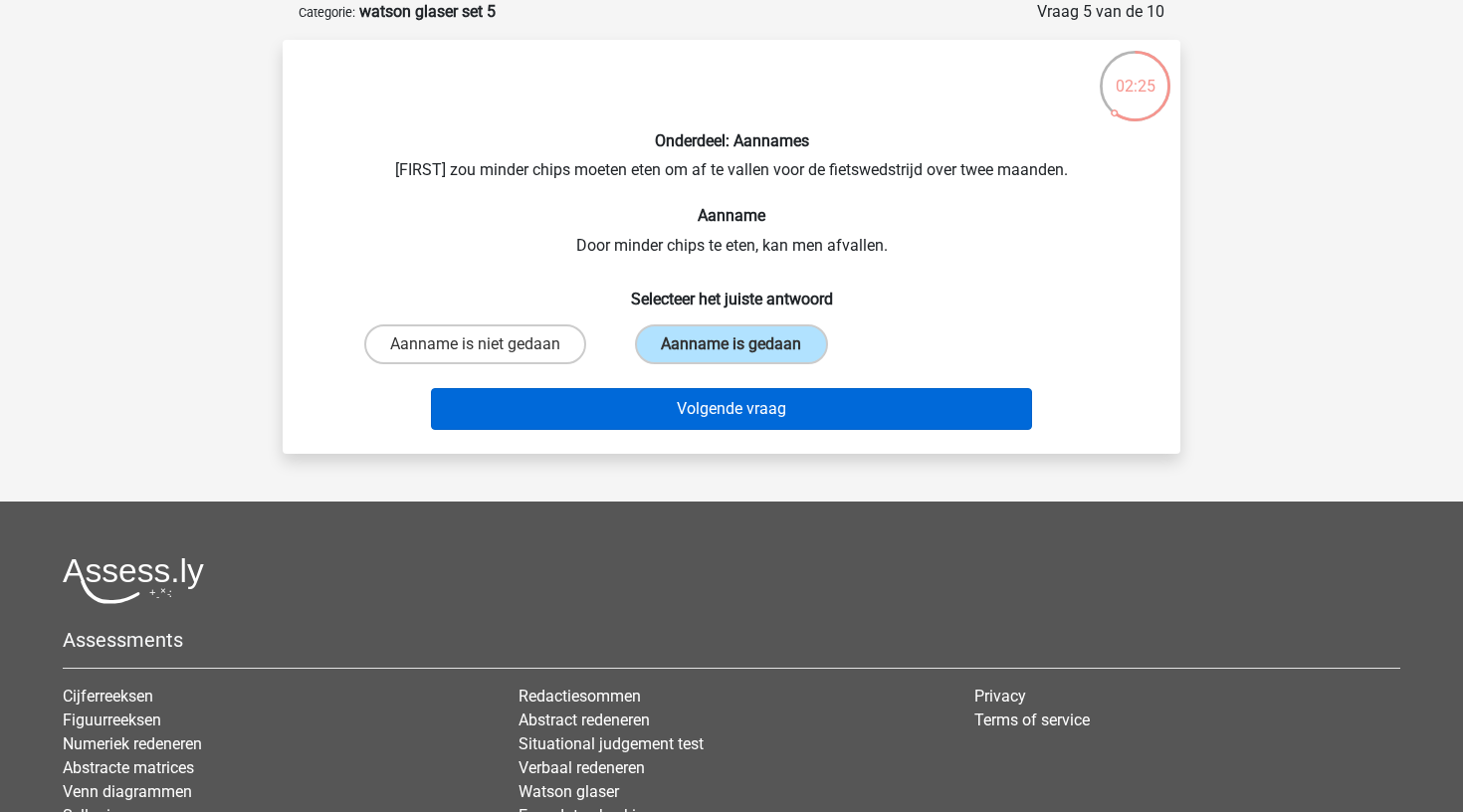 click on "Volgende vraag" at bounding box center [732, 409] 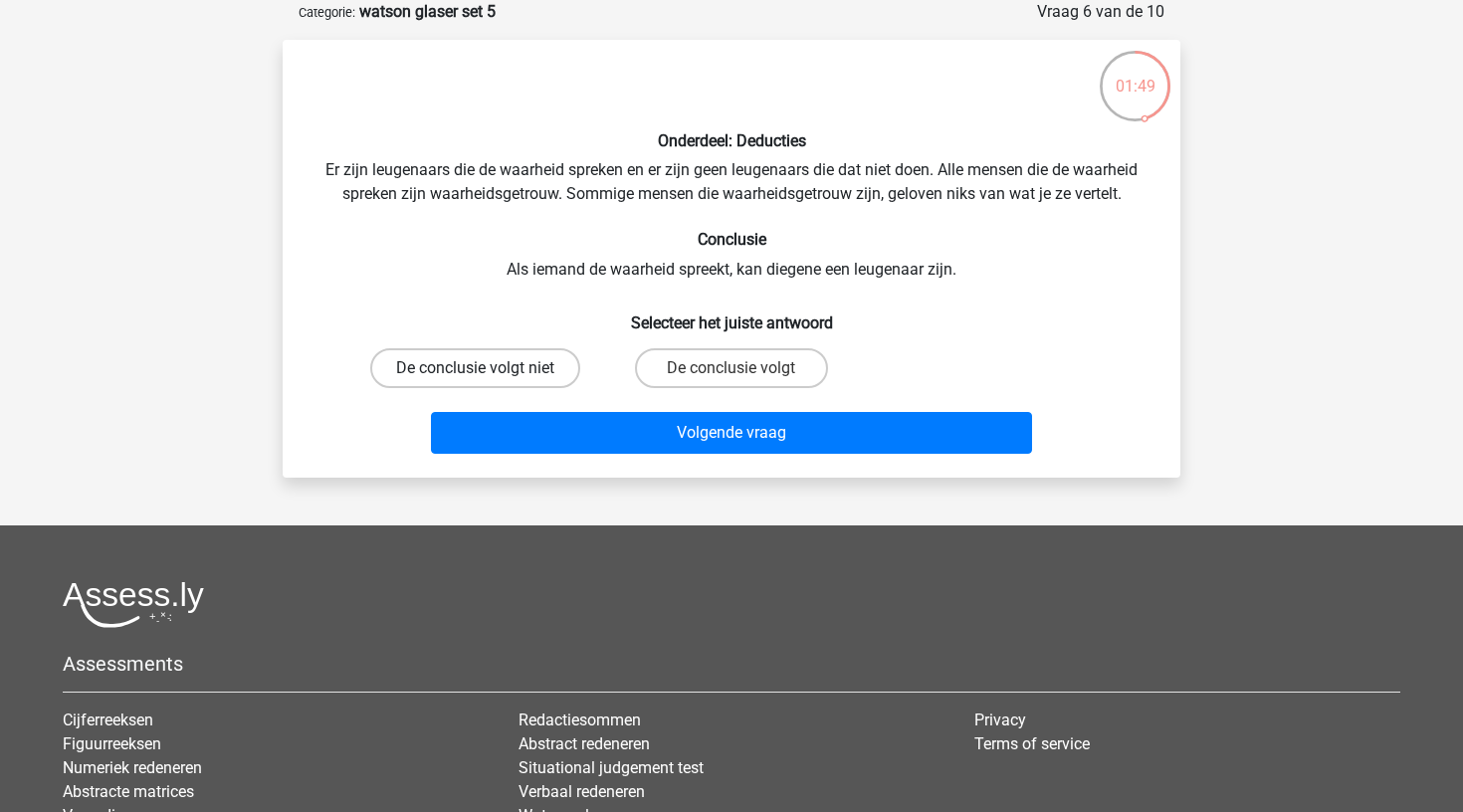 click on "De conclusie volgt niet" at bounding box center [475, 368] 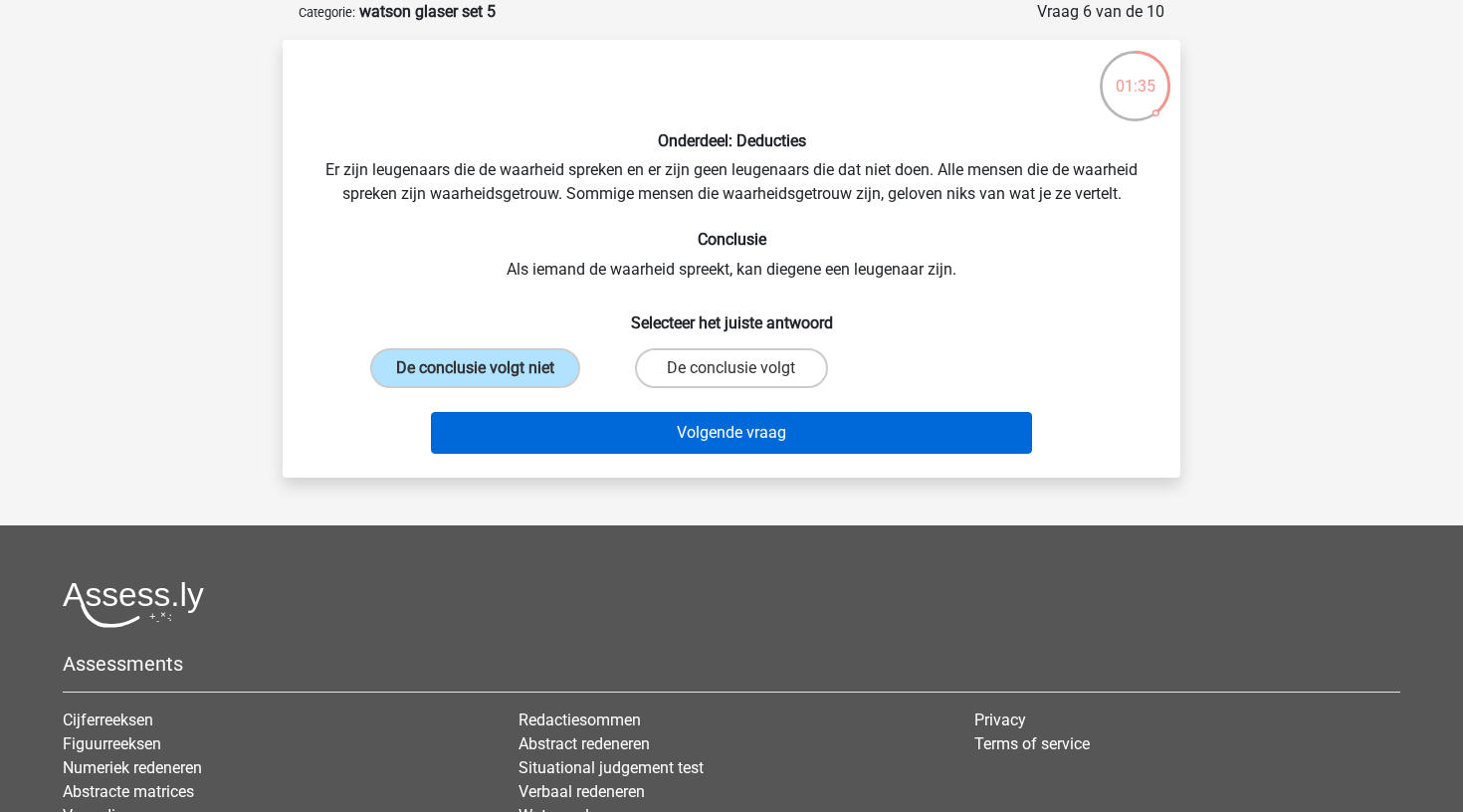 click on "Volgende vraag" at bounding box center (732, 433) 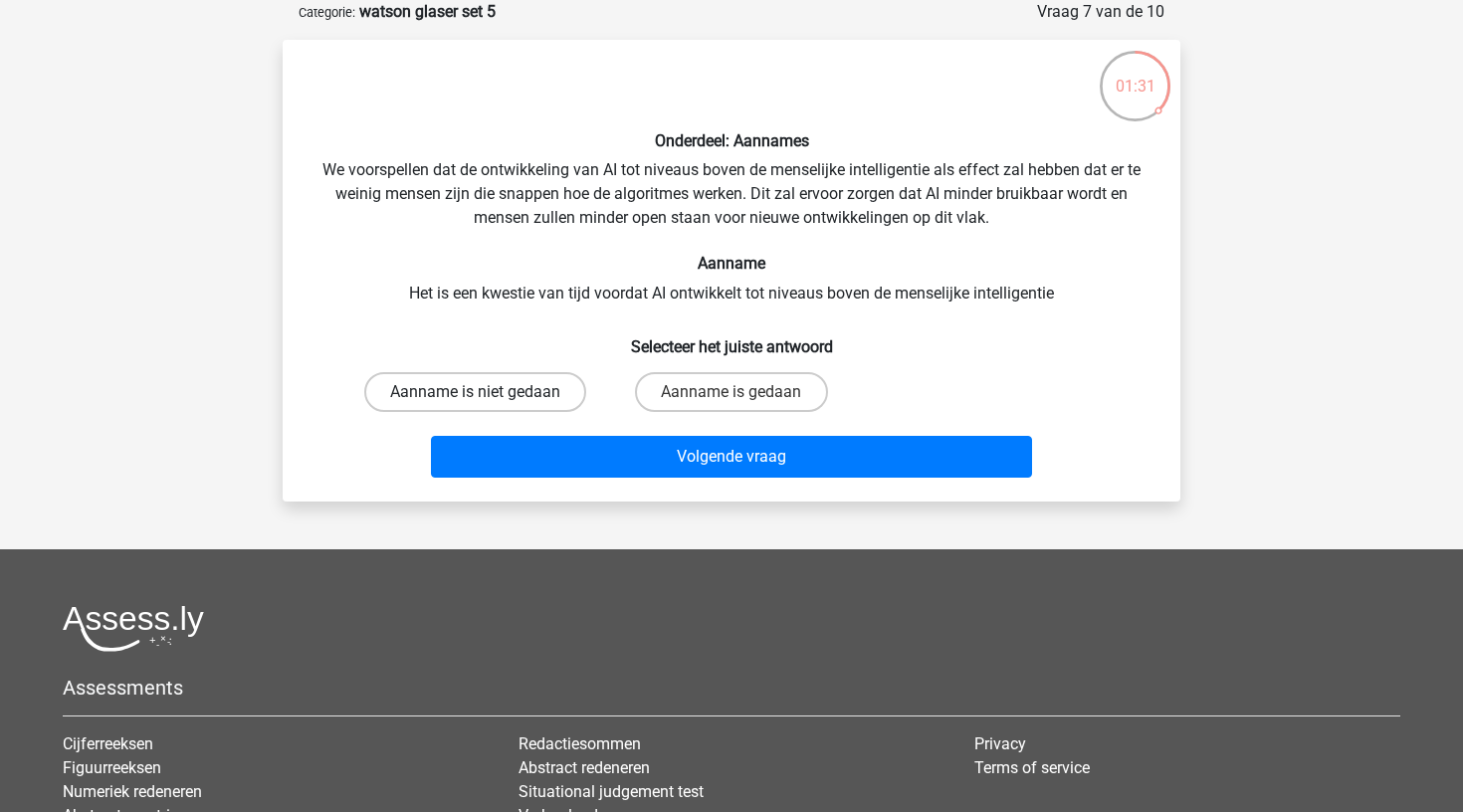 click on "Aanname is niet gedaan" at bounding box center [475, 392] 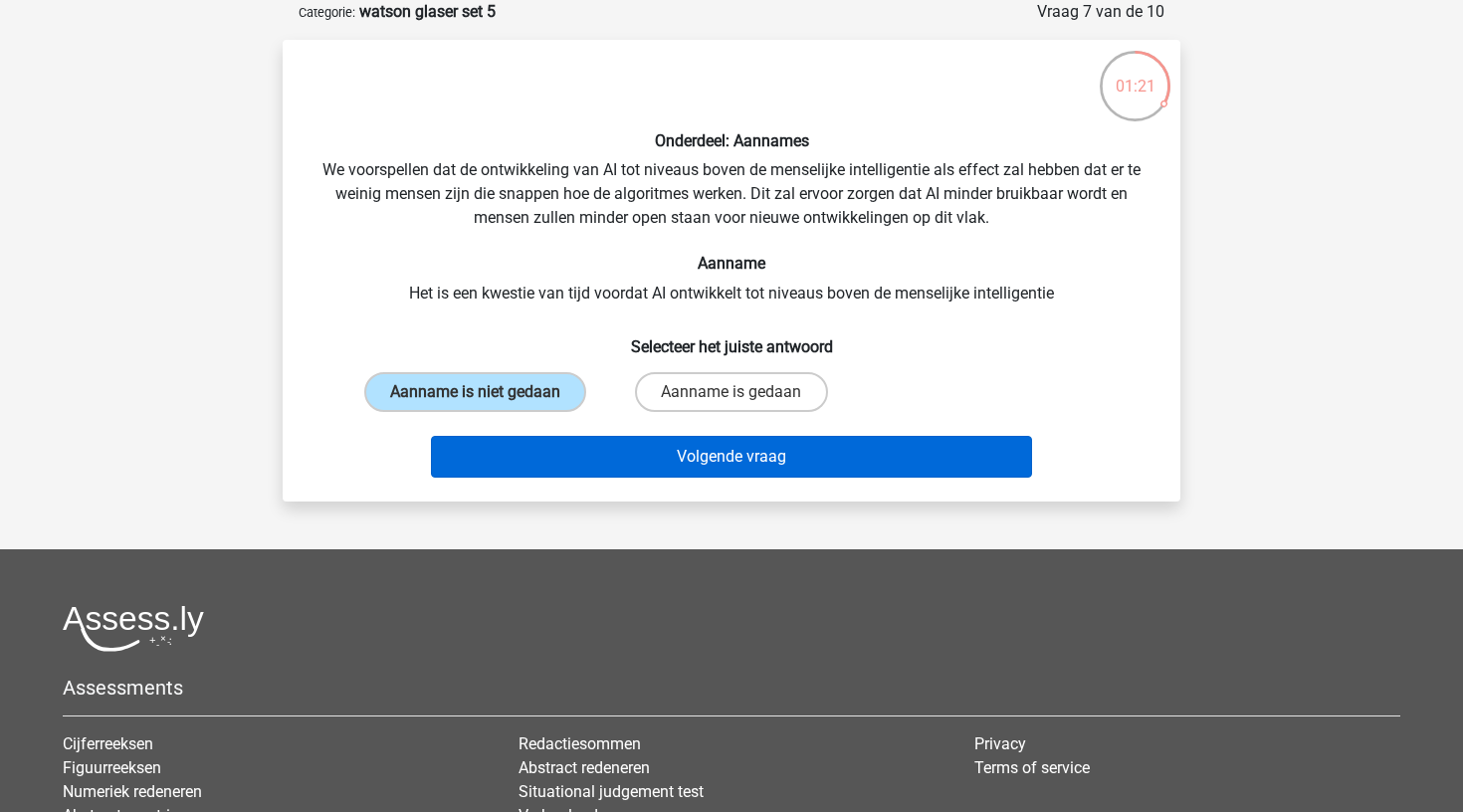 click on "Volgende vraag" at bounding box center [732, 457] 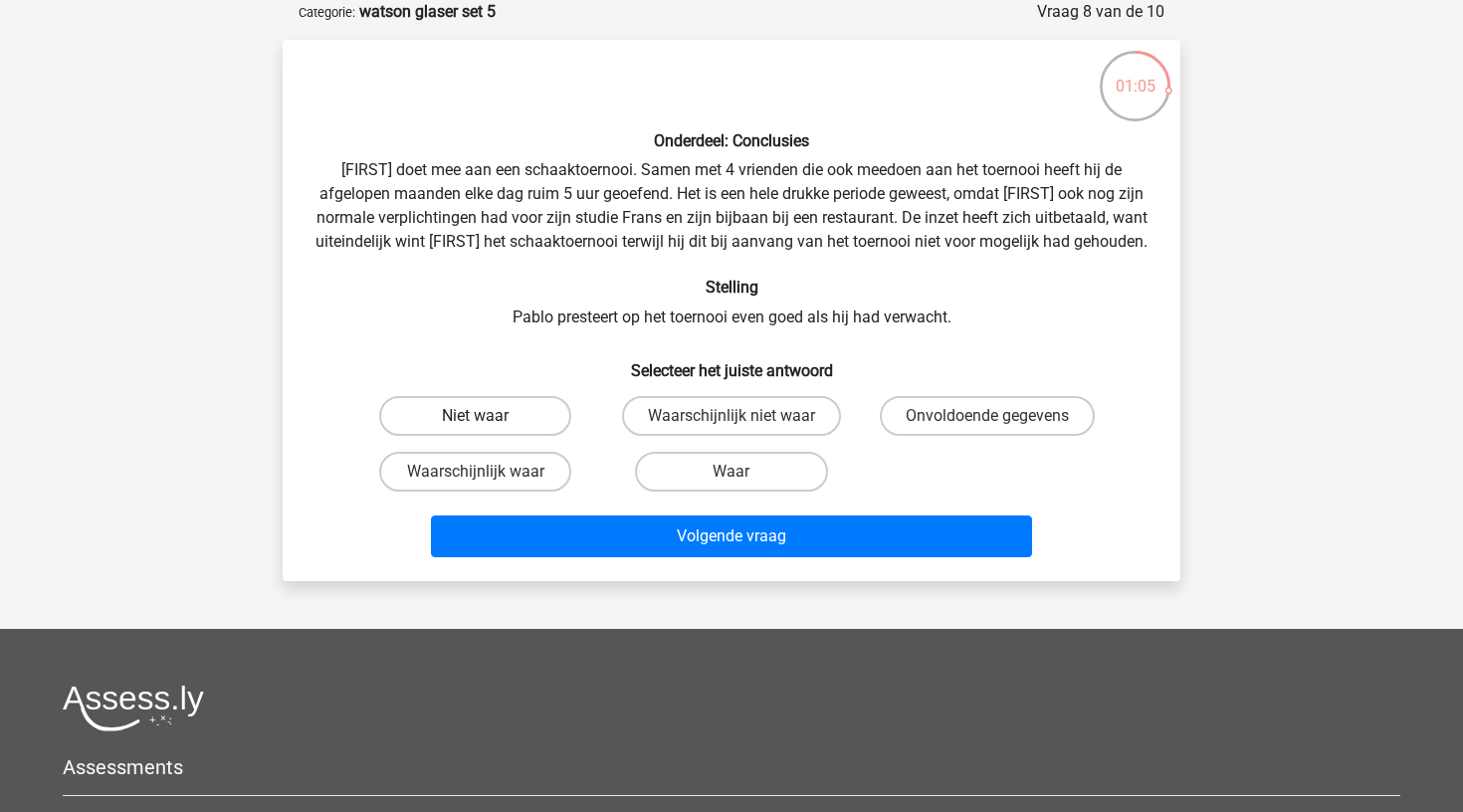 click on "Niet waar" at bounding box center (475, 416) 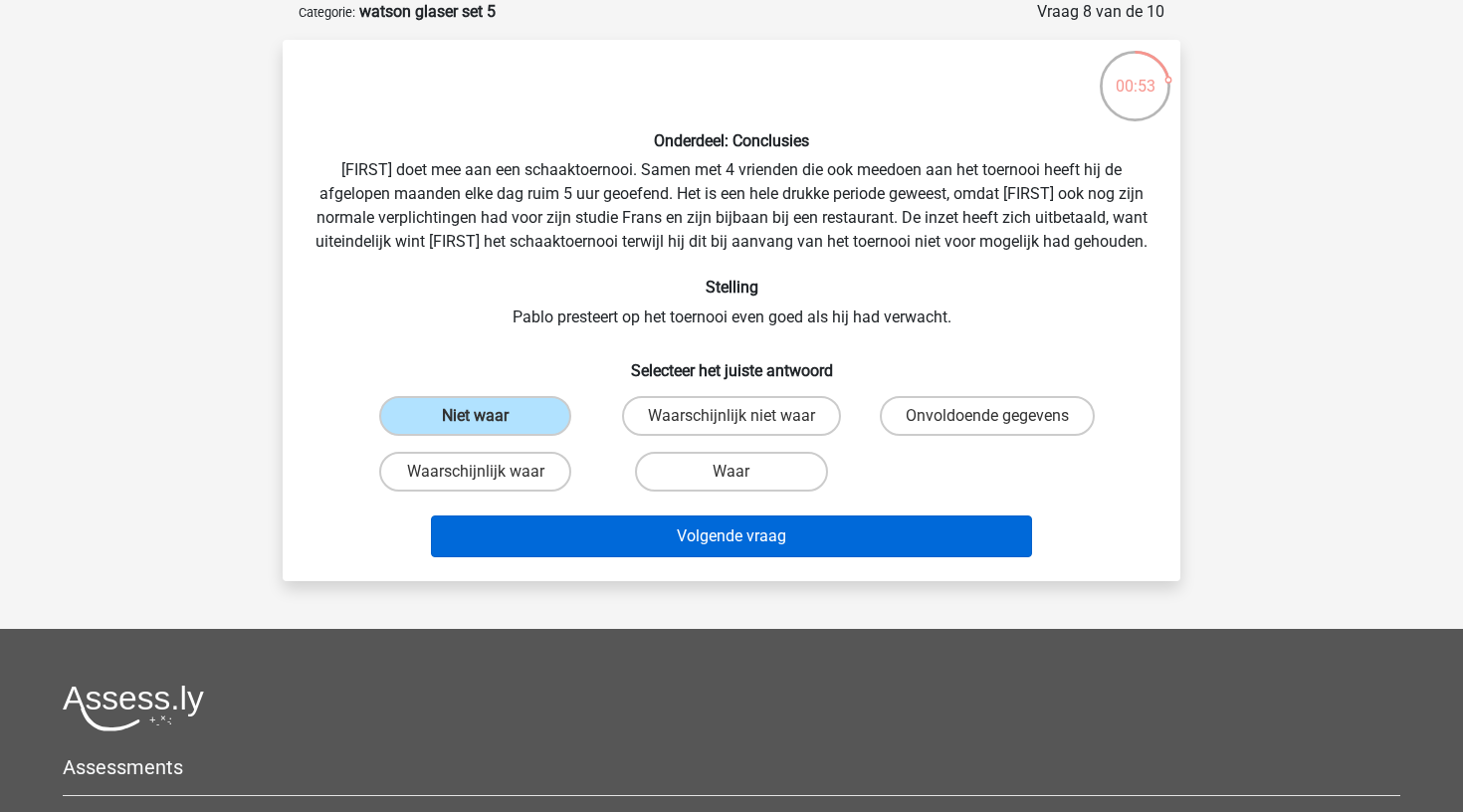 click on "Volgende vraag" at bounding box center (732, 536) 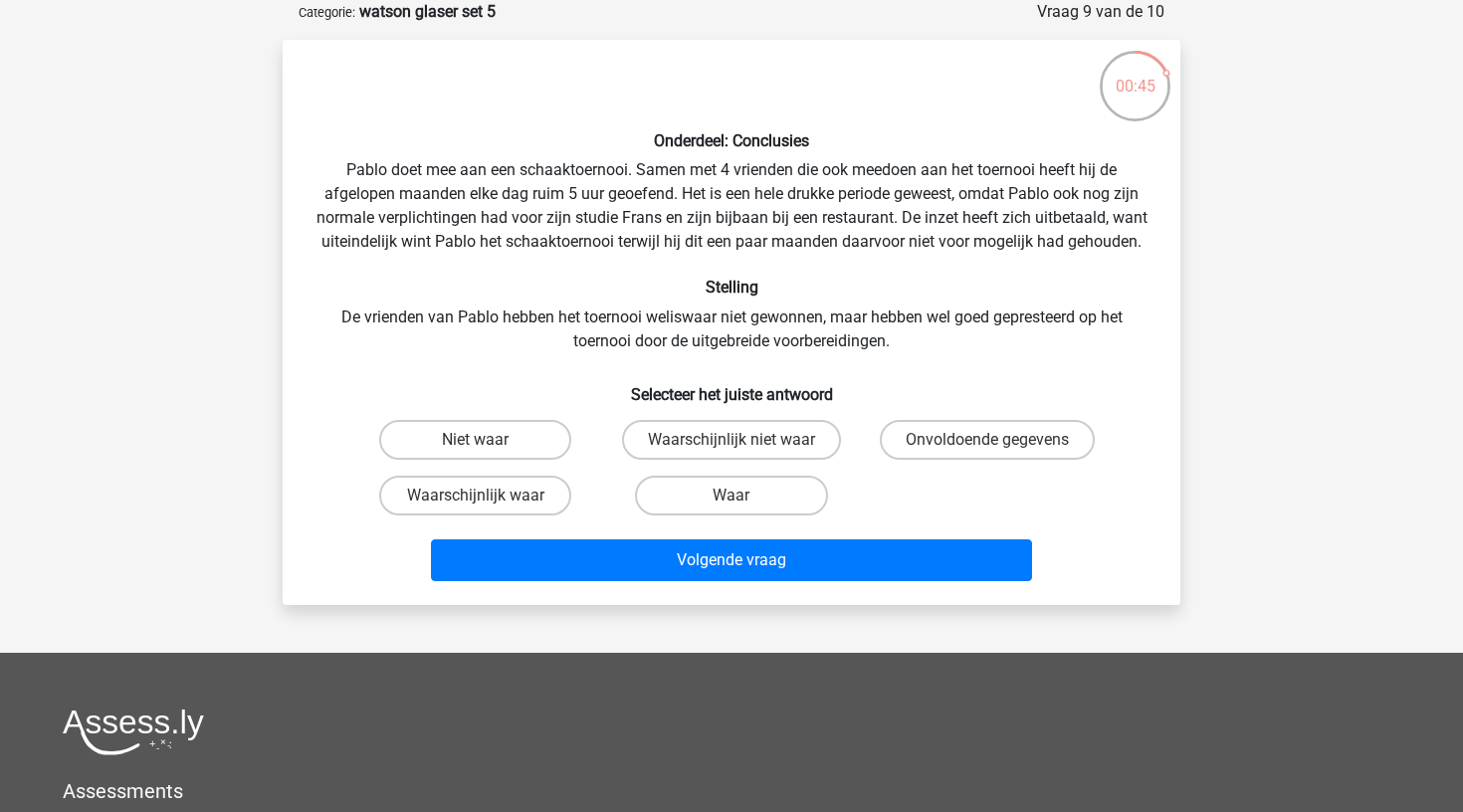 click on "Onvoldoende gegevens" at bounding box center (993, 446) 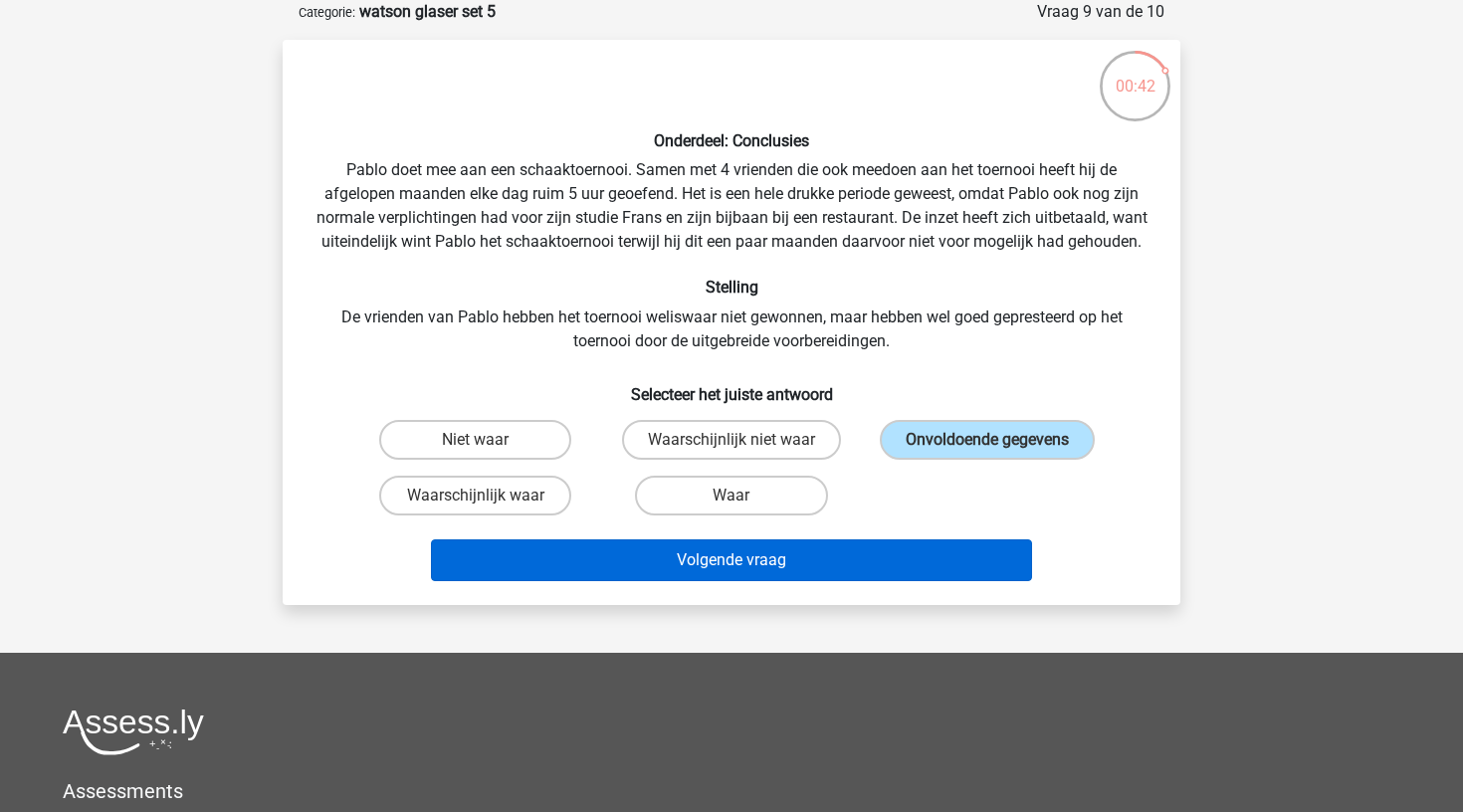 click on "Volgende vraag" at bounding box center (732, 560) 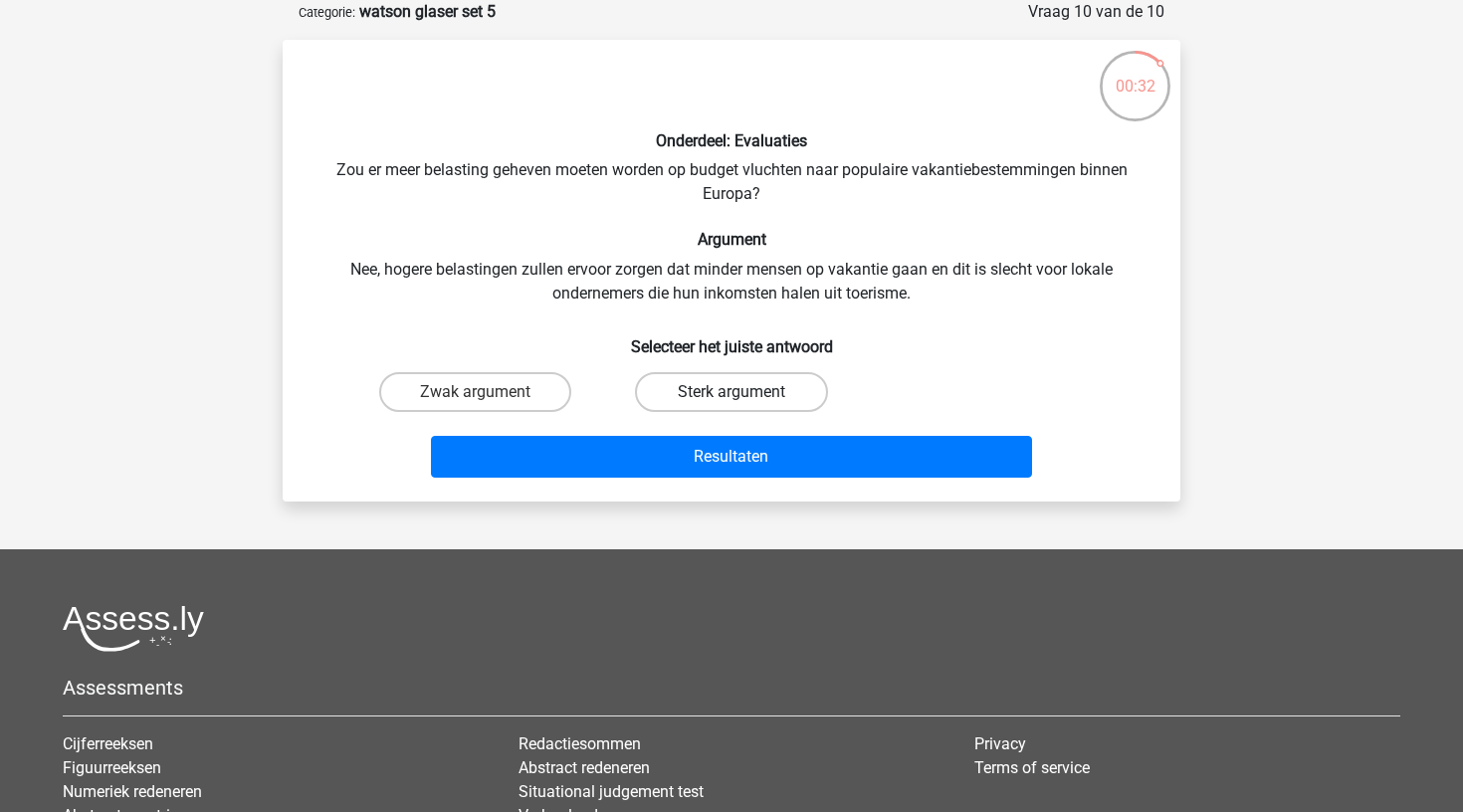 click on "Sterk argument" at bounding box center (731, 392) 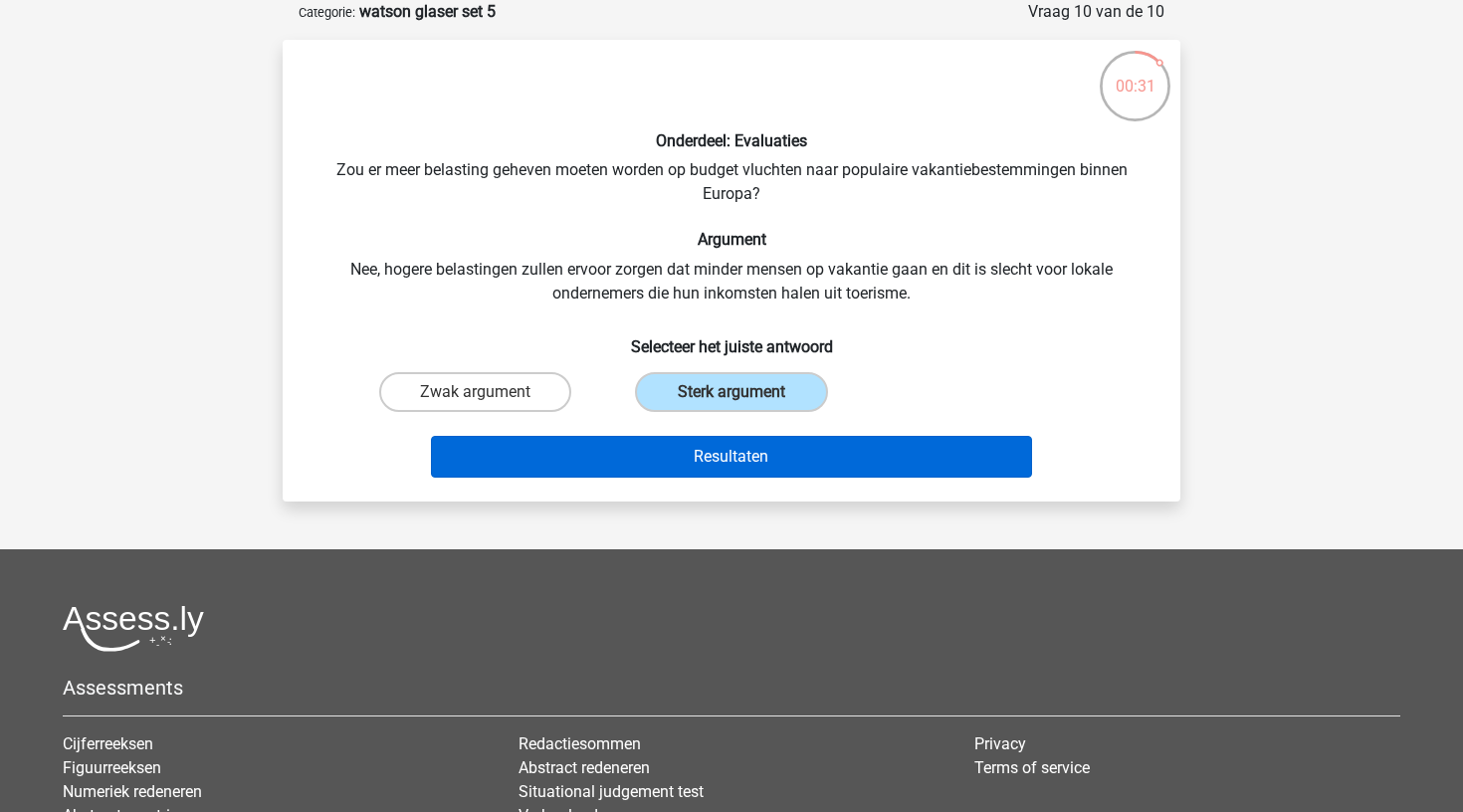 click on "Resultaten" at bounding box center [732, 457] 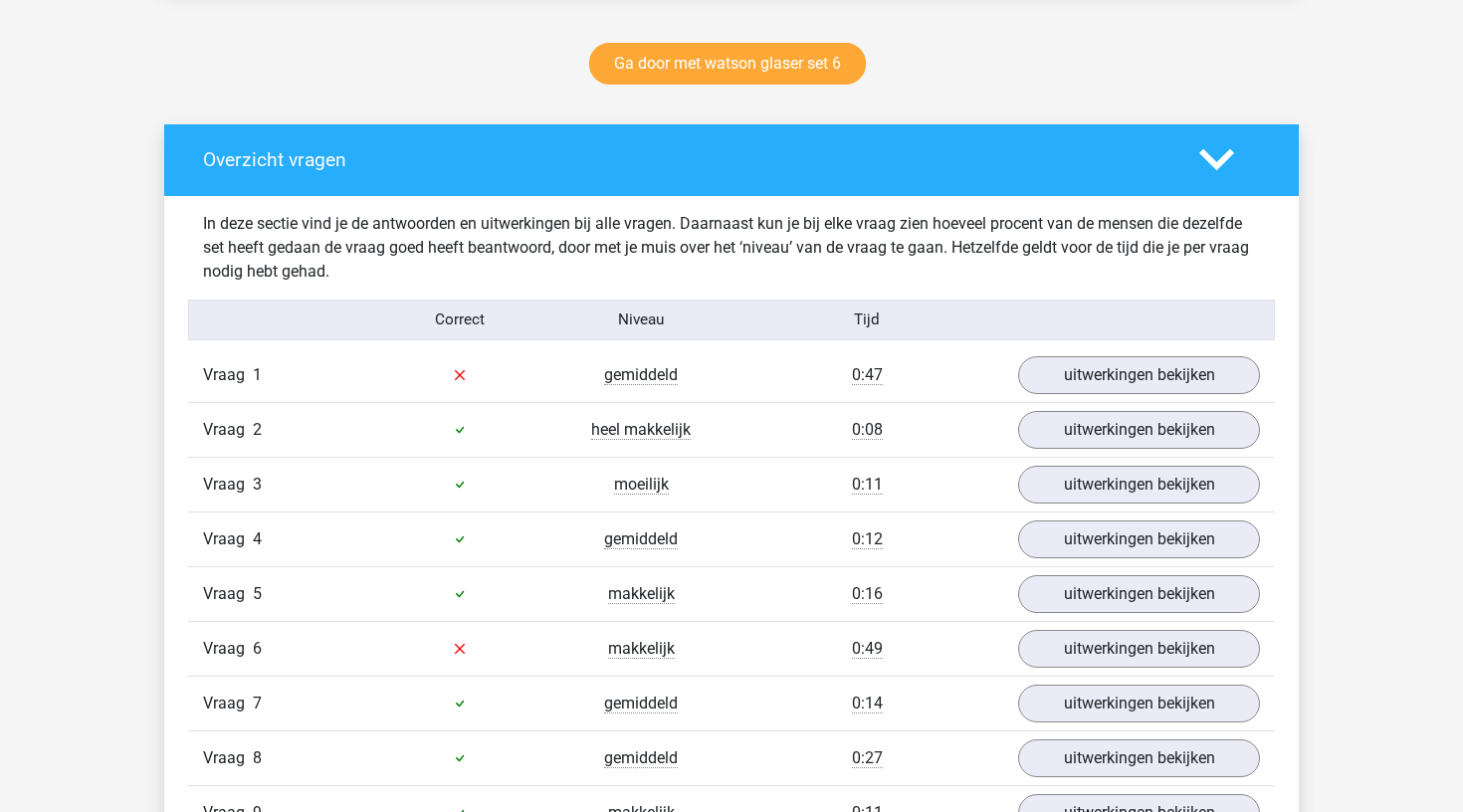 scroll, scrollTop: 1108, scrollLeft: 0, axis: vertical 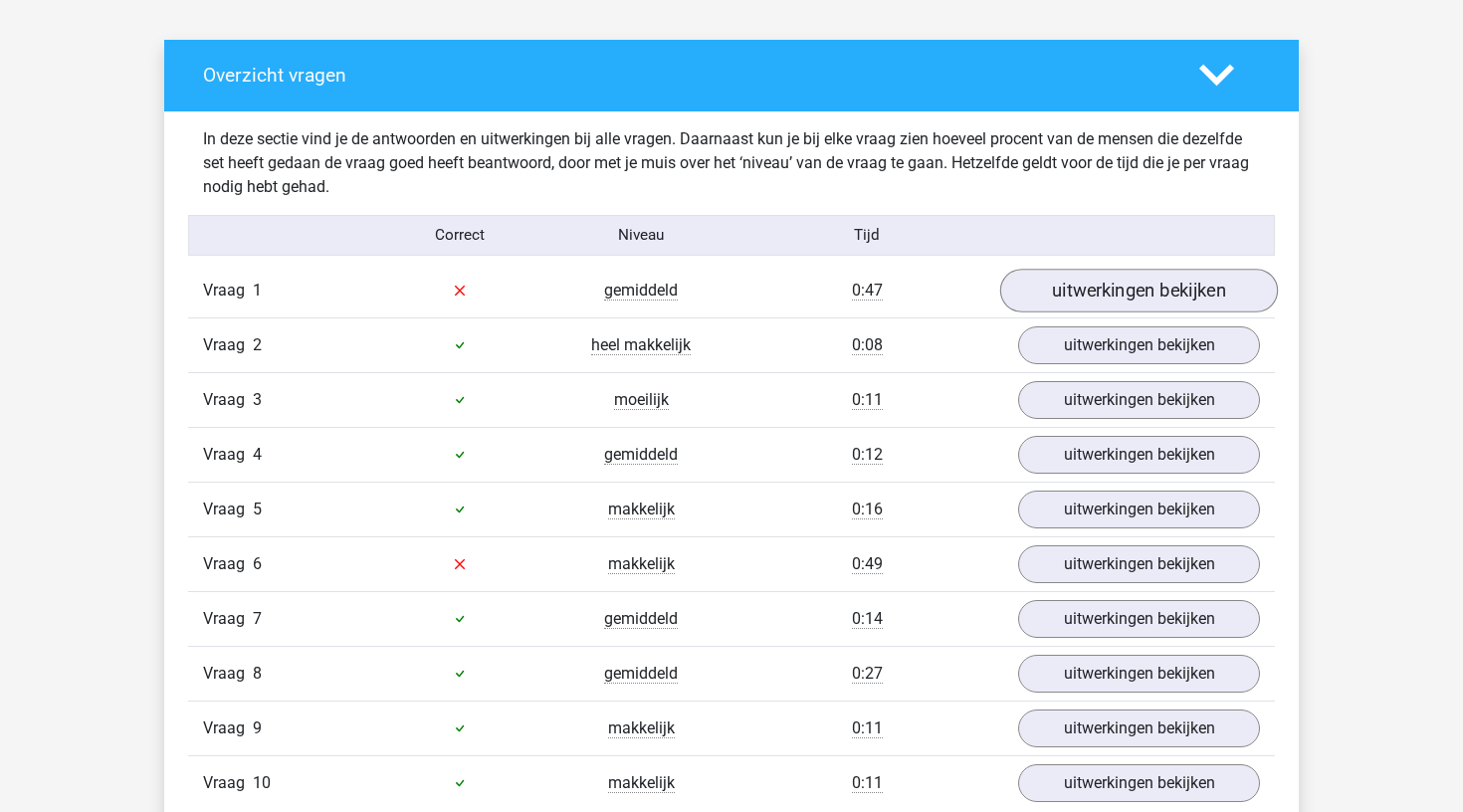 click on "uitwerkingen bekijken" at bounding box center [1139, 291] 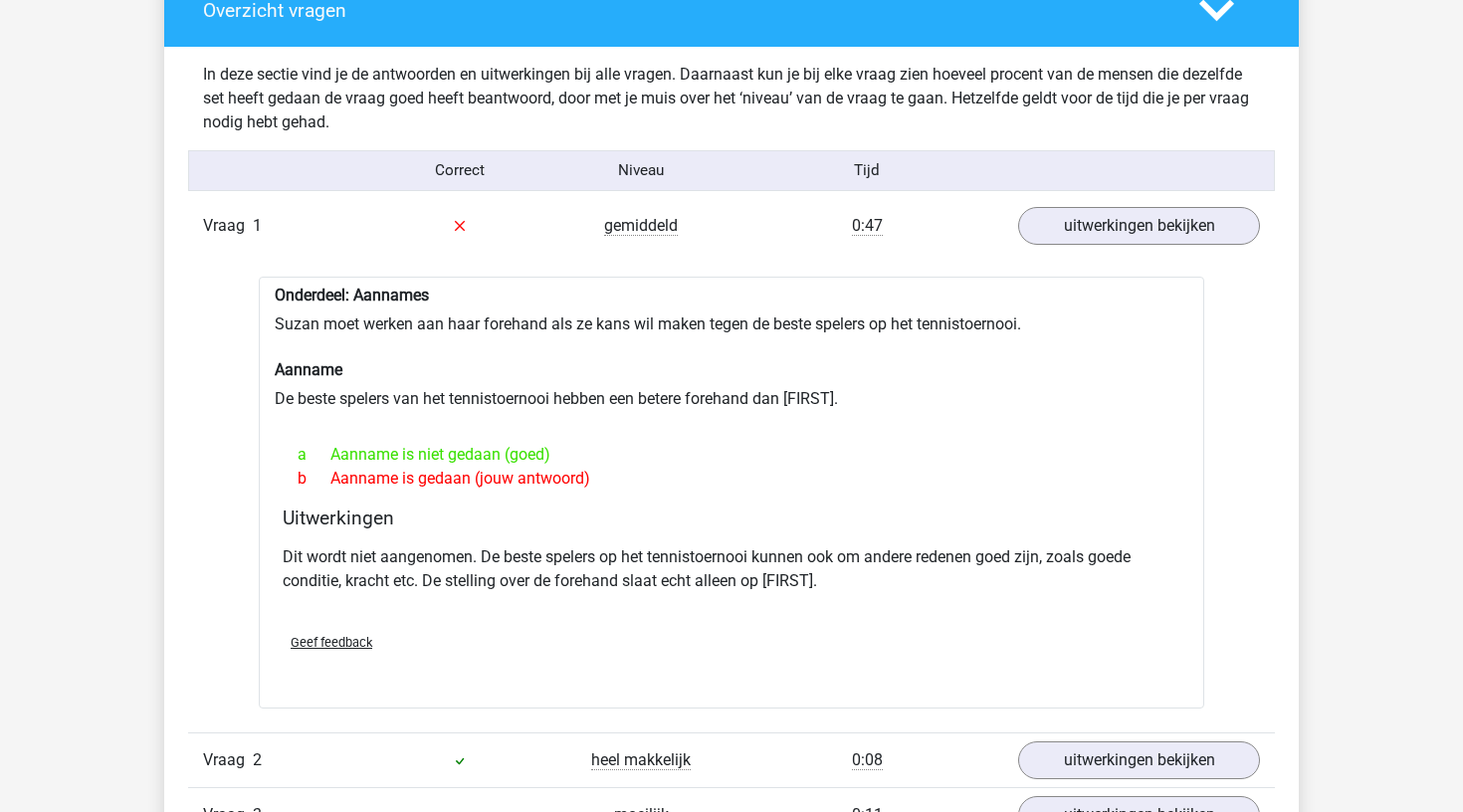 scroll, scrollTop: 1171, scrollLeft: 0, axis: vertical 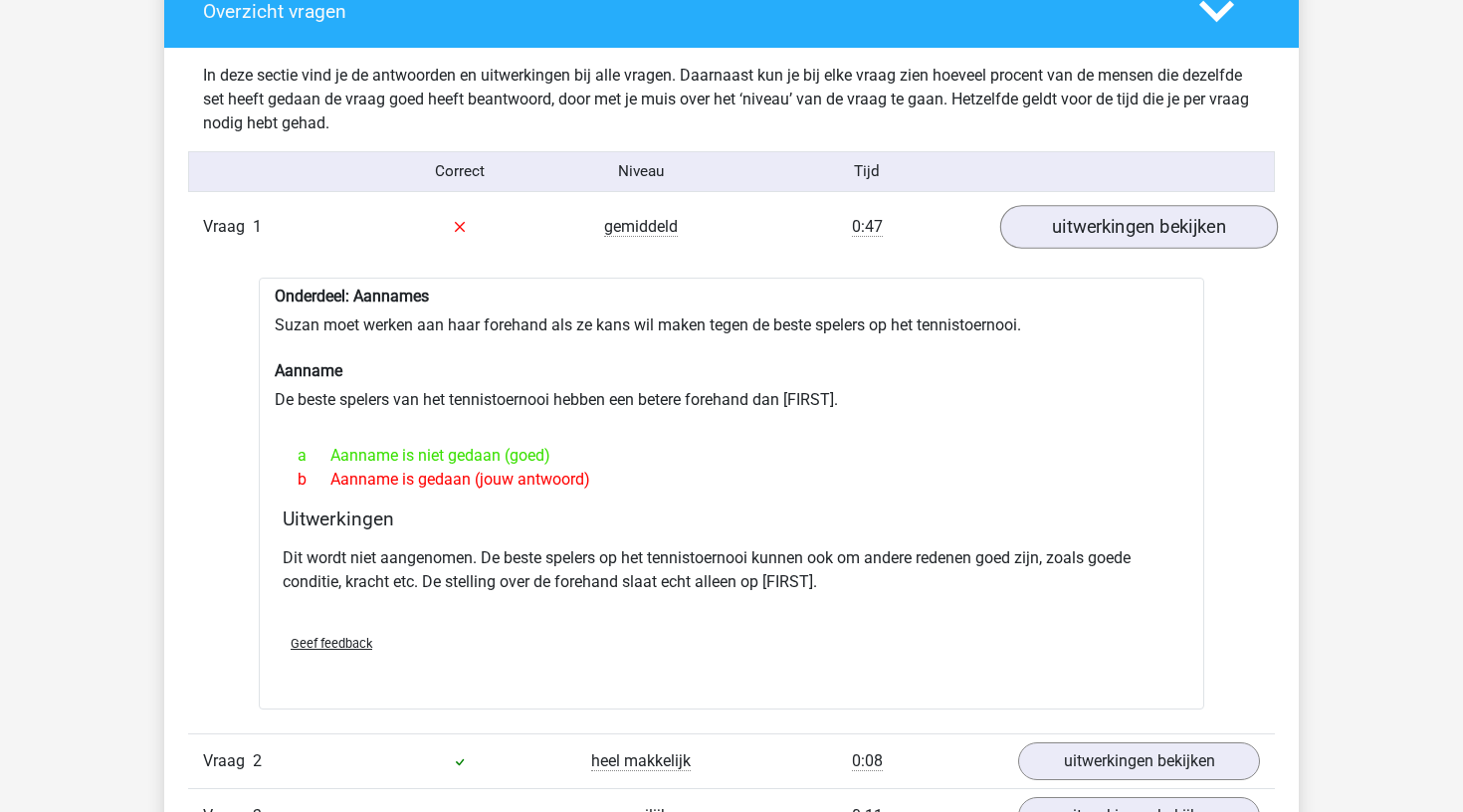 click on "uitwerkingen bekijken" at bounding box center (1139, 227) 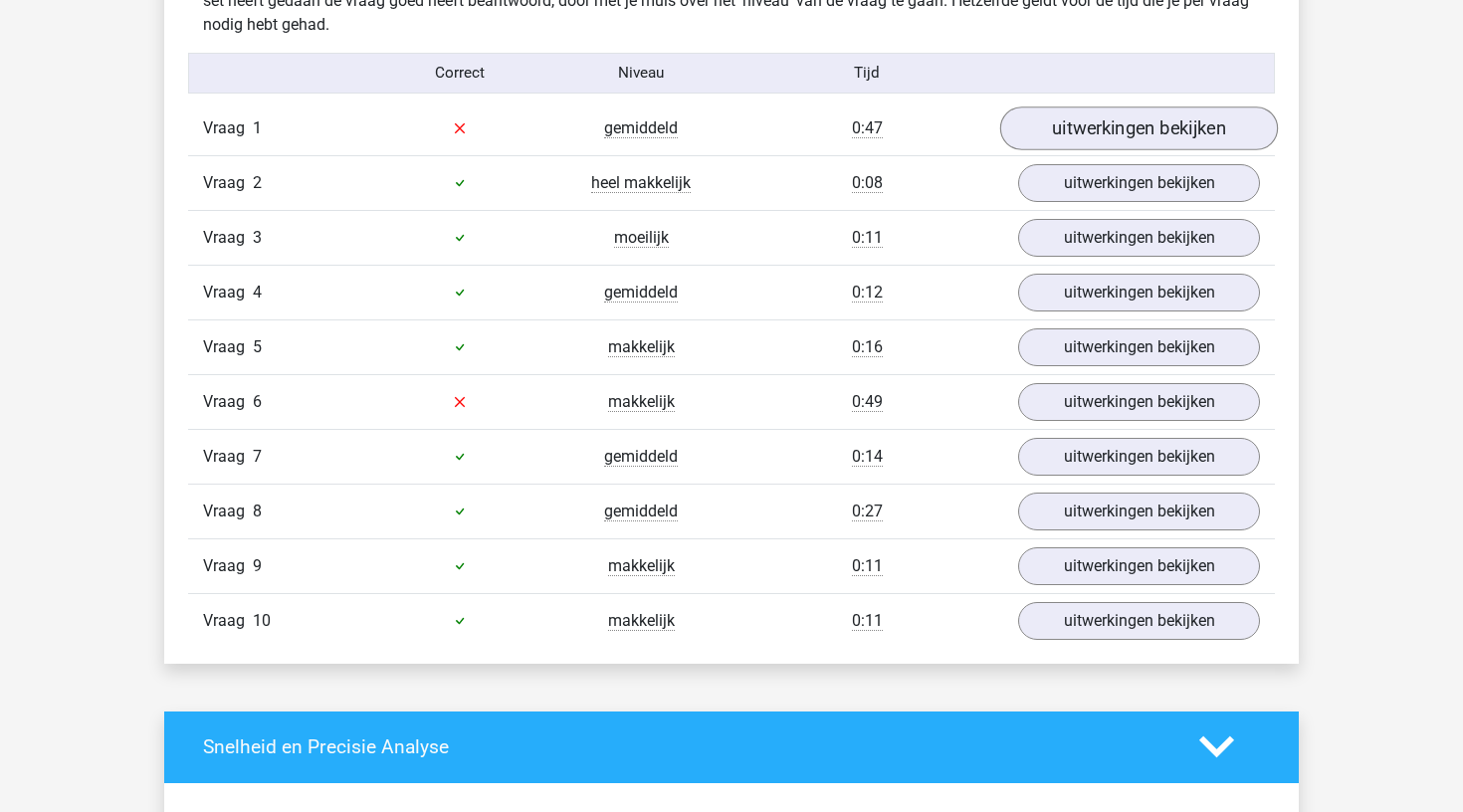 scroll, scrollTop: 1292, scrollLeft: 0, axis: vertical 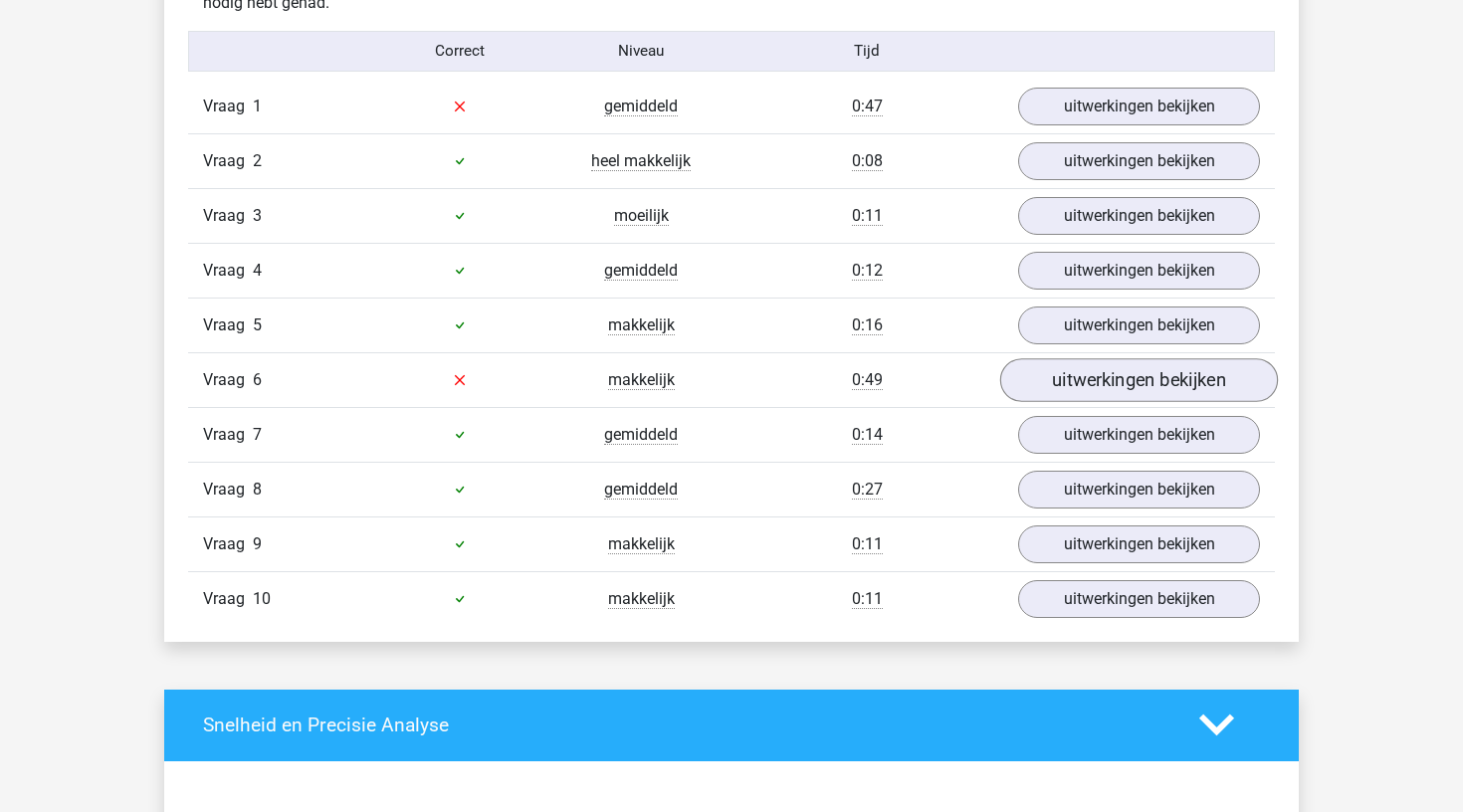 click on "uitwerkingen bekijken" at bounding box center (1139, 380) 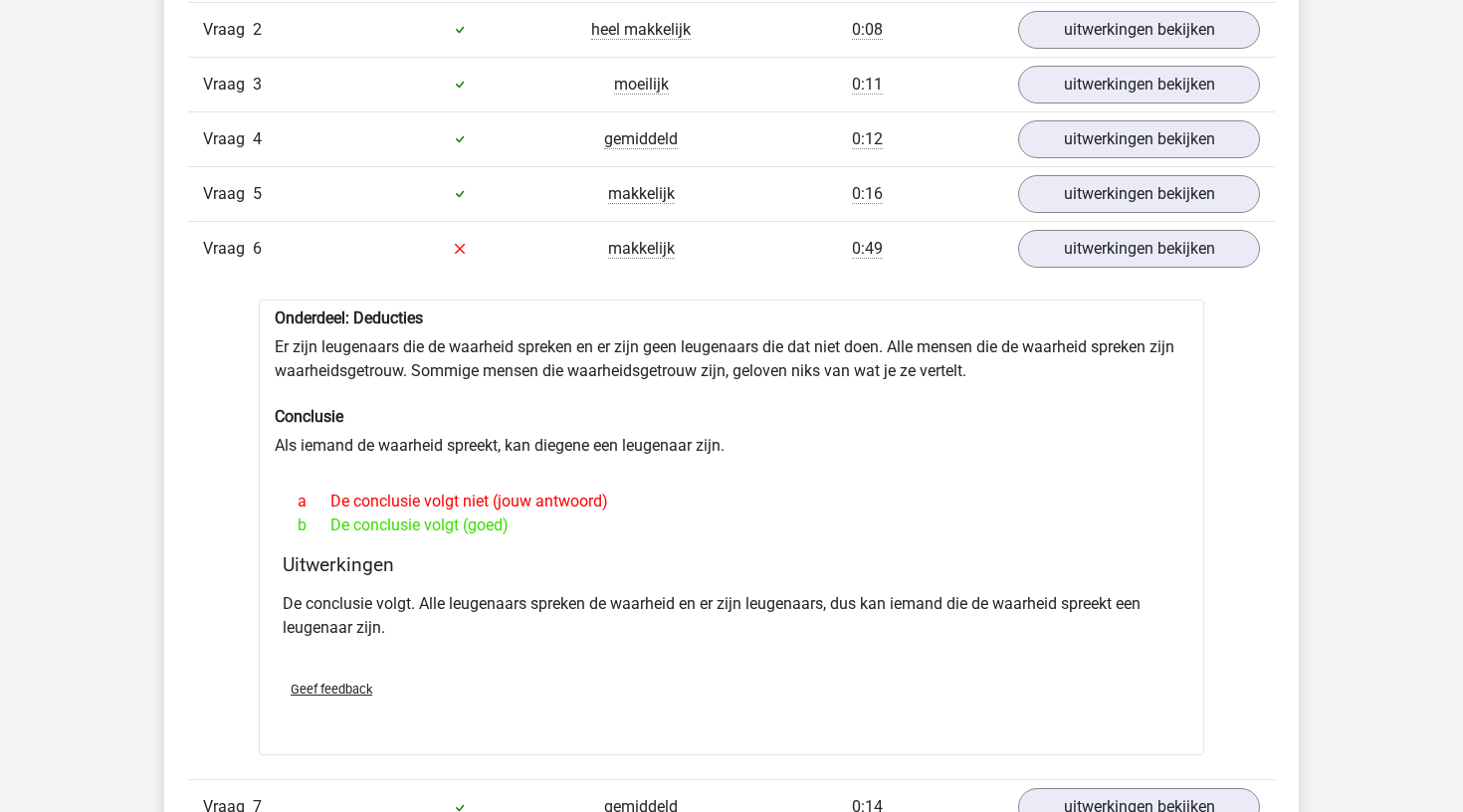 scroll, scrollTop: 1430, scrollLeft: 0, axis: vertical 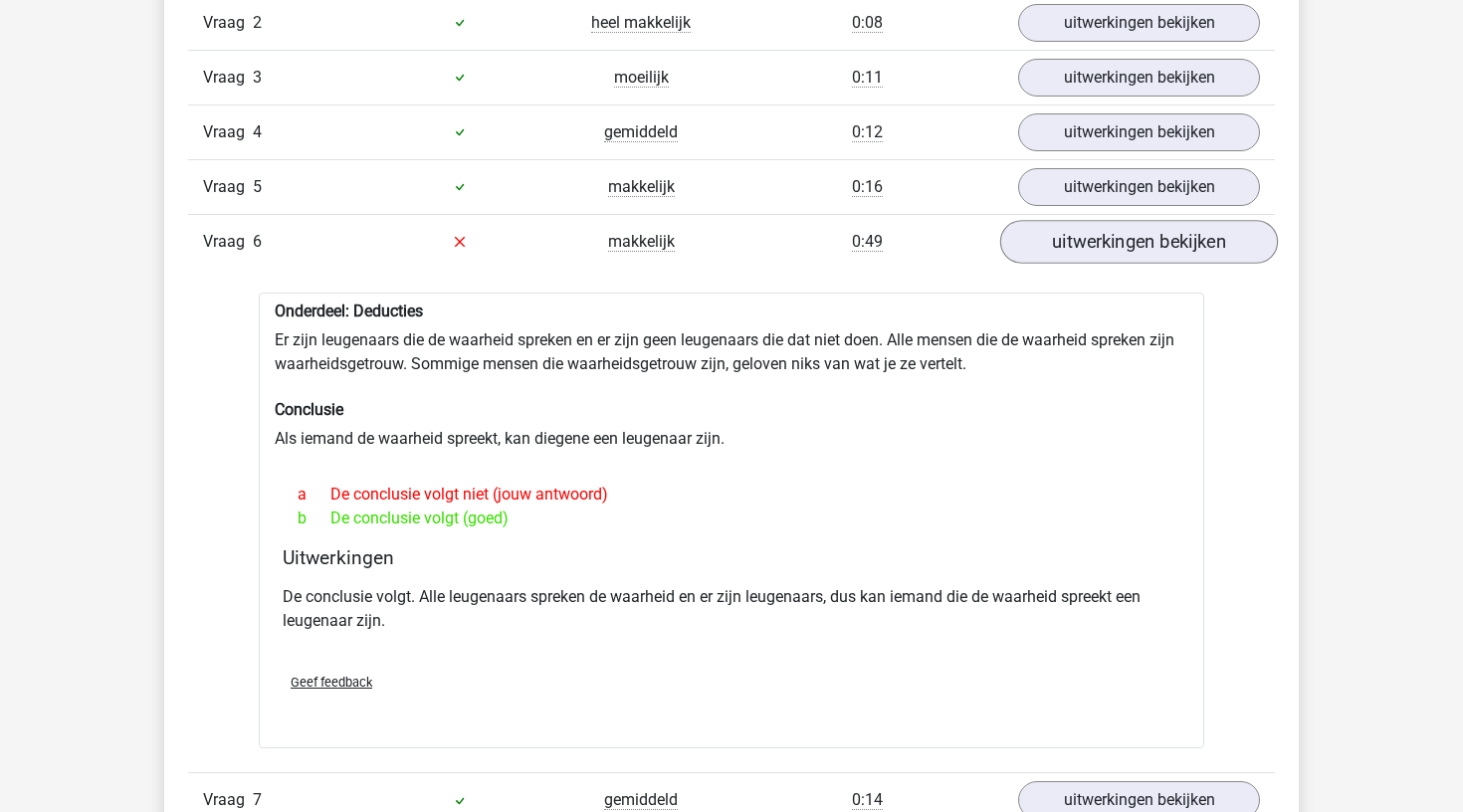 click on "uitwerkingen bekijken" at bounding box center [1139, 242] 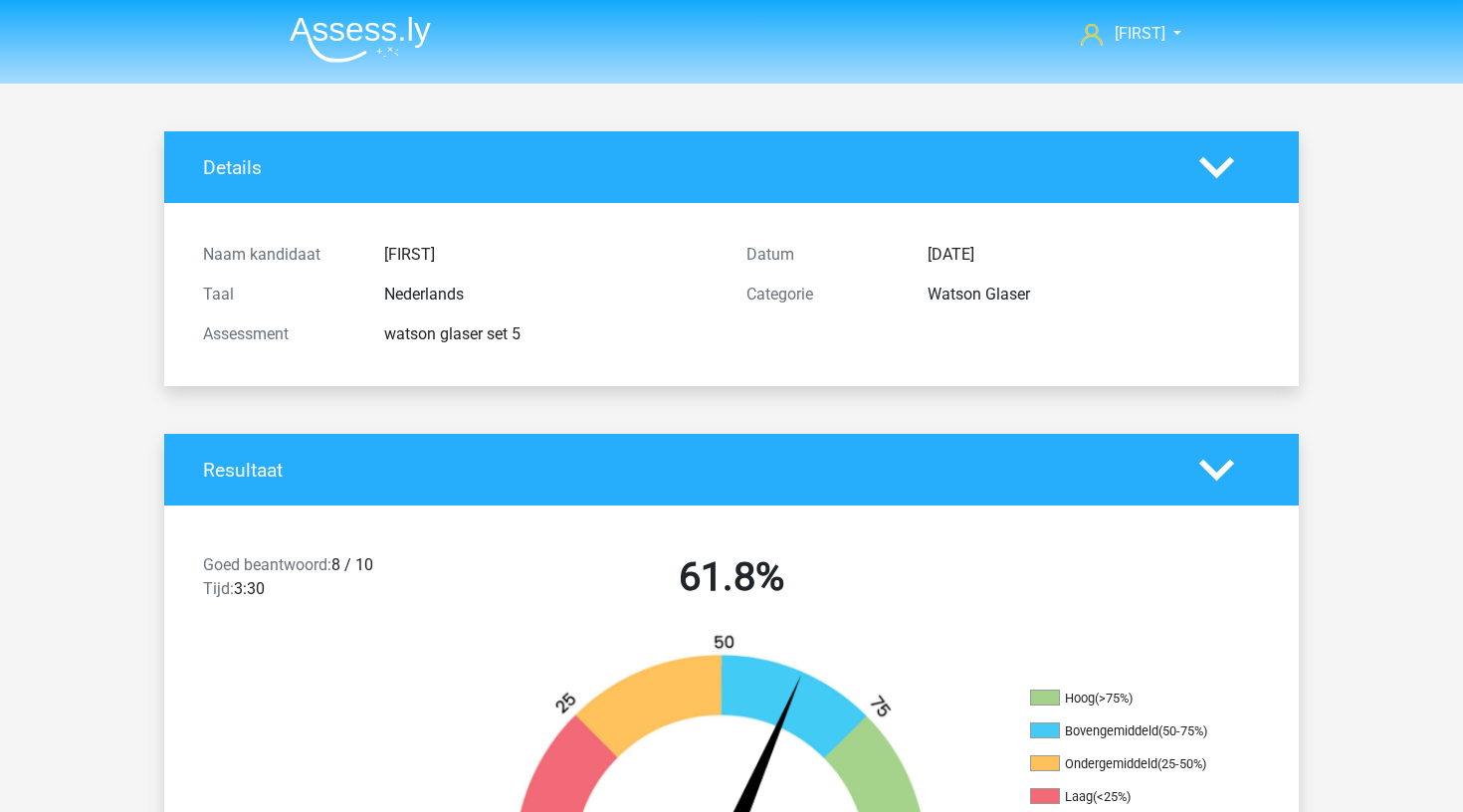 scroll, scrollTop: 0, scrollLeft: 0, axis: both 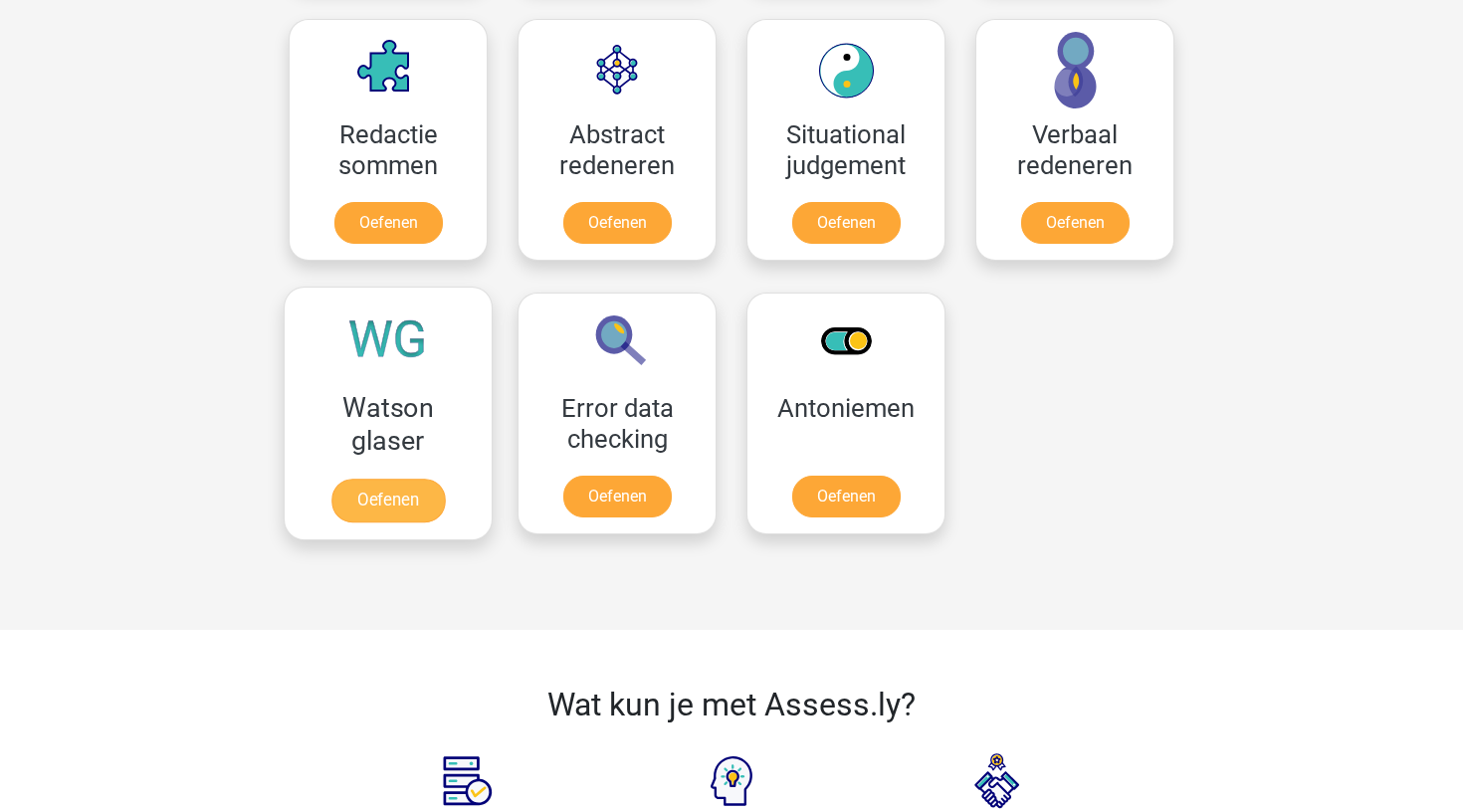 click on "Oefenen" at bounding box center [388, 501] 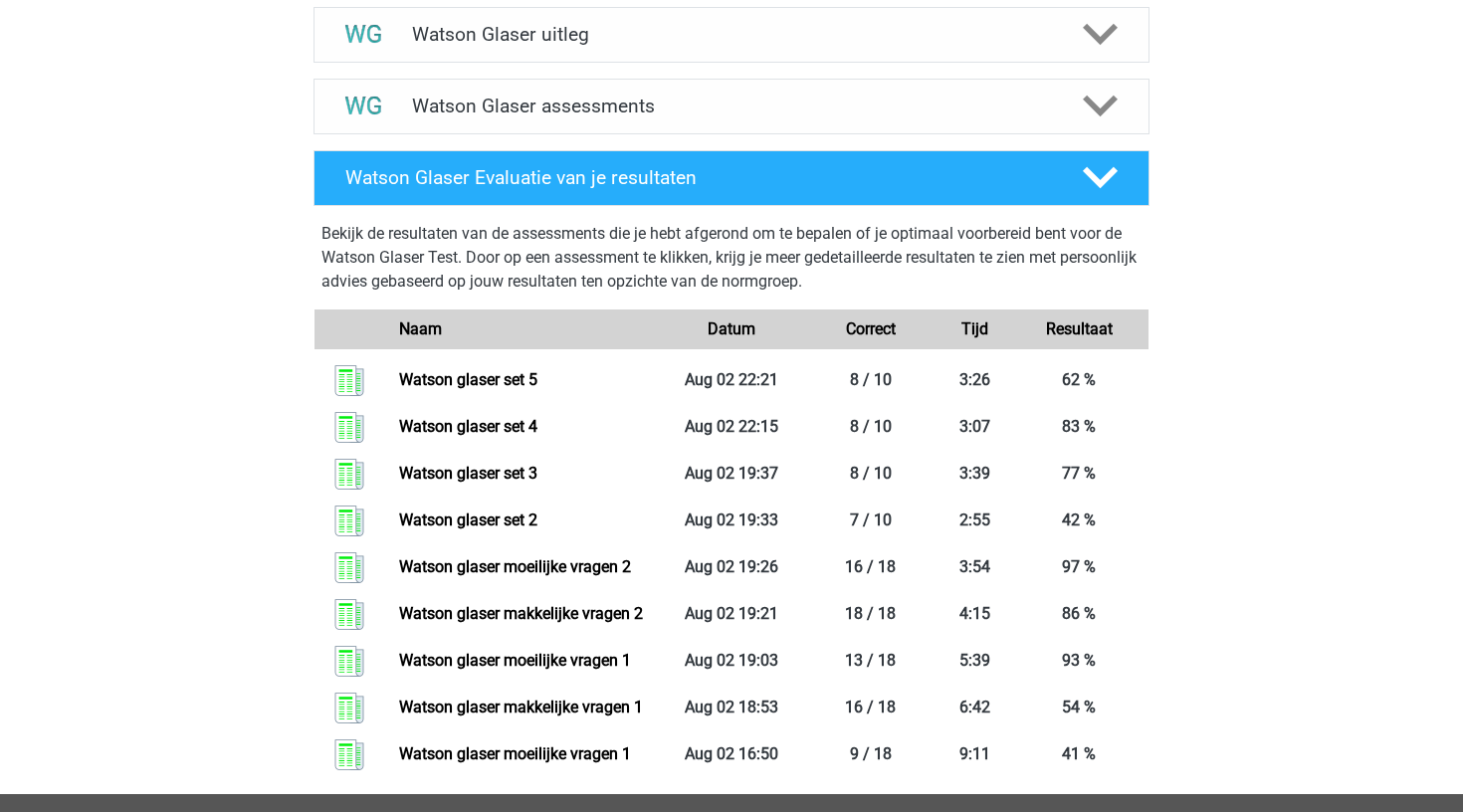 scroll, scrollTop: 778, scrollLeft: 0, axis: vertical 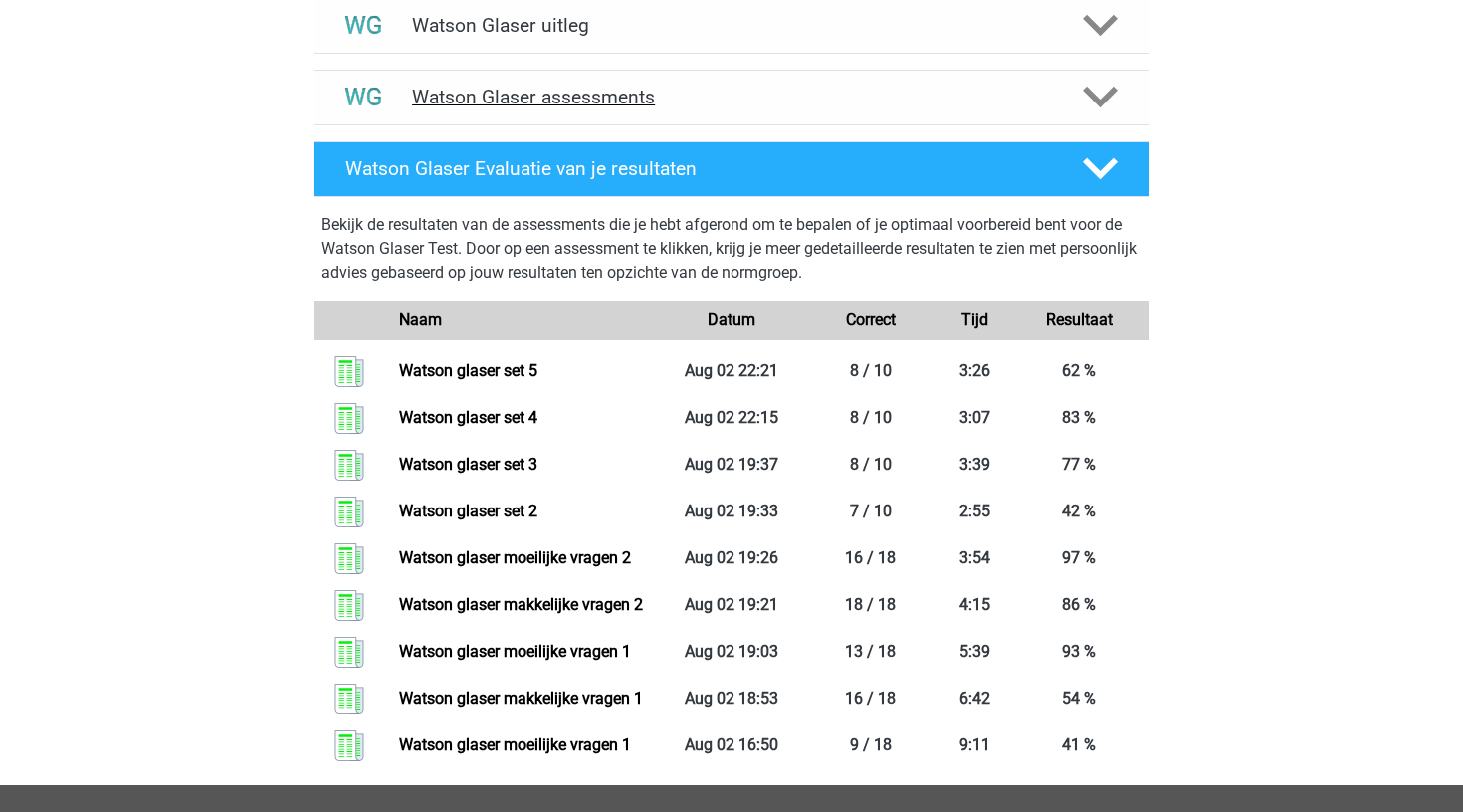 click on "Watson Glaser assessments" at bounding box center (732, 98) 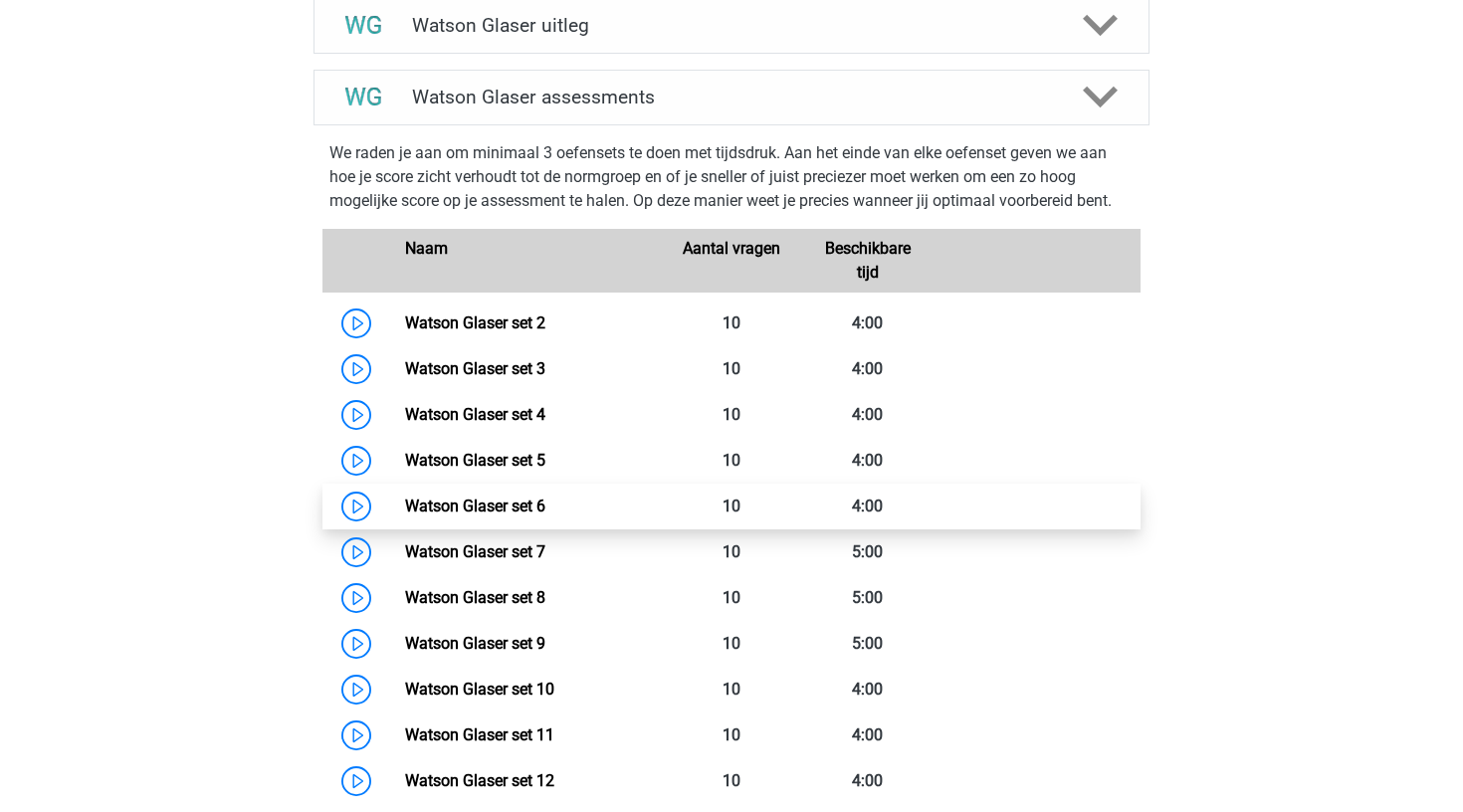 click on "Watson Glaser
set 6" at bounding box center [475, 506] 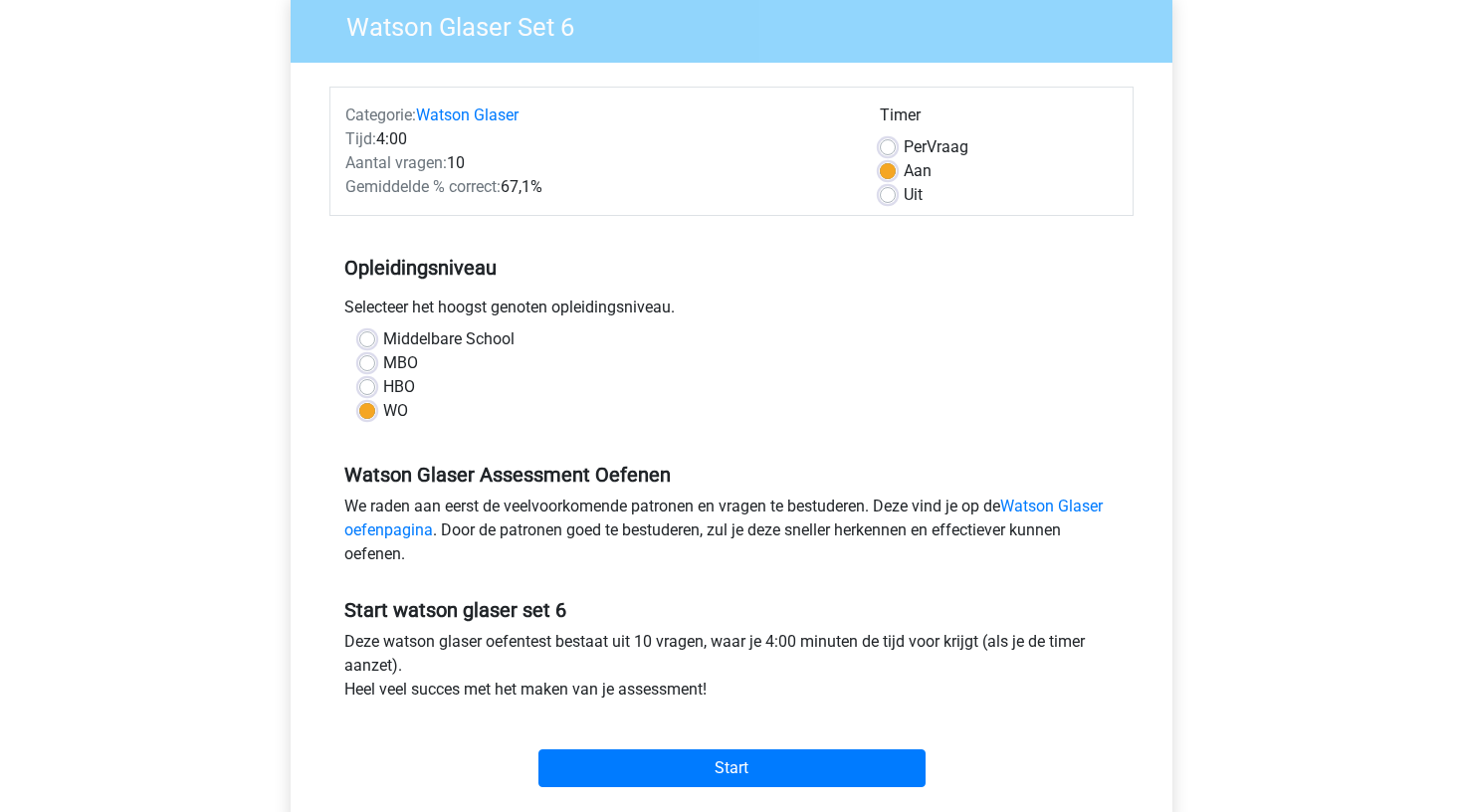 scroll, scrollTop: 461, scrollLeft: 0, axis: vertical 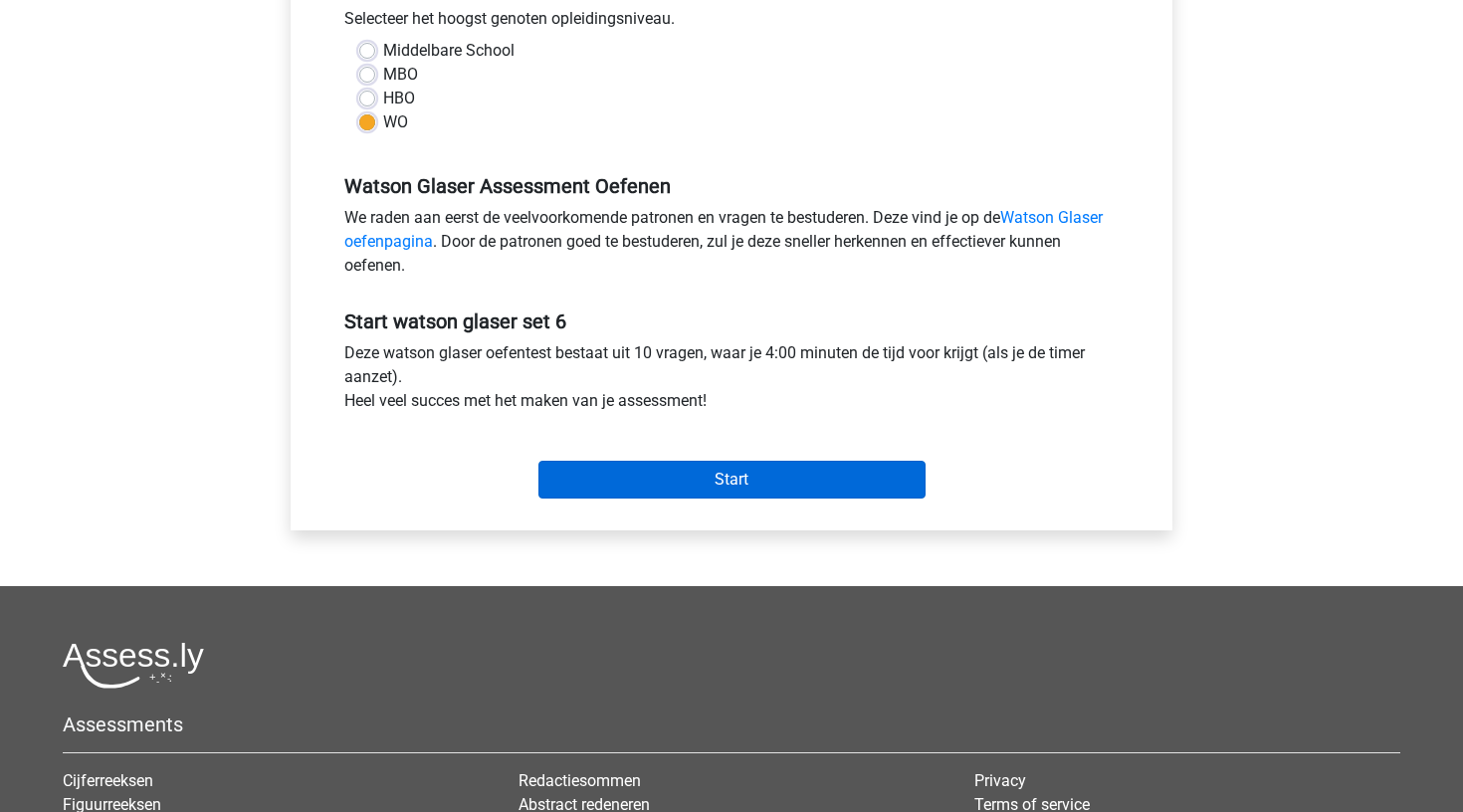 click on "Start" at bounding box center (732, 480) 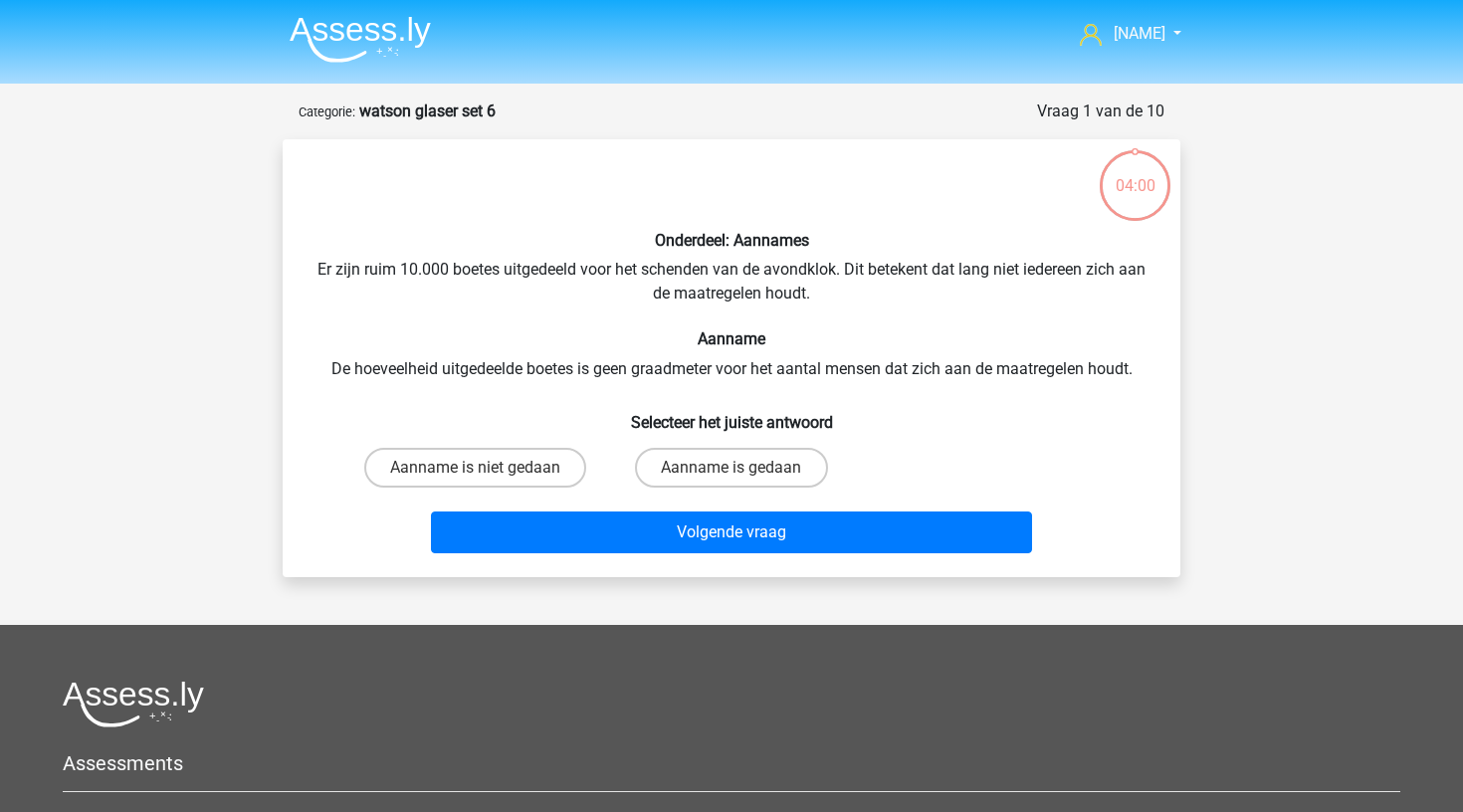 scroll, scrollTop: 0, scrollLeft: 0, axis: both 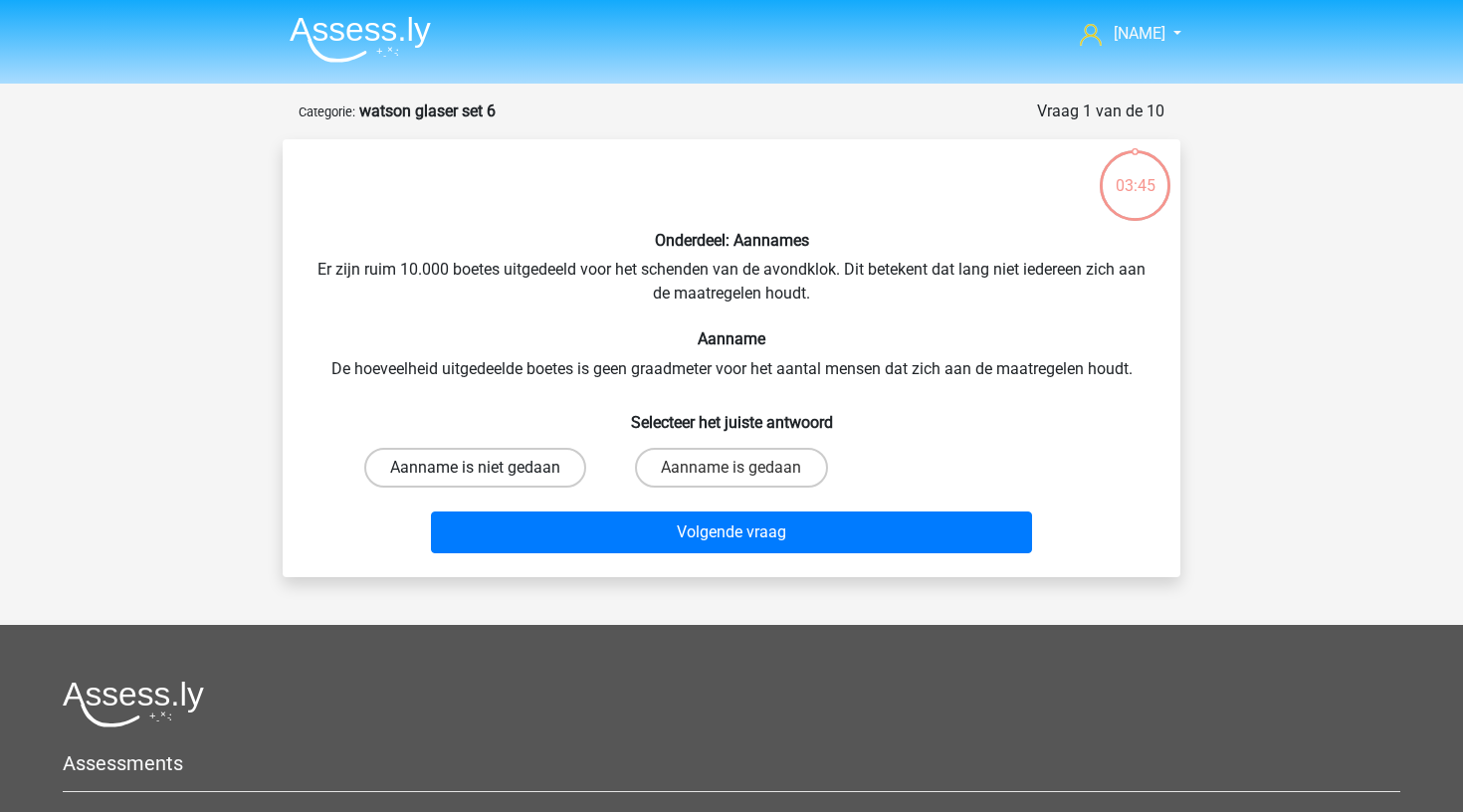click on "Aanname is niet gedaan" at bounding box center (475, 468) 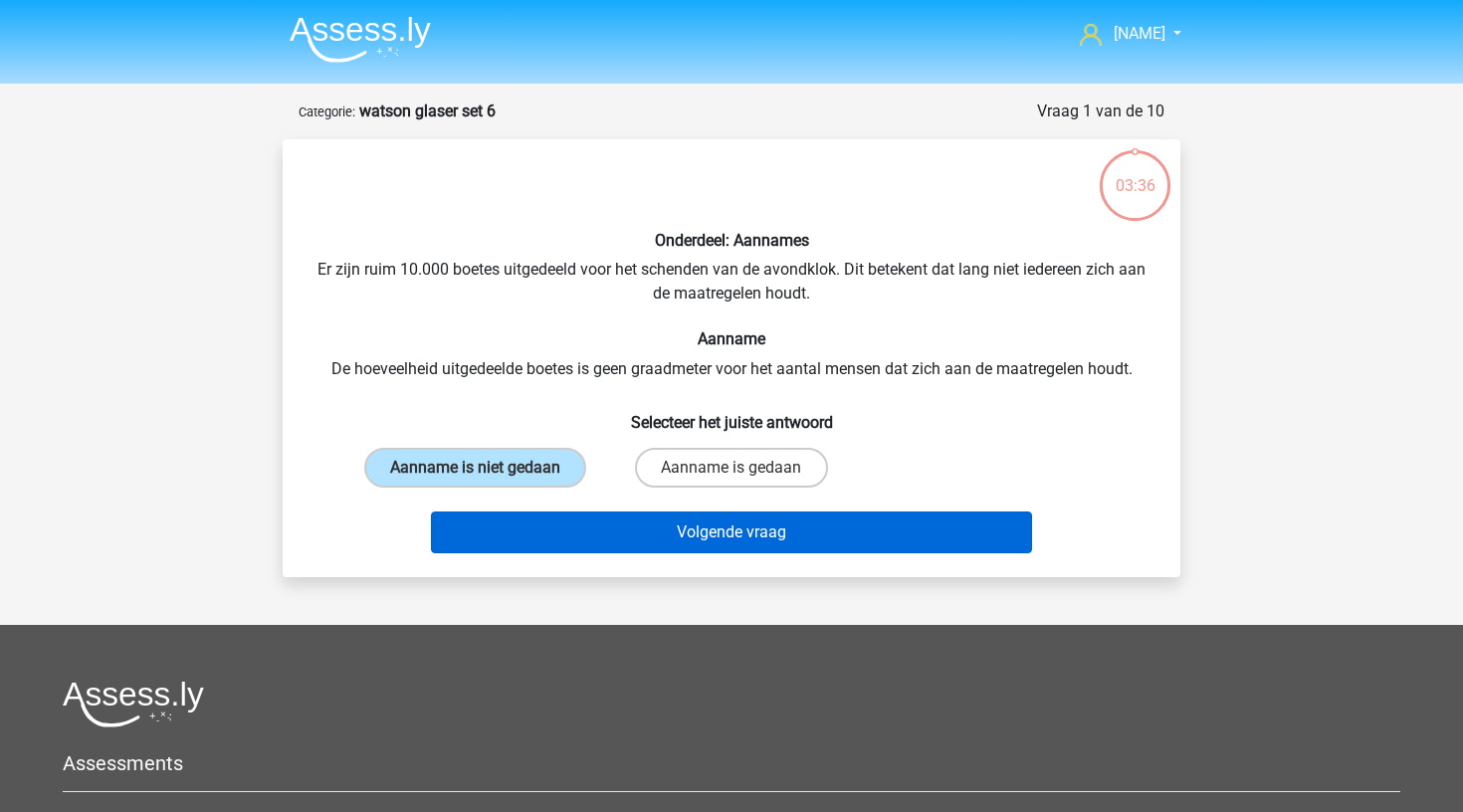 click on "Volgende vraag" at bounding box center (732, 532) 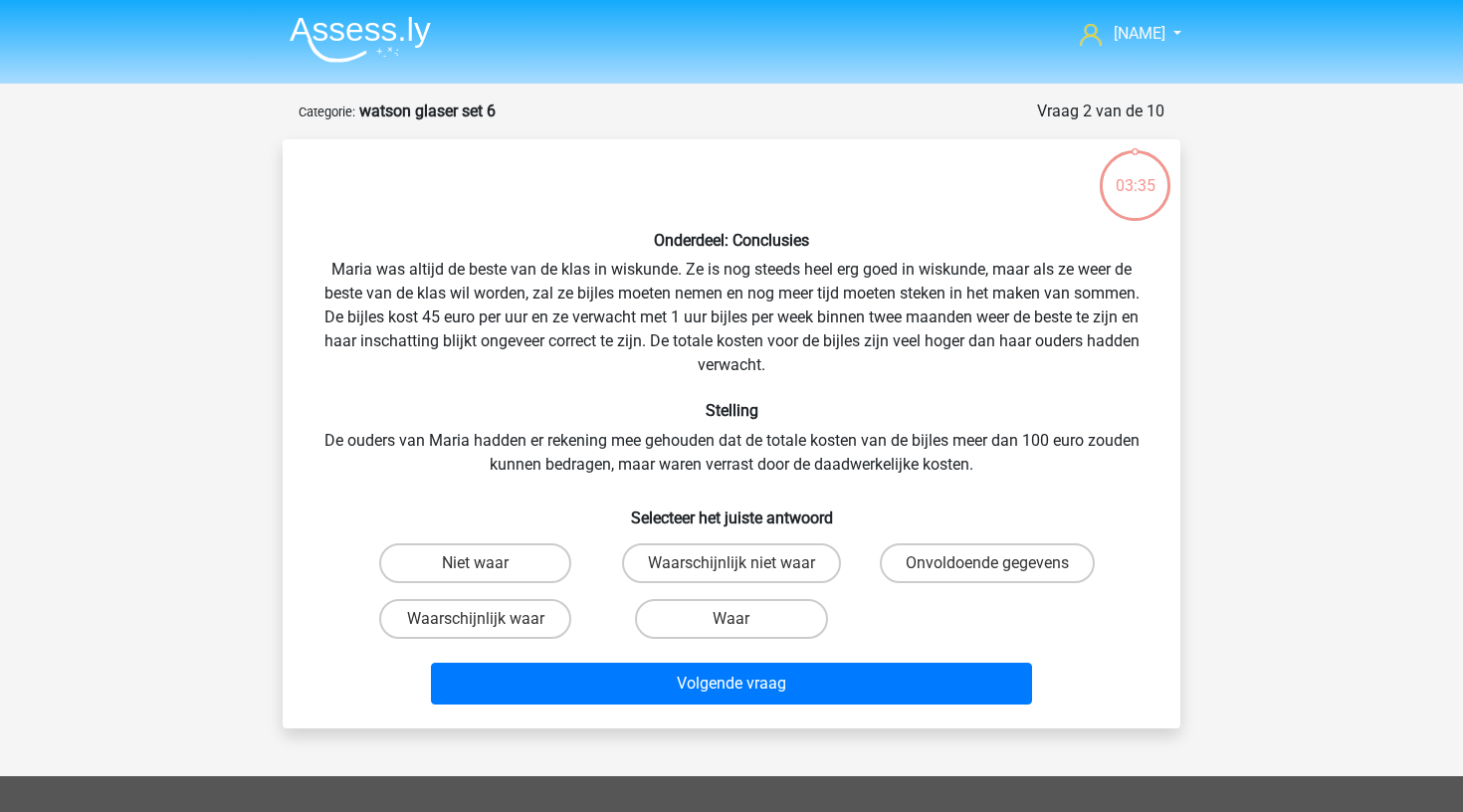 scroll, scrollTop: 100, scrollLeft: 0, axis: vertical 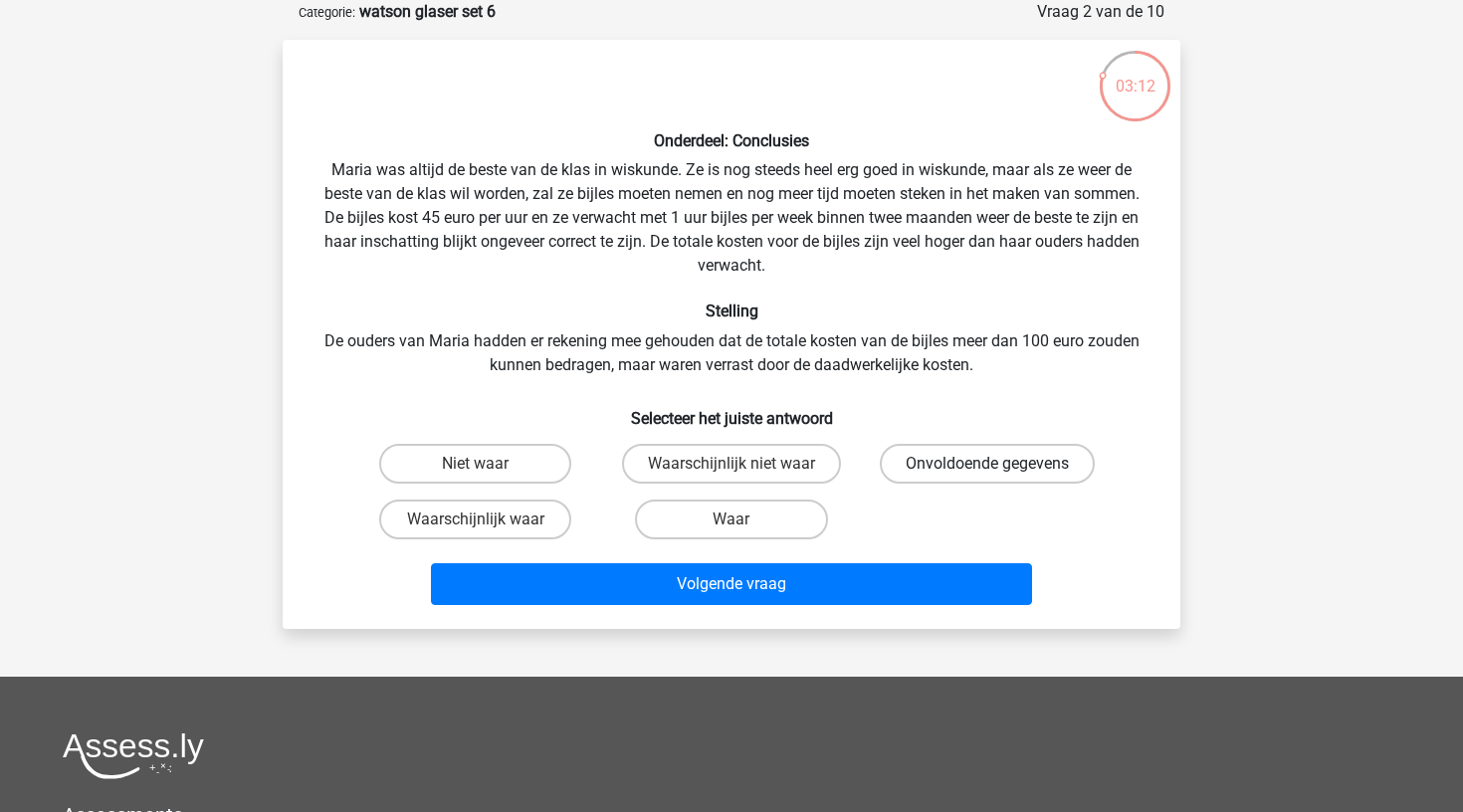 click on "Onvoldoende gegevens" at bounding box center (987, 464) 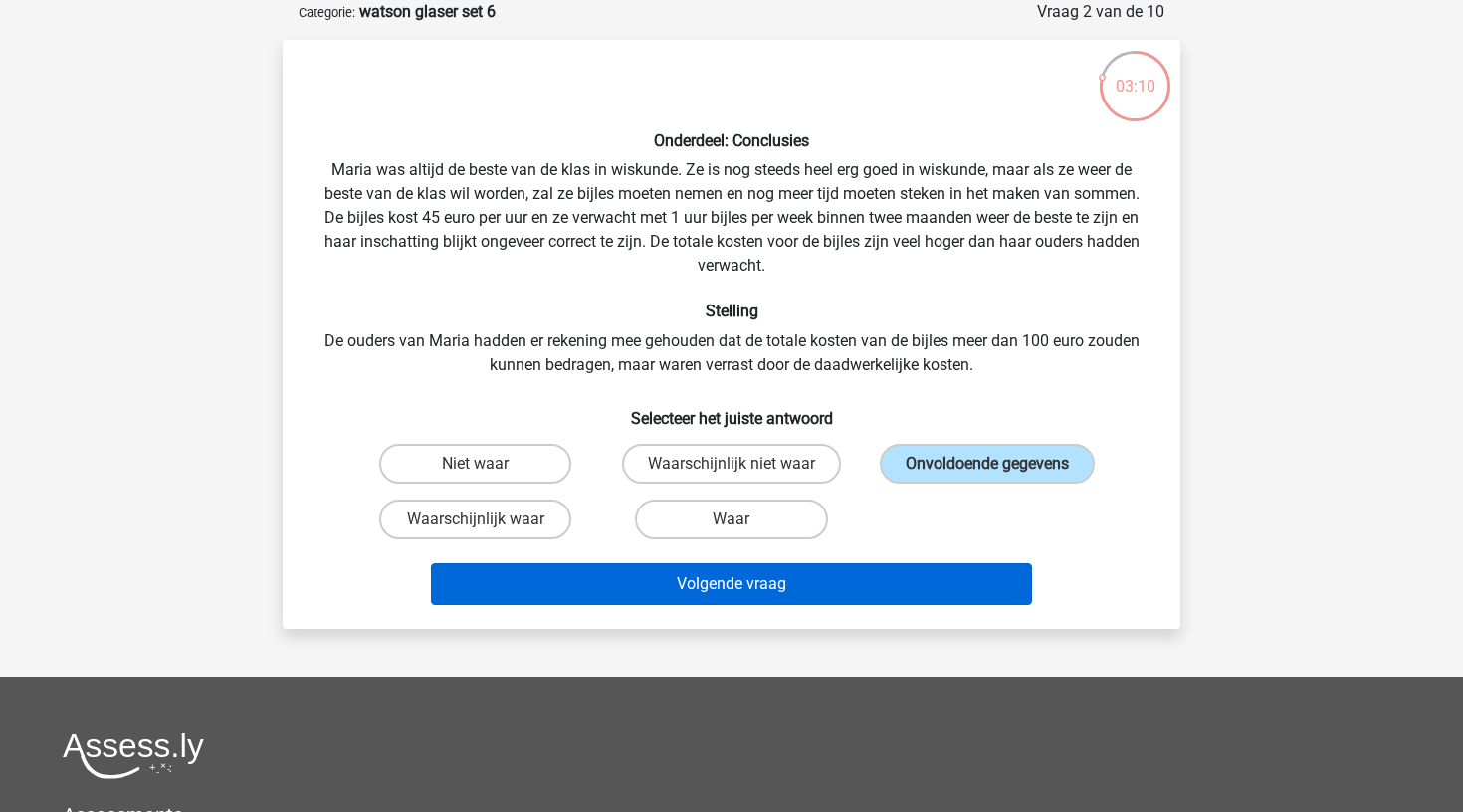 click on "Volgende vraag" at bounding box center (732, 584) 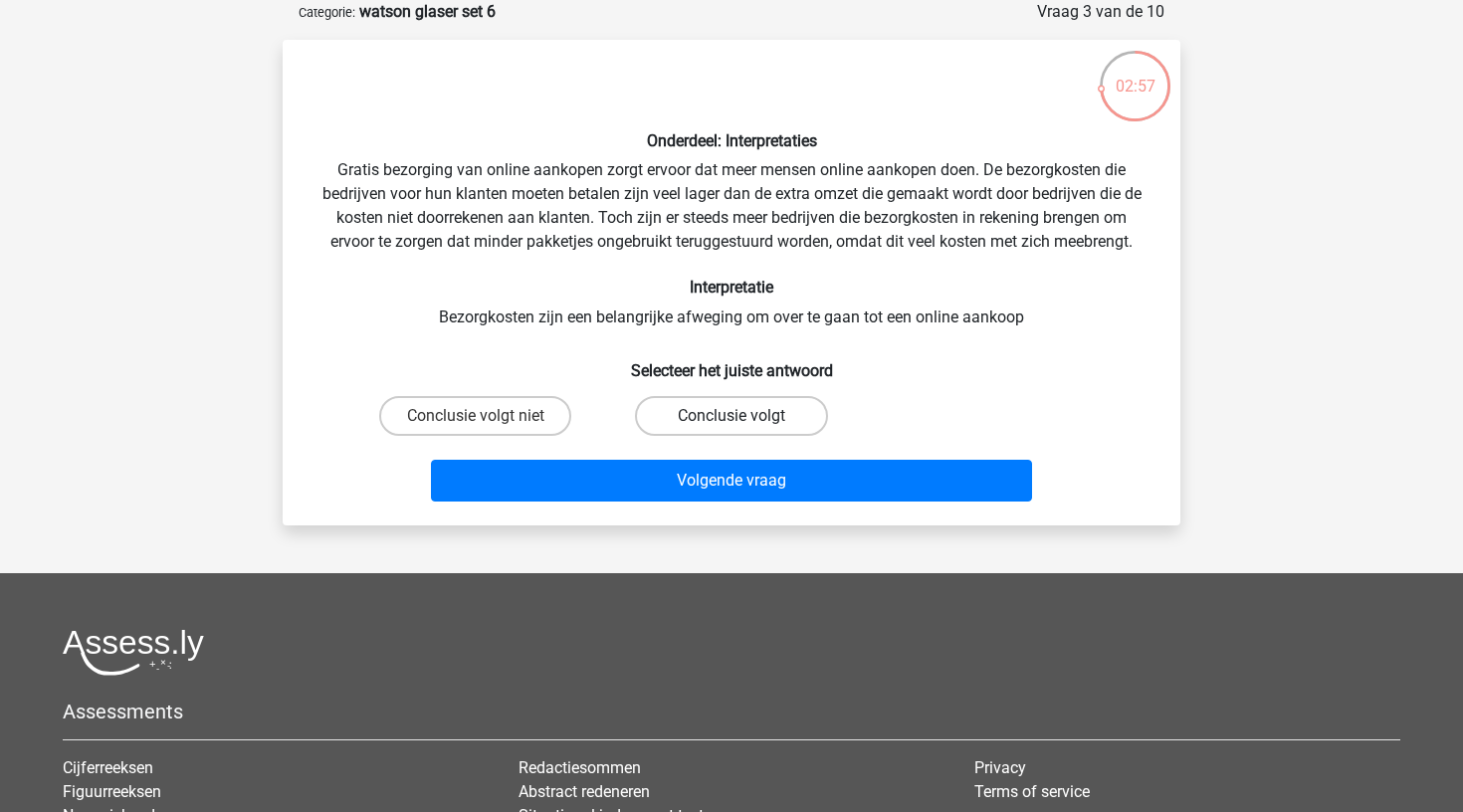 click on "Conclusie volgt" at bounding box center [731, 416] 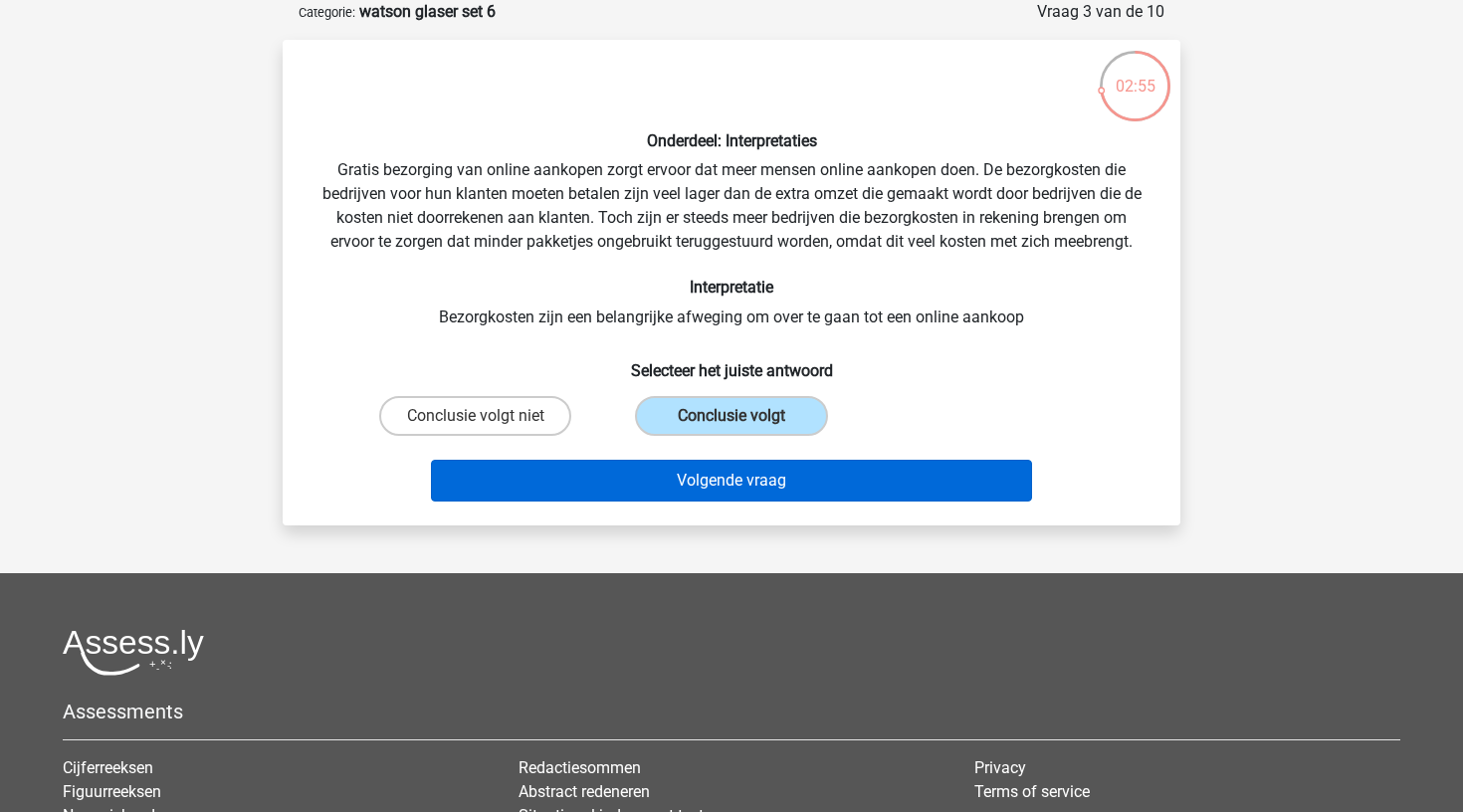 click on "Volgende vraag" at bounding box center (732, 481) 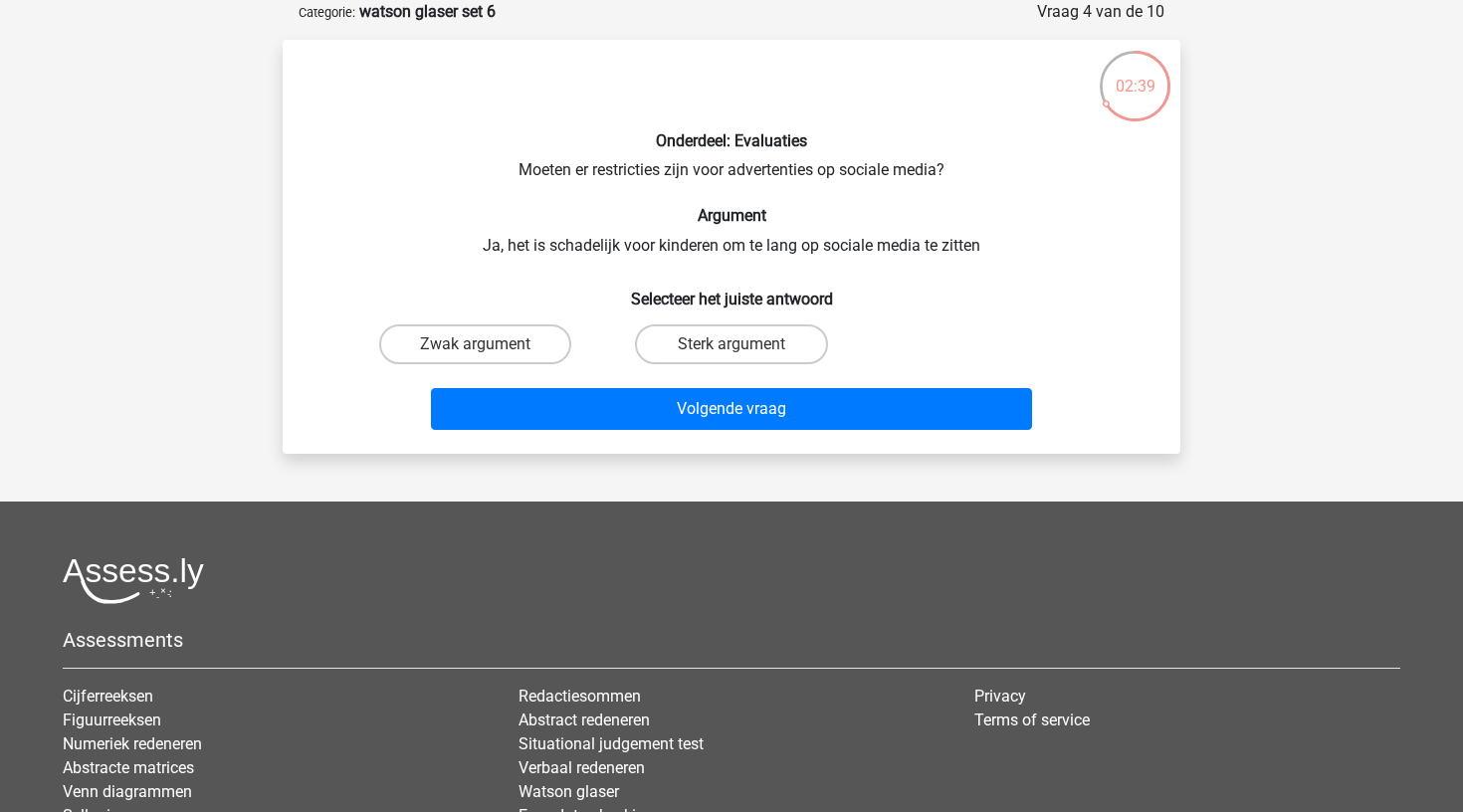 click on "Sterk argument" at bounding box center (731, 344) 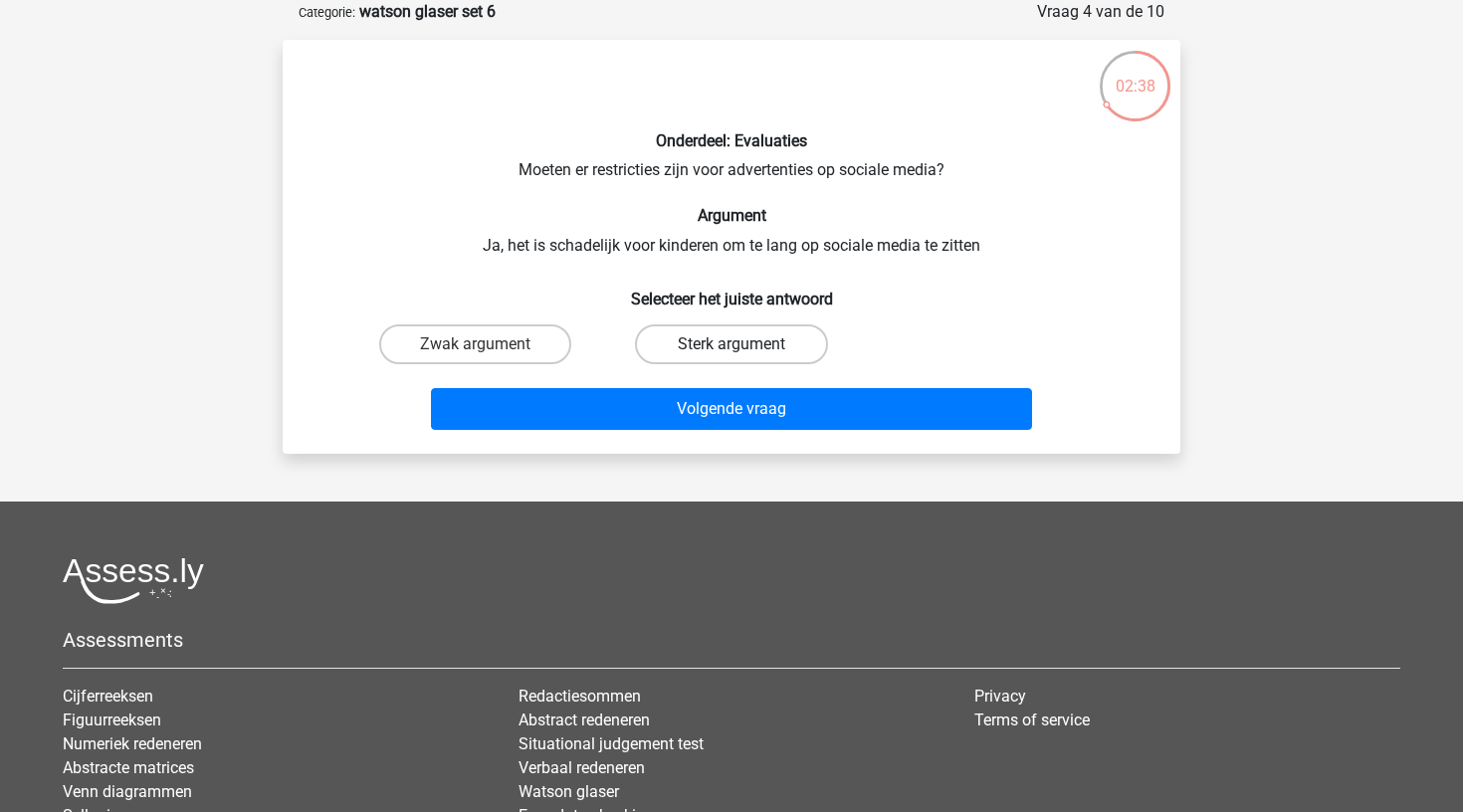 click on "Sterk argument" at bounding box center [731, 344] 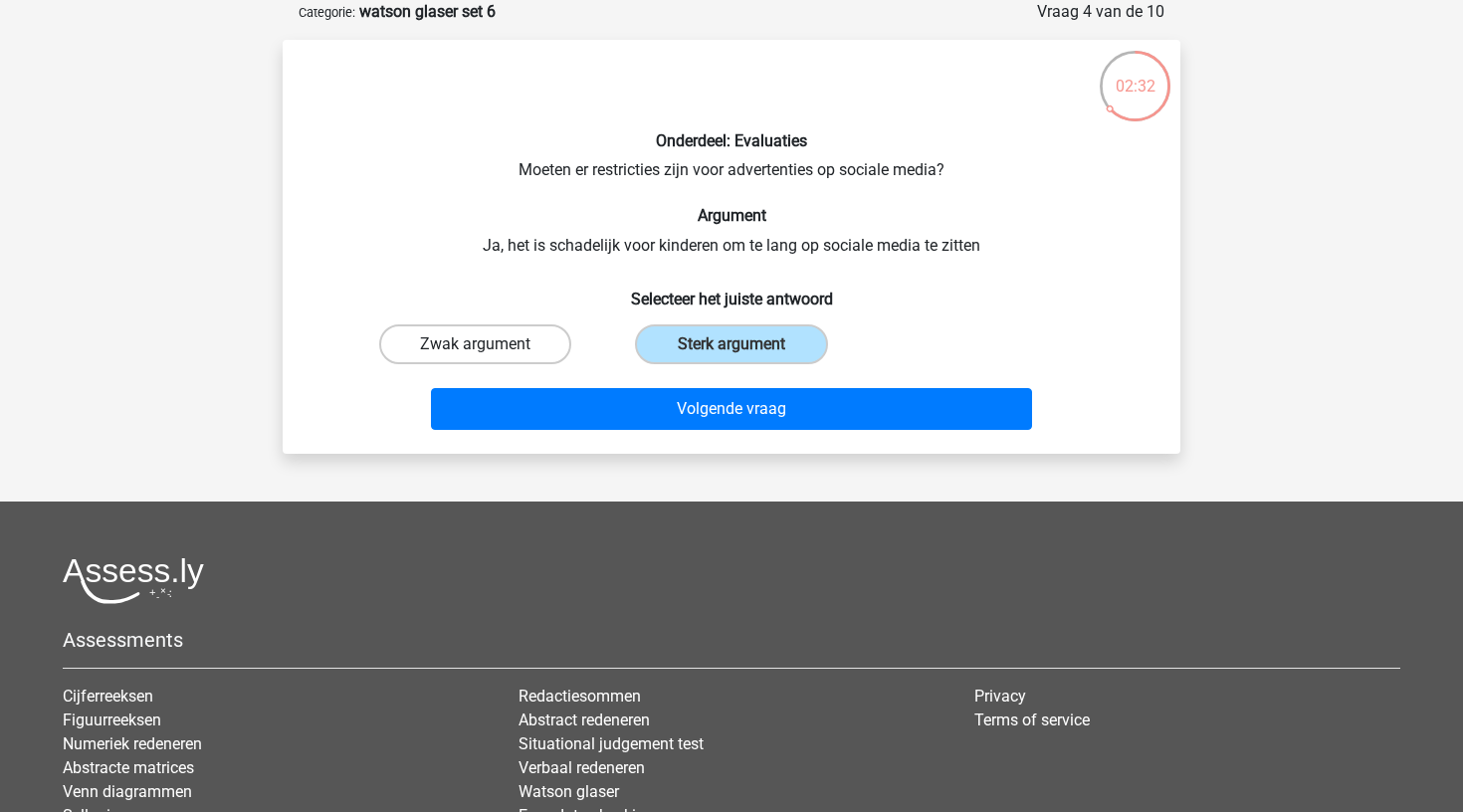click on "Zwak argument" at bounding box center (475, 344) 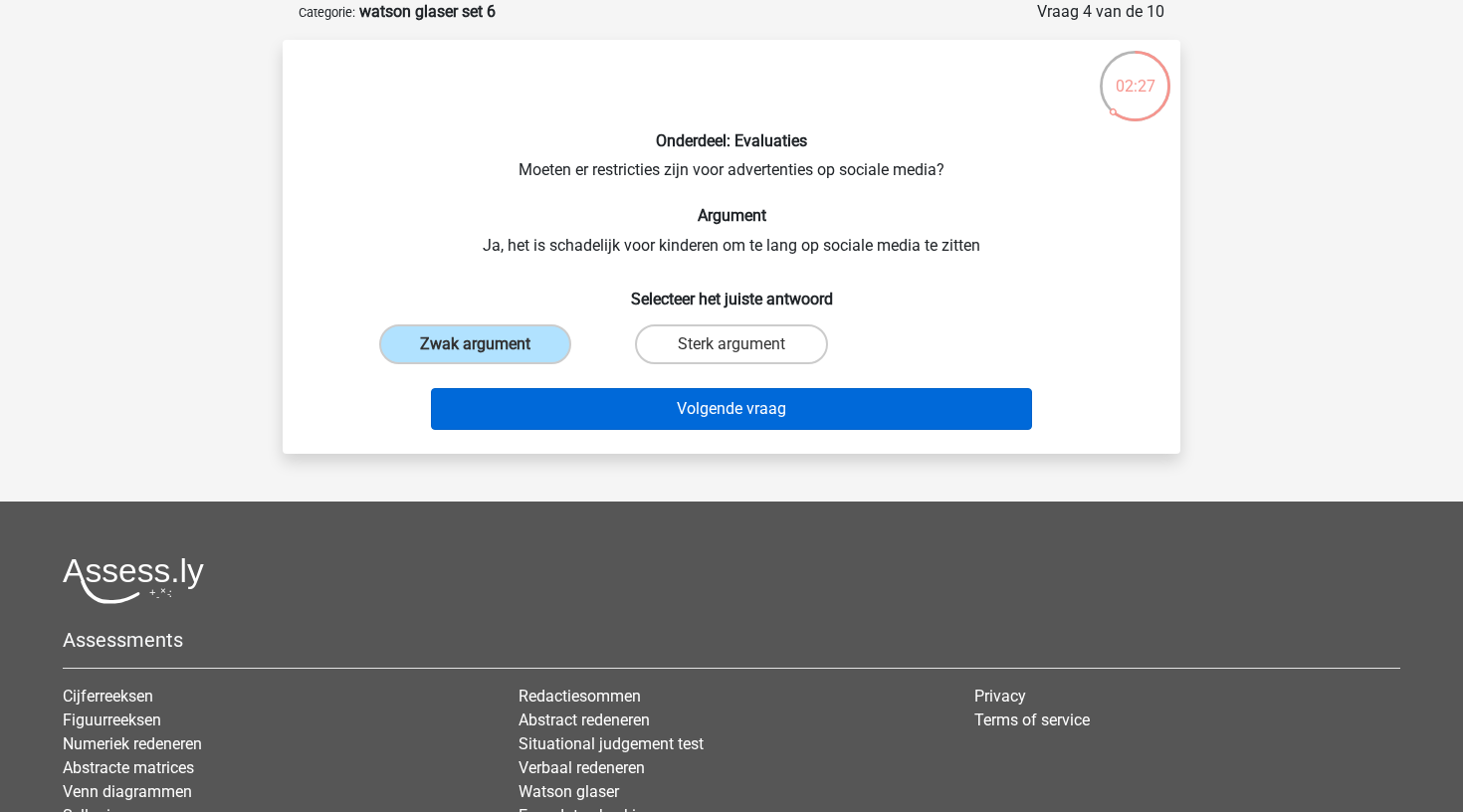 click on "Volgende vraag" at bounding box center (732, 409) 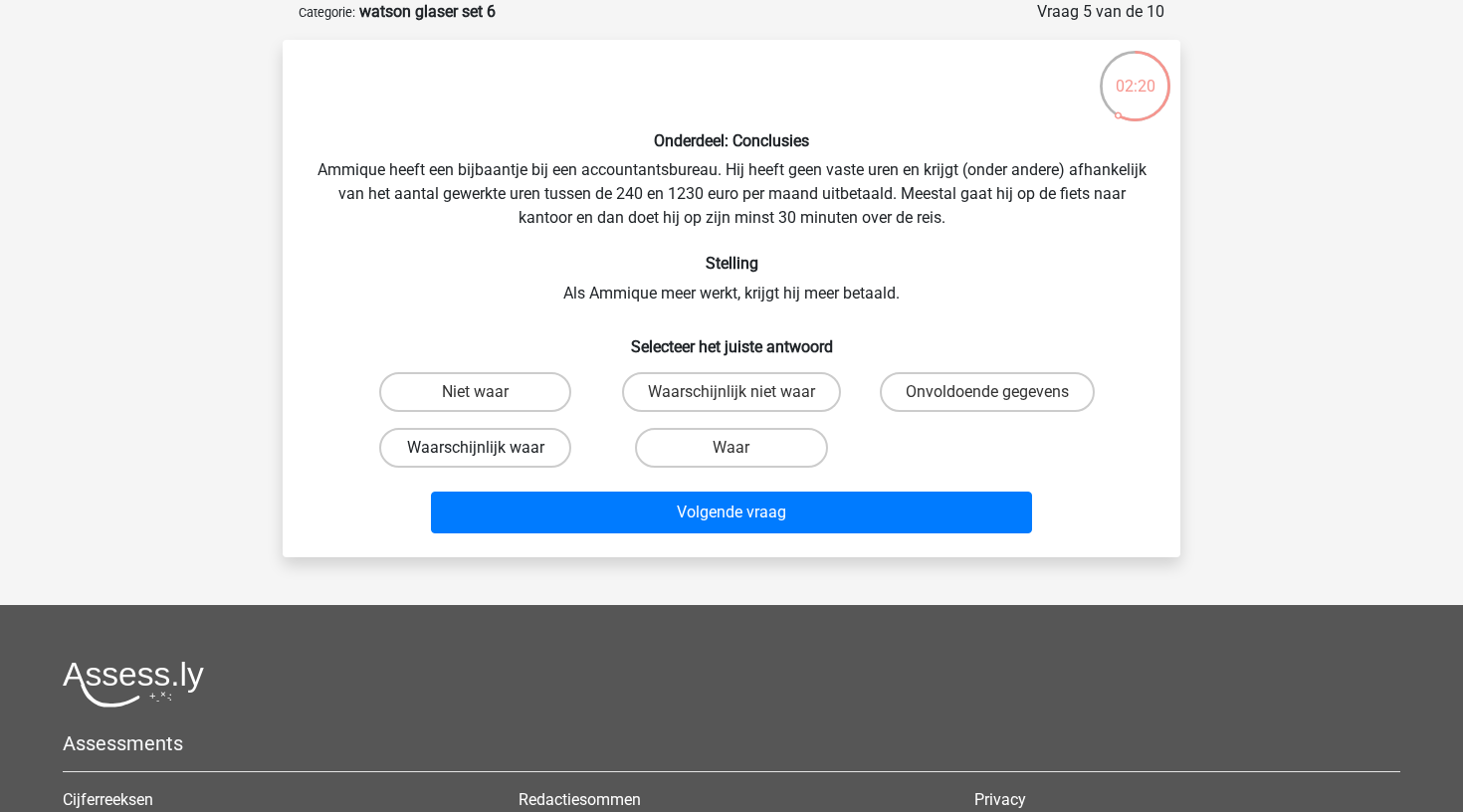 click on "Waarschijnlijk waar" at bounding box center [475, 448] 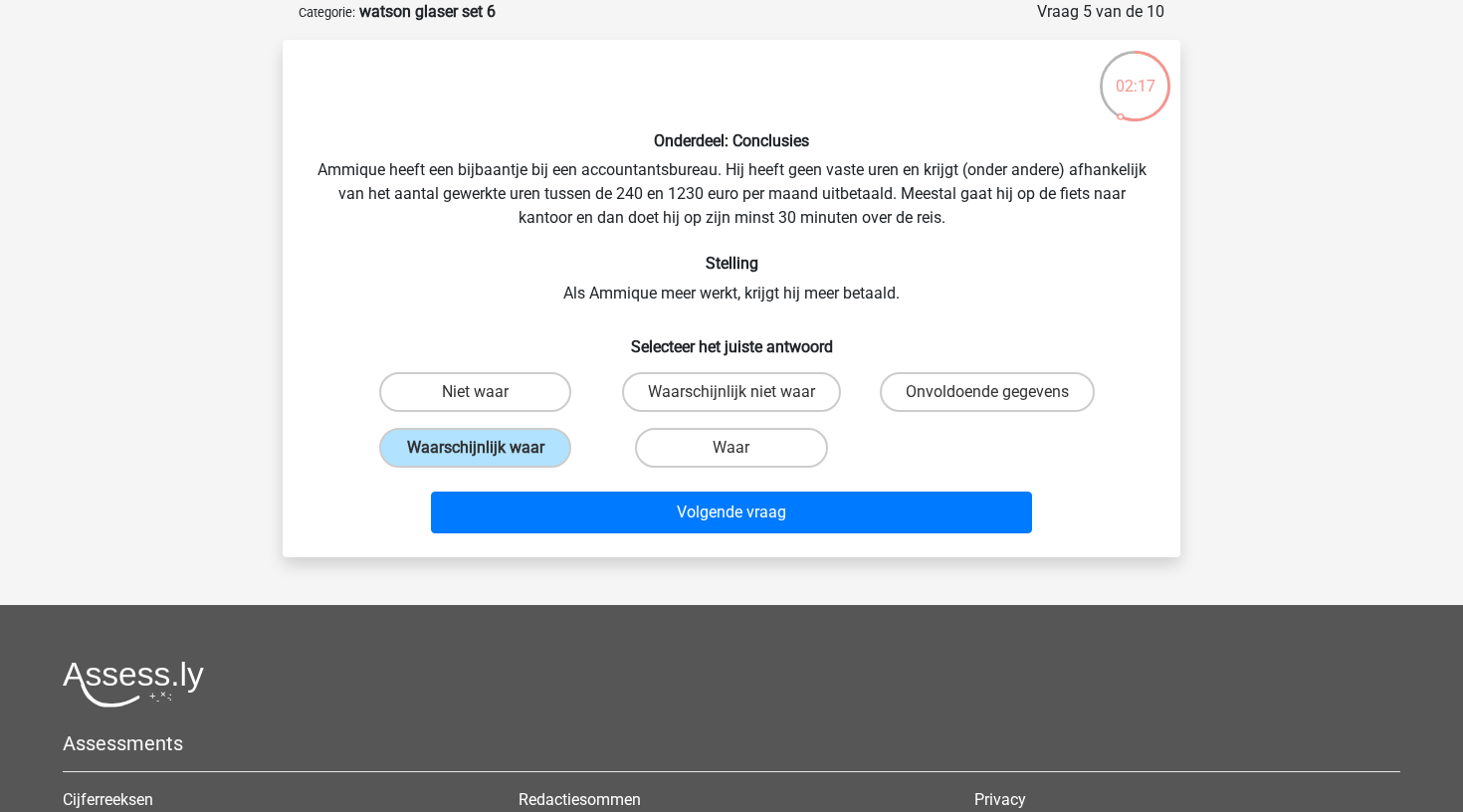 click on "Waar" at bounding box center (731, 448) 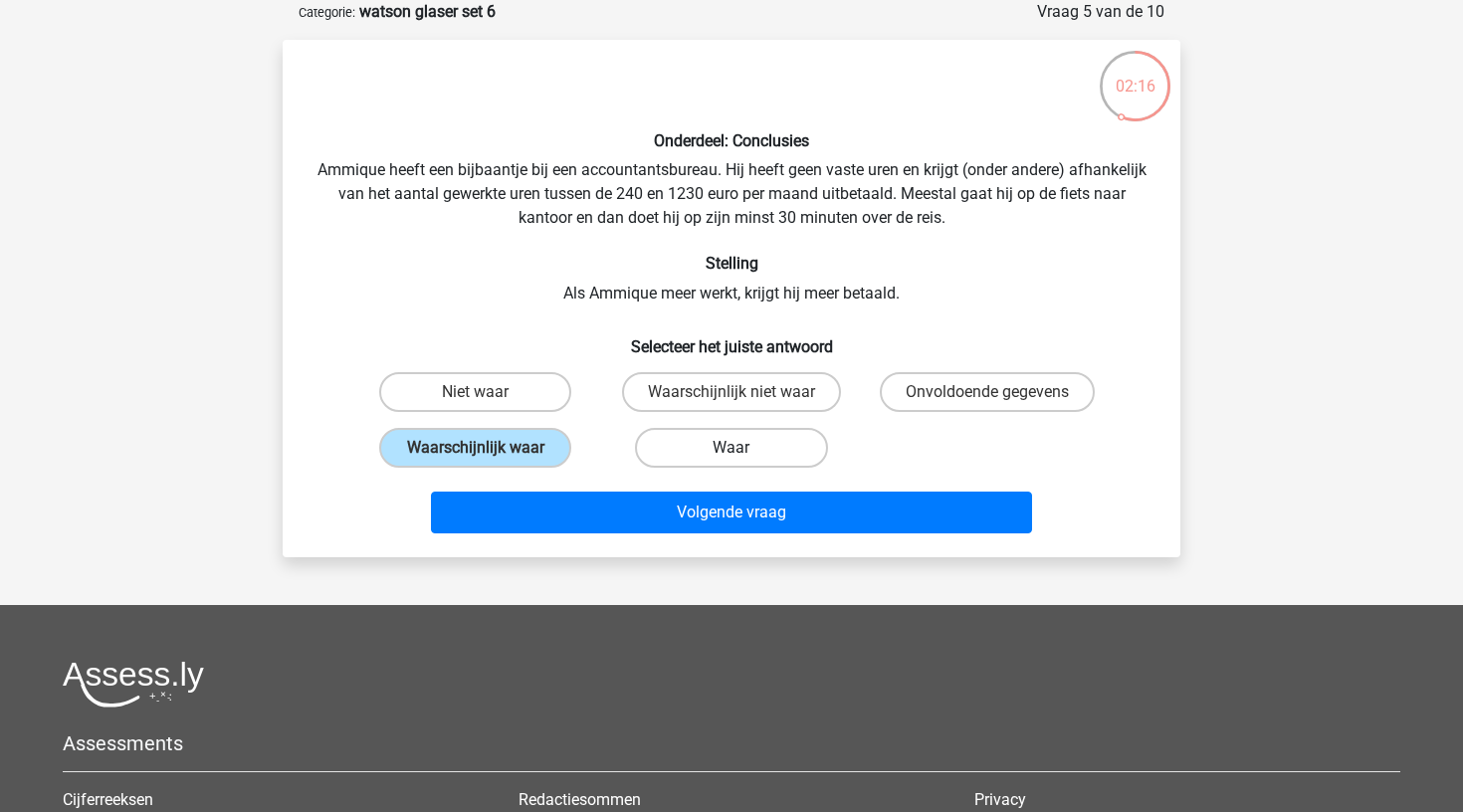 click on "Waar" at bounding box center (731, 448) 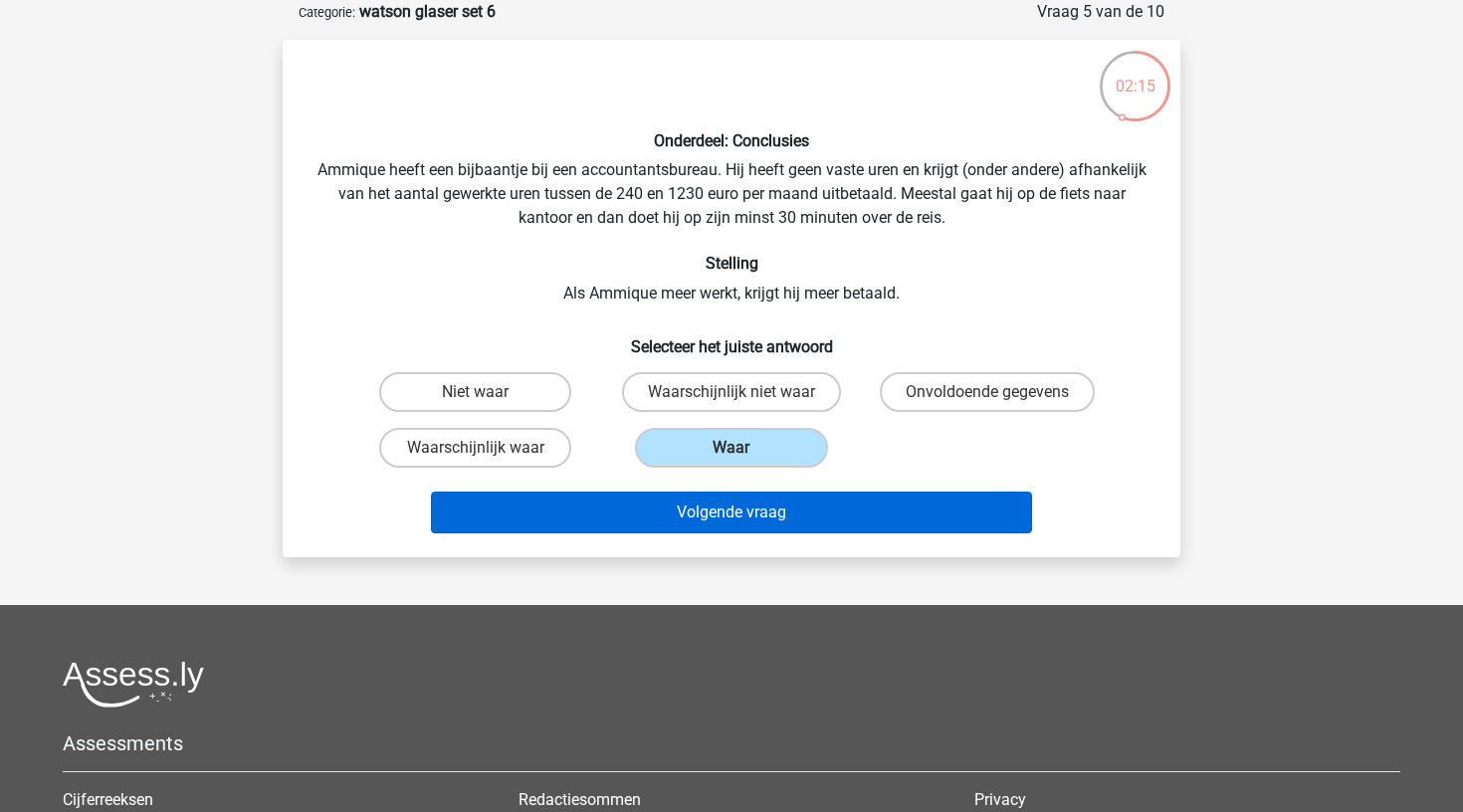 click on "Volgende vraag" at bounding box center [732, 512] 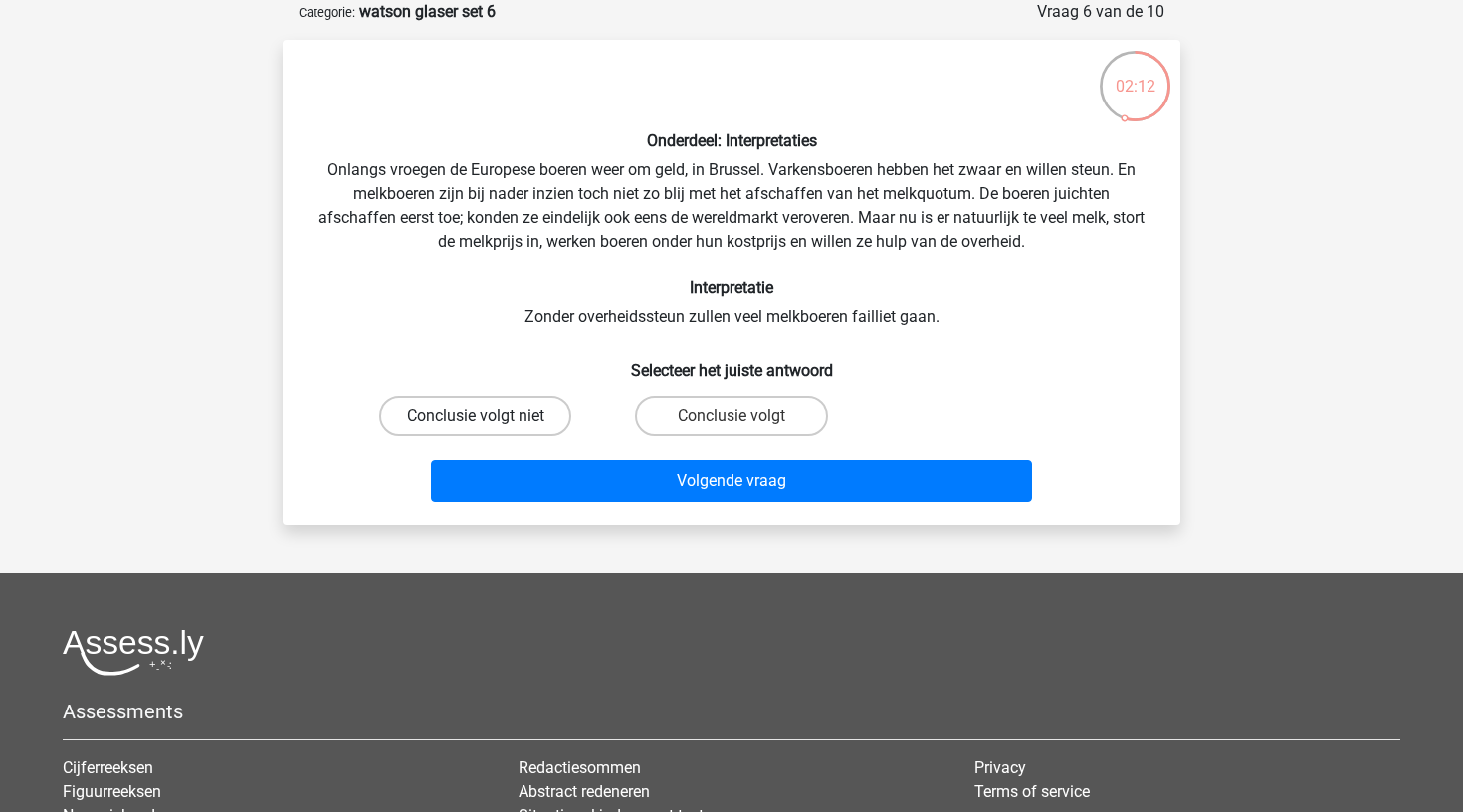 click on "Conclusie volgt niet" at bounding box center (475, 416) 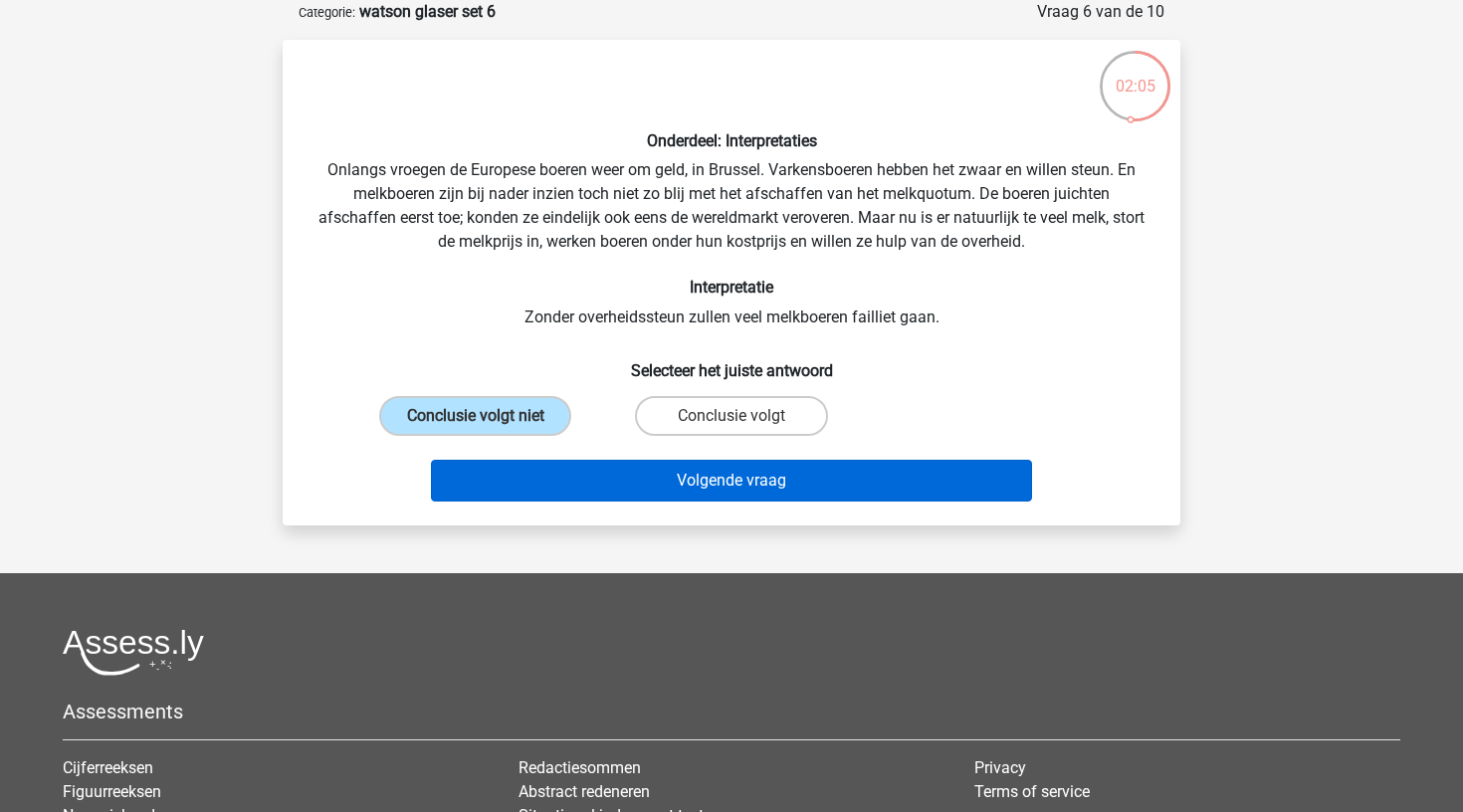 click on "Volgende vraag" at bounding box center [732, 481] 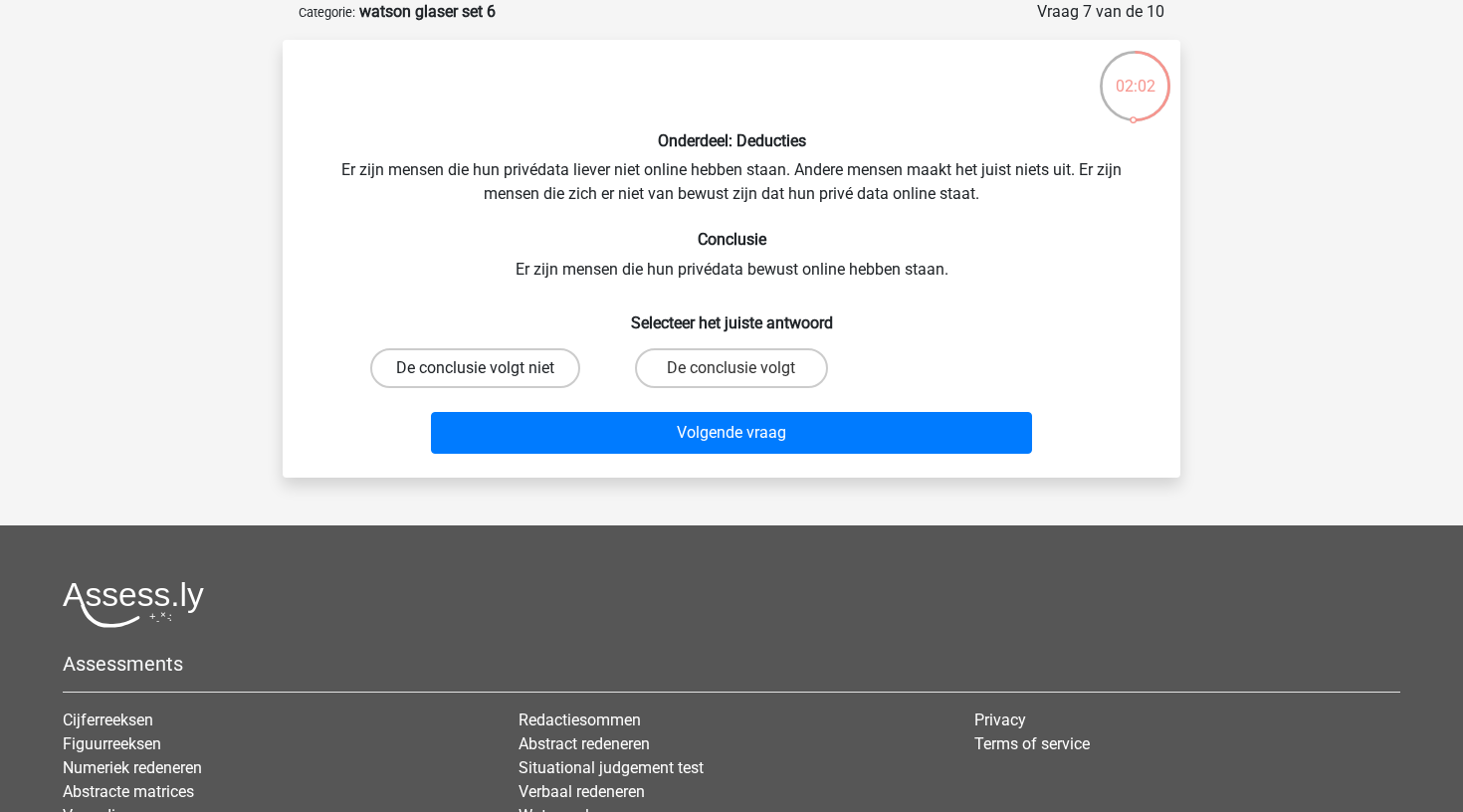 click on "De conclusie volgt niet" at bounding box center (475, 368) 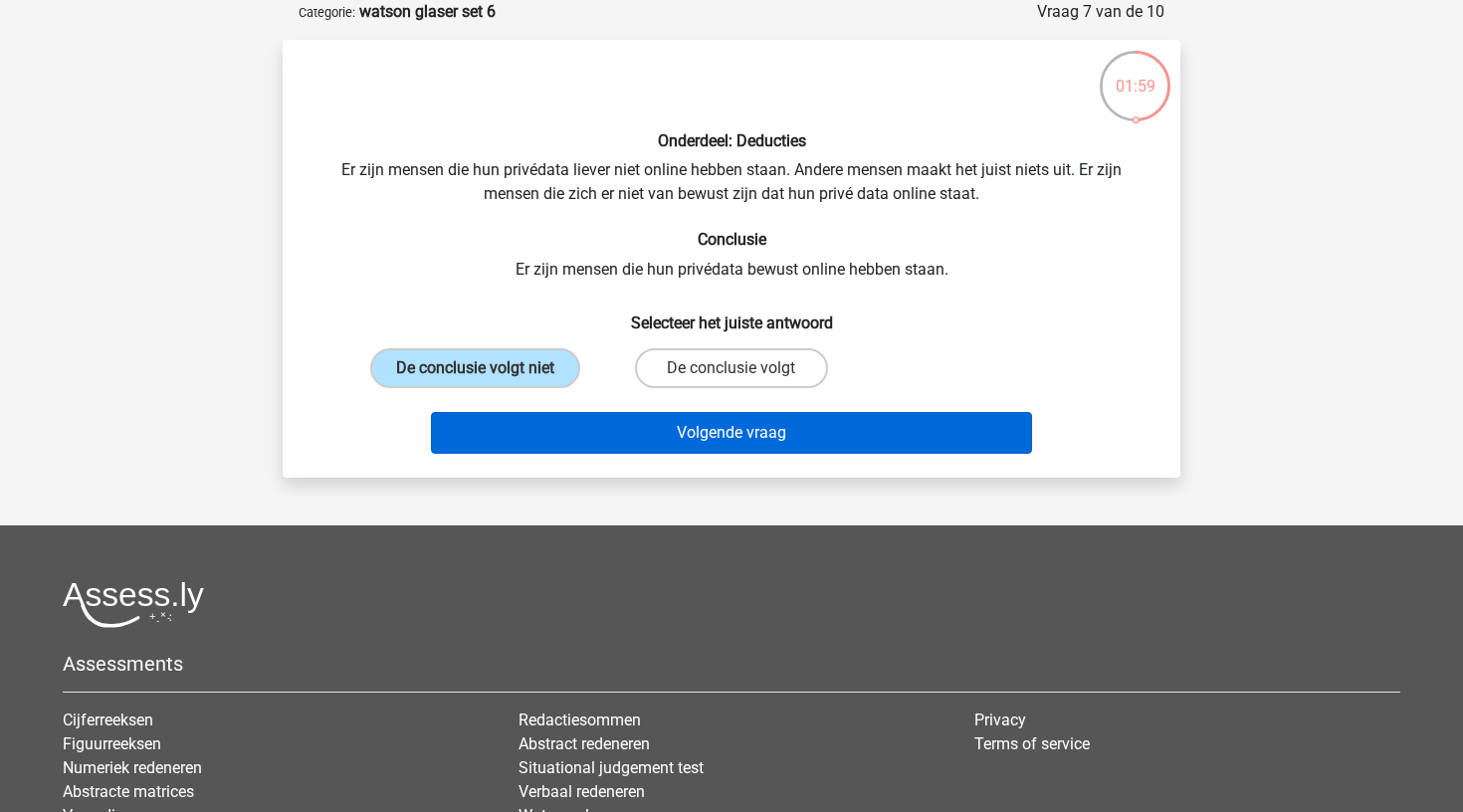 click on "Volgende vraag" at bounding box center [732, 433] 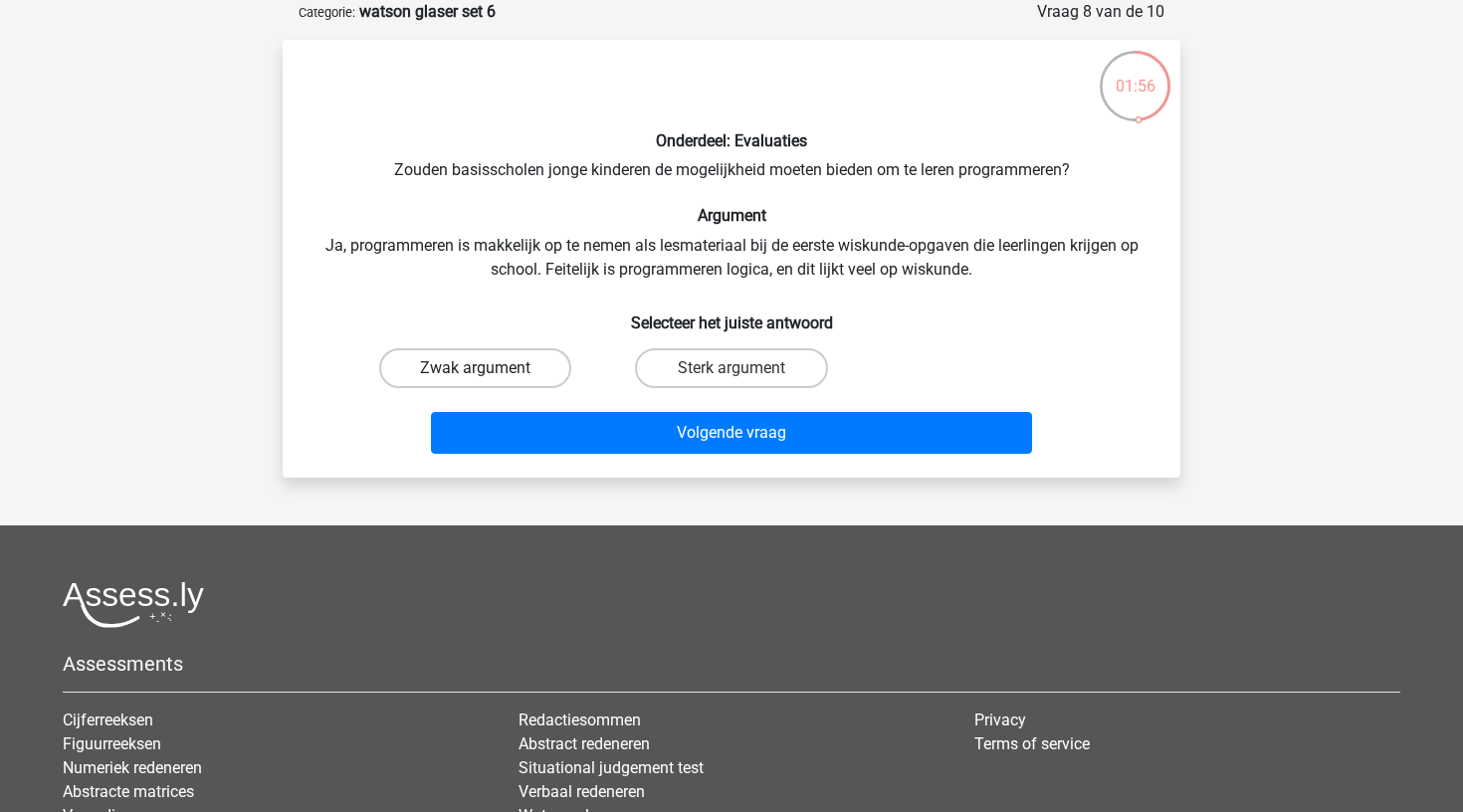 click on "Zwak argument" at bounding box center [475, 368] 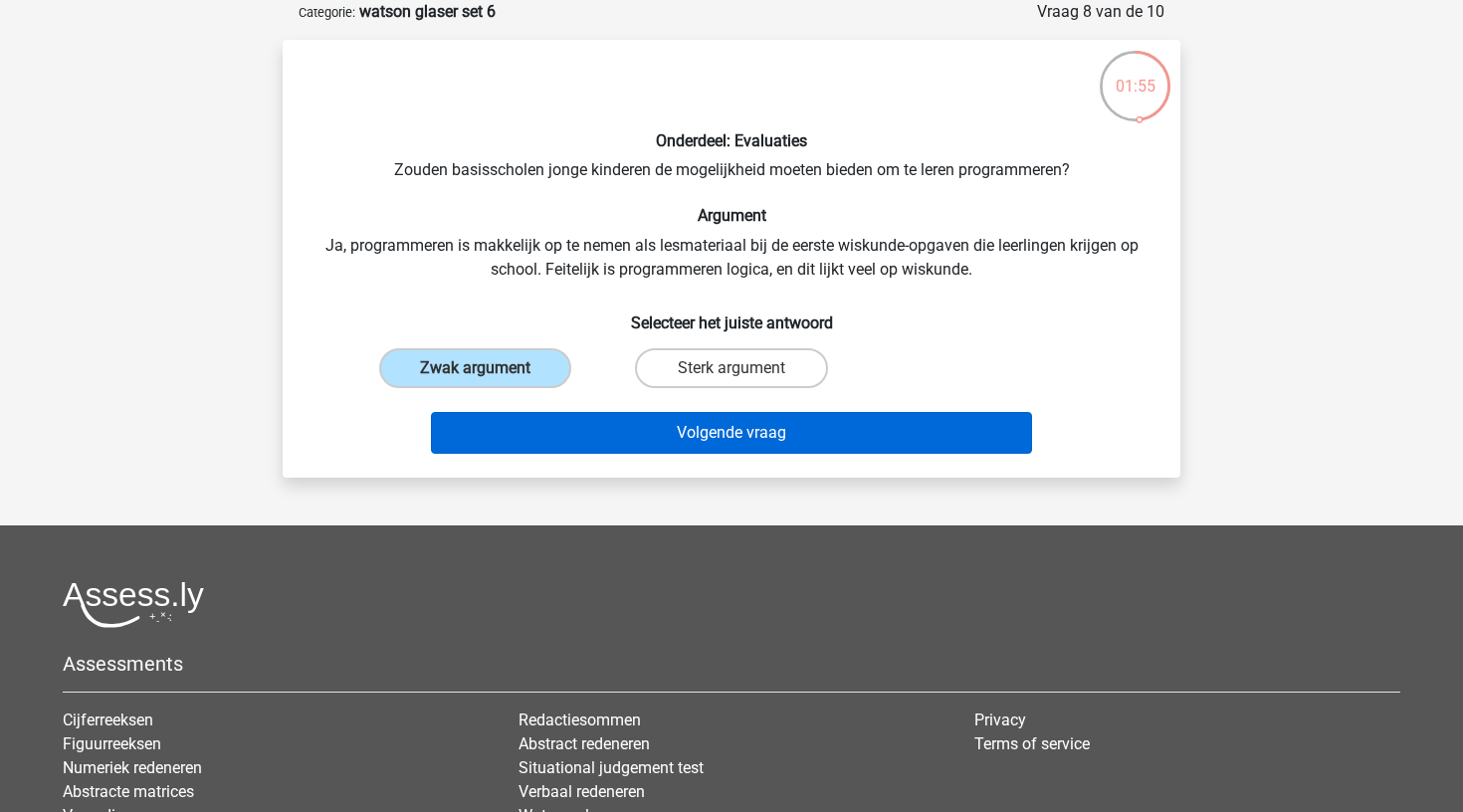 click on "Volgende vraag" at bounding box center [732, 433] 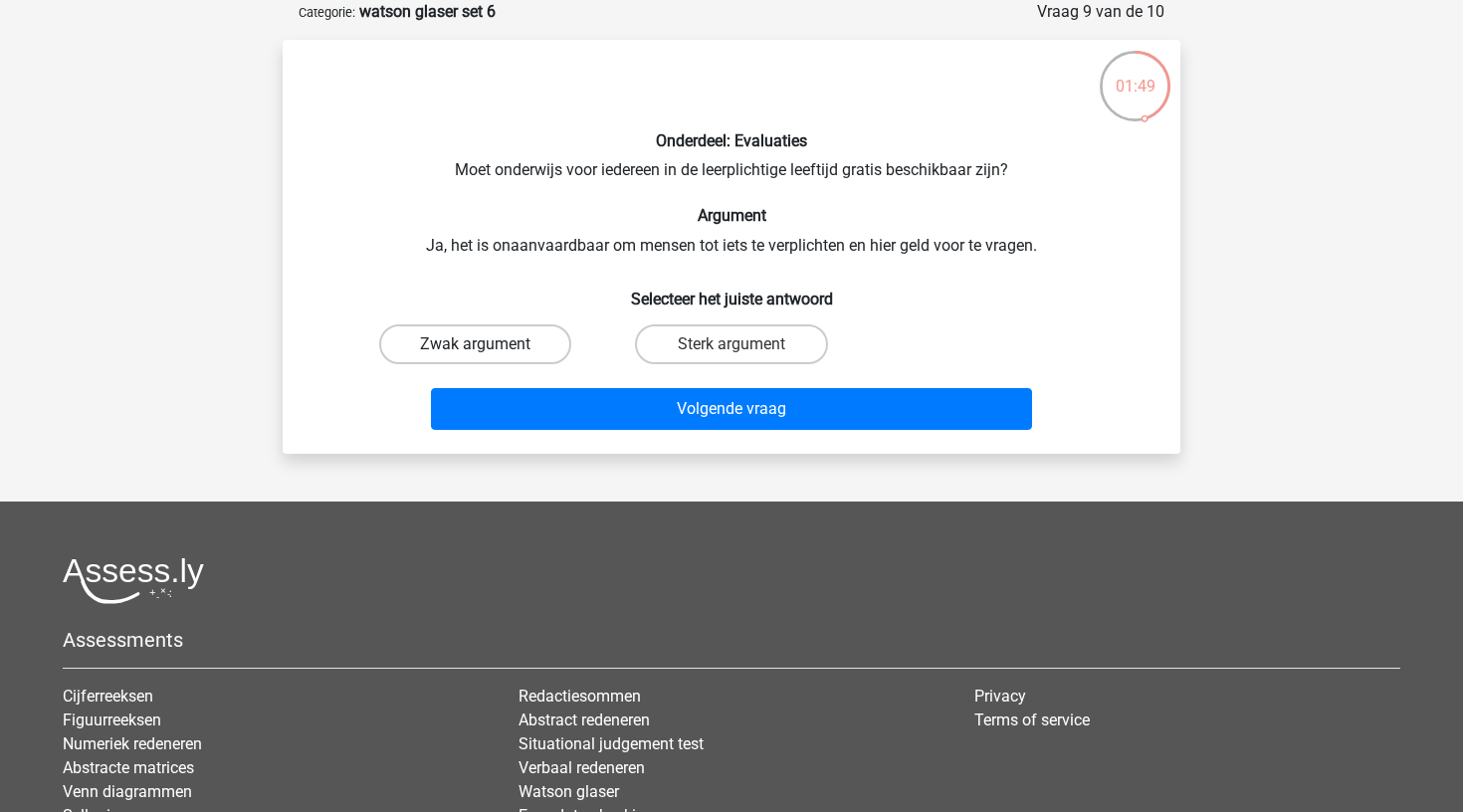 click on "Zwak argument" at bounding box center [475, 344] 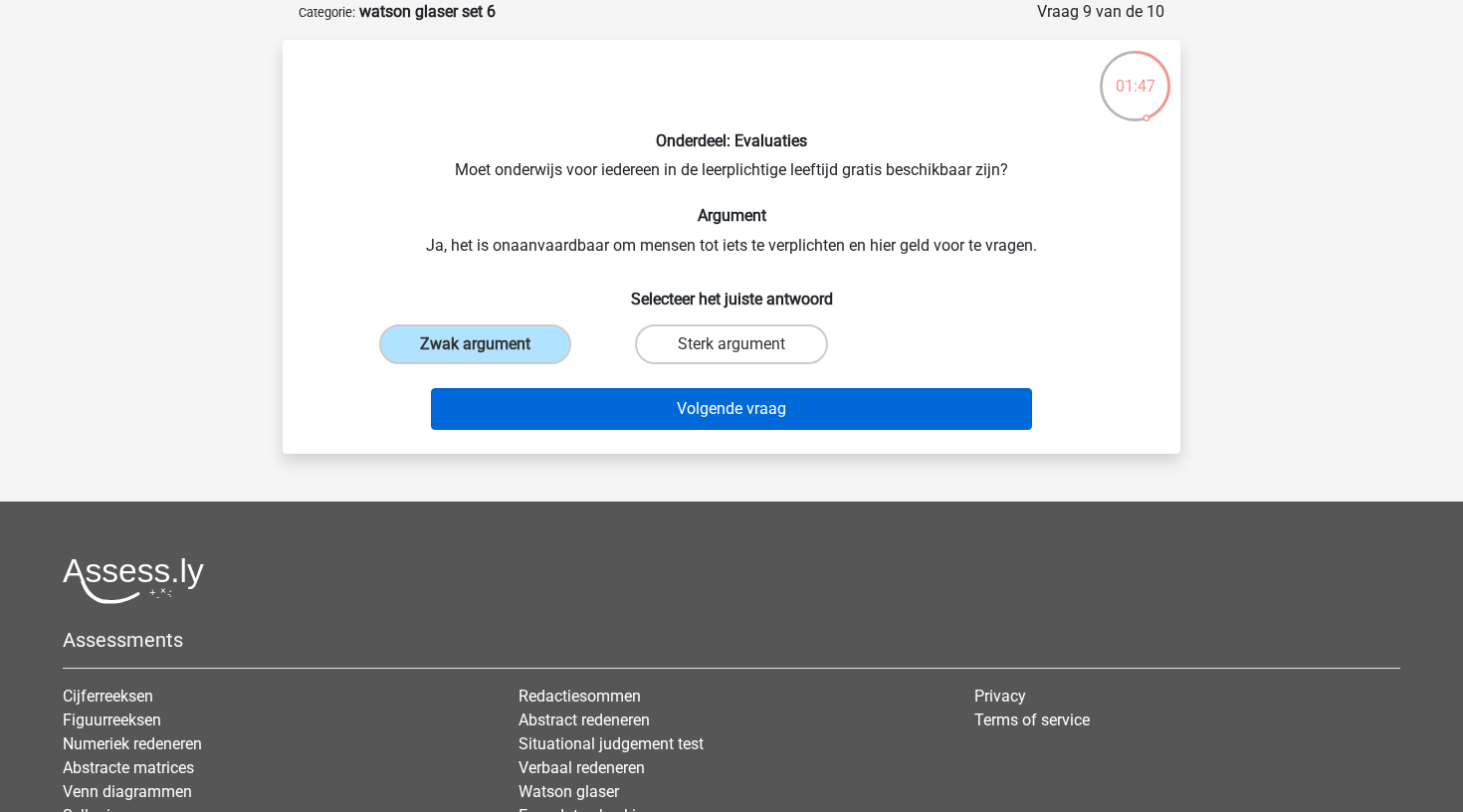 click on "Volgende vraag" at bounding box center (732, 409) 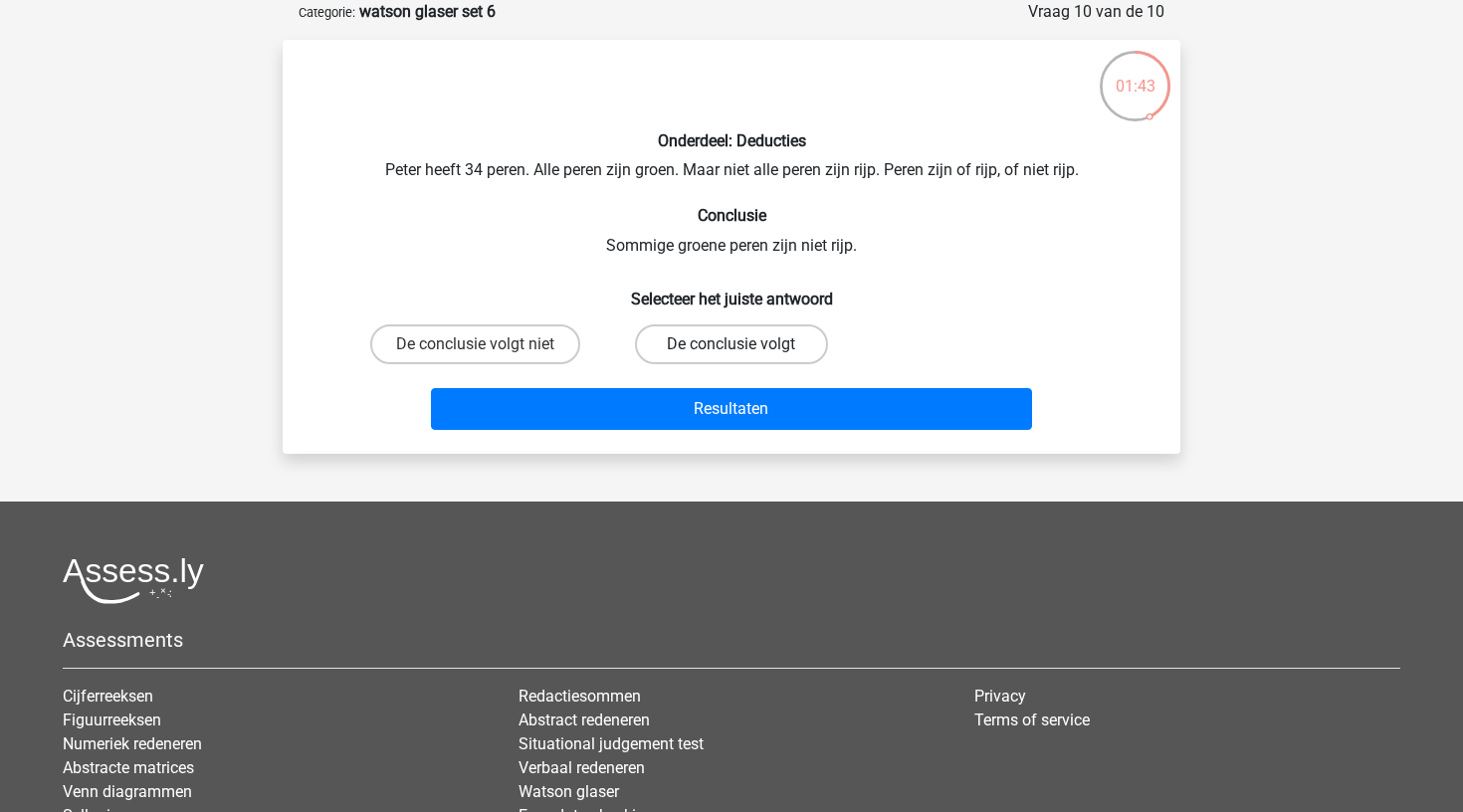 click on "De conclusie volgt" at bounding box center (731, 344) 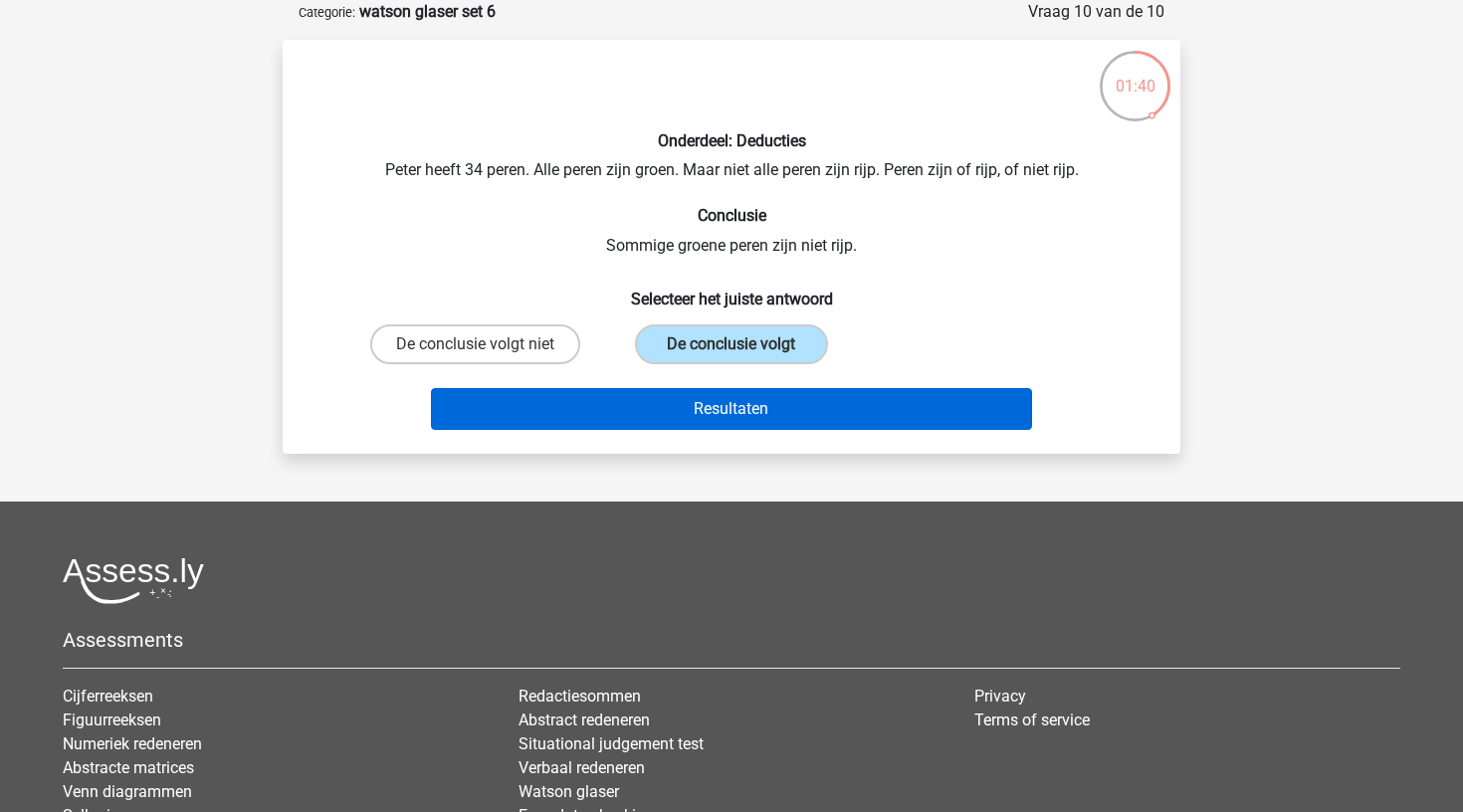 click on "Resultaten" at bounding box center (732, 409) 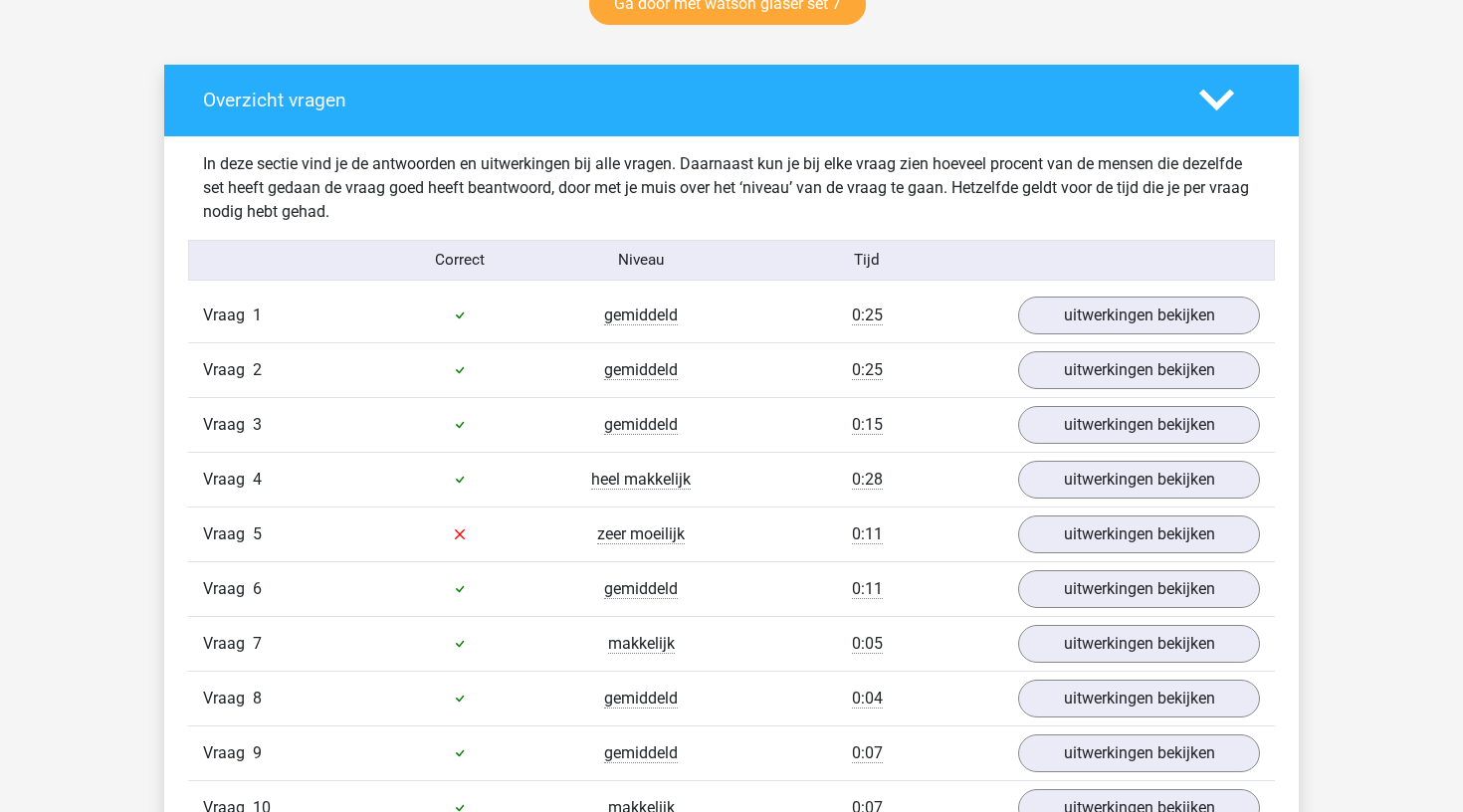 scroll, scrollTop: 1270, scrollLeft: 0, axis: vertical 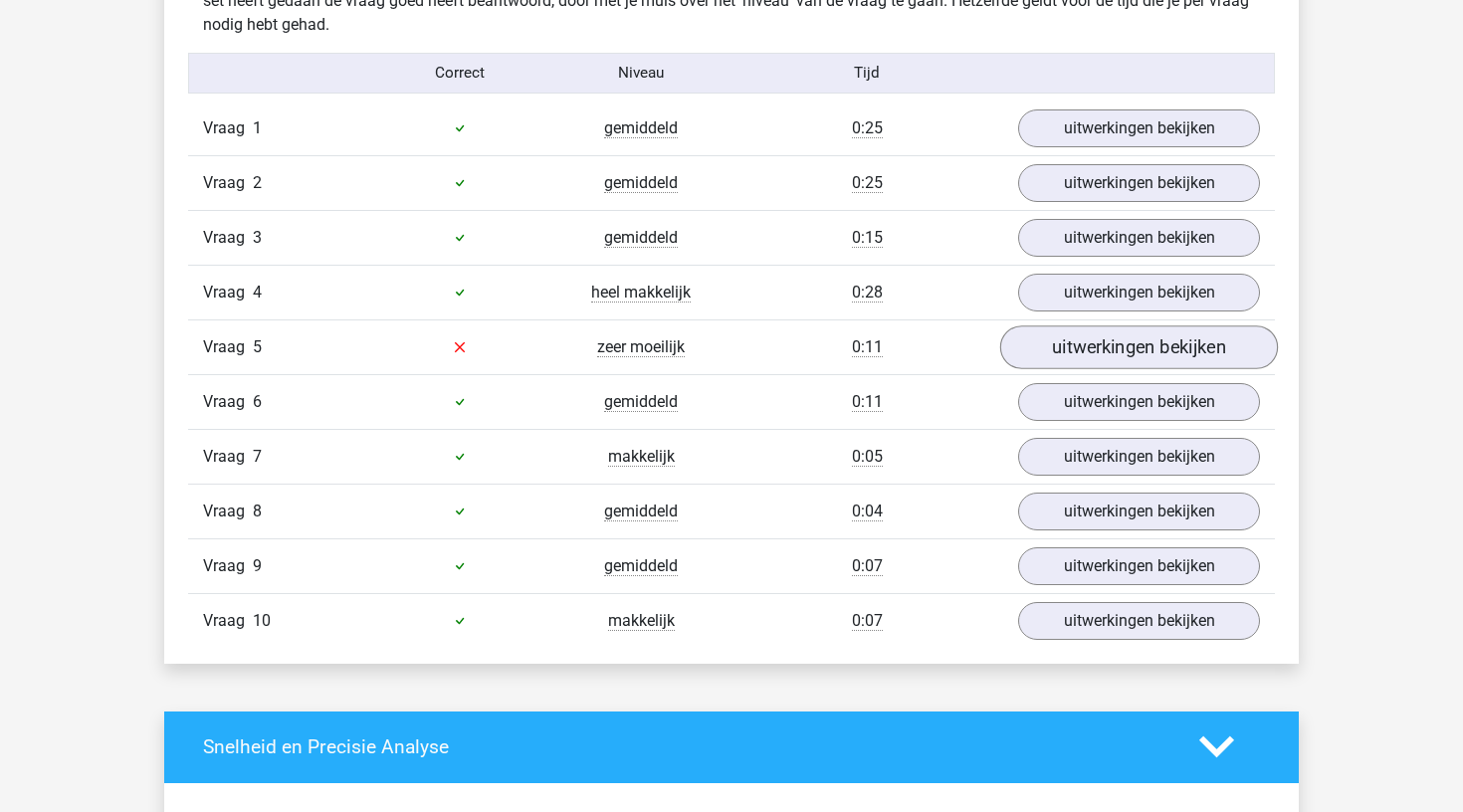 click on "uitwerkingen bekijken" at bounding box center (1139, 347) 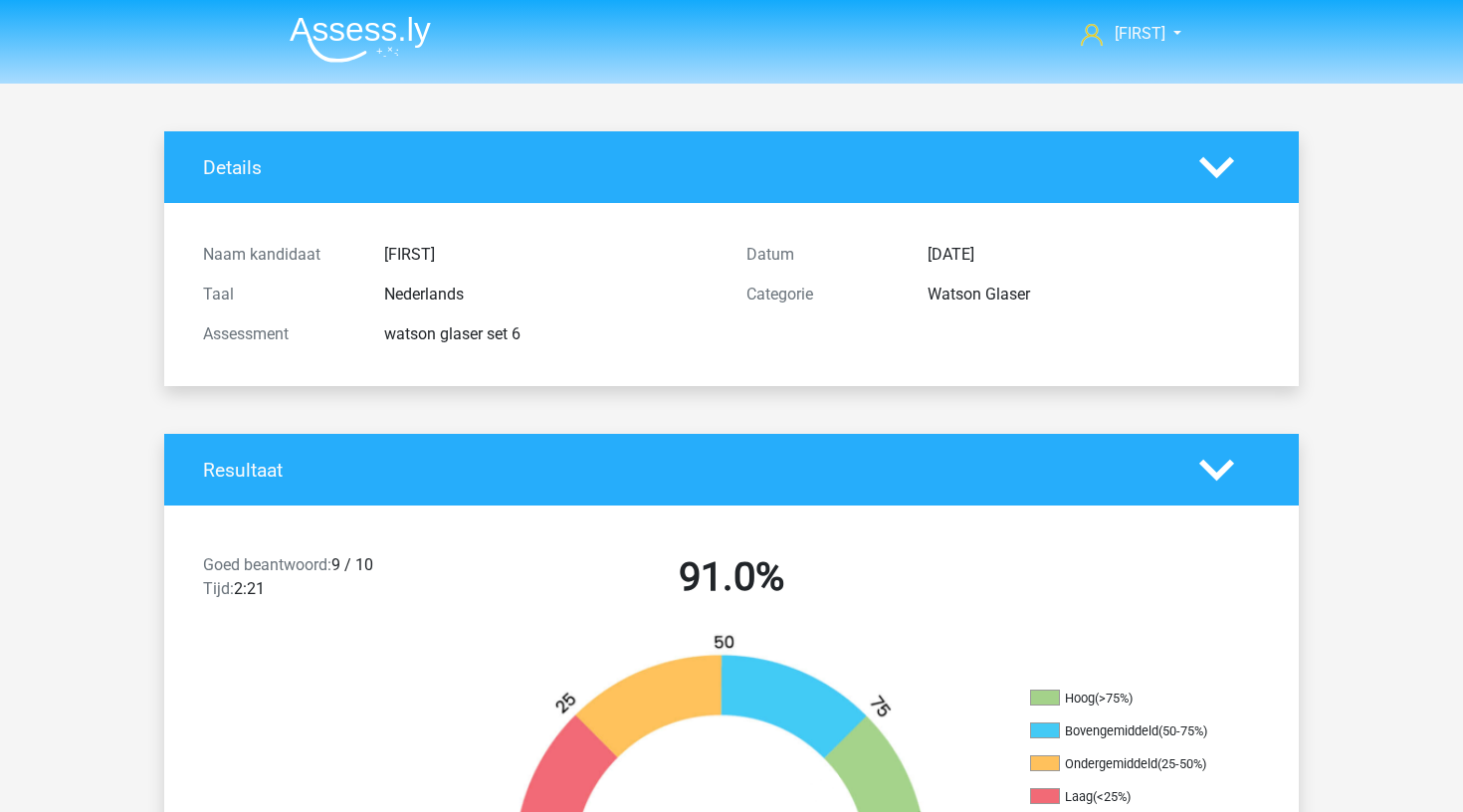 scroll, scrollTop: 0, scrollLeft: 0, axis: both 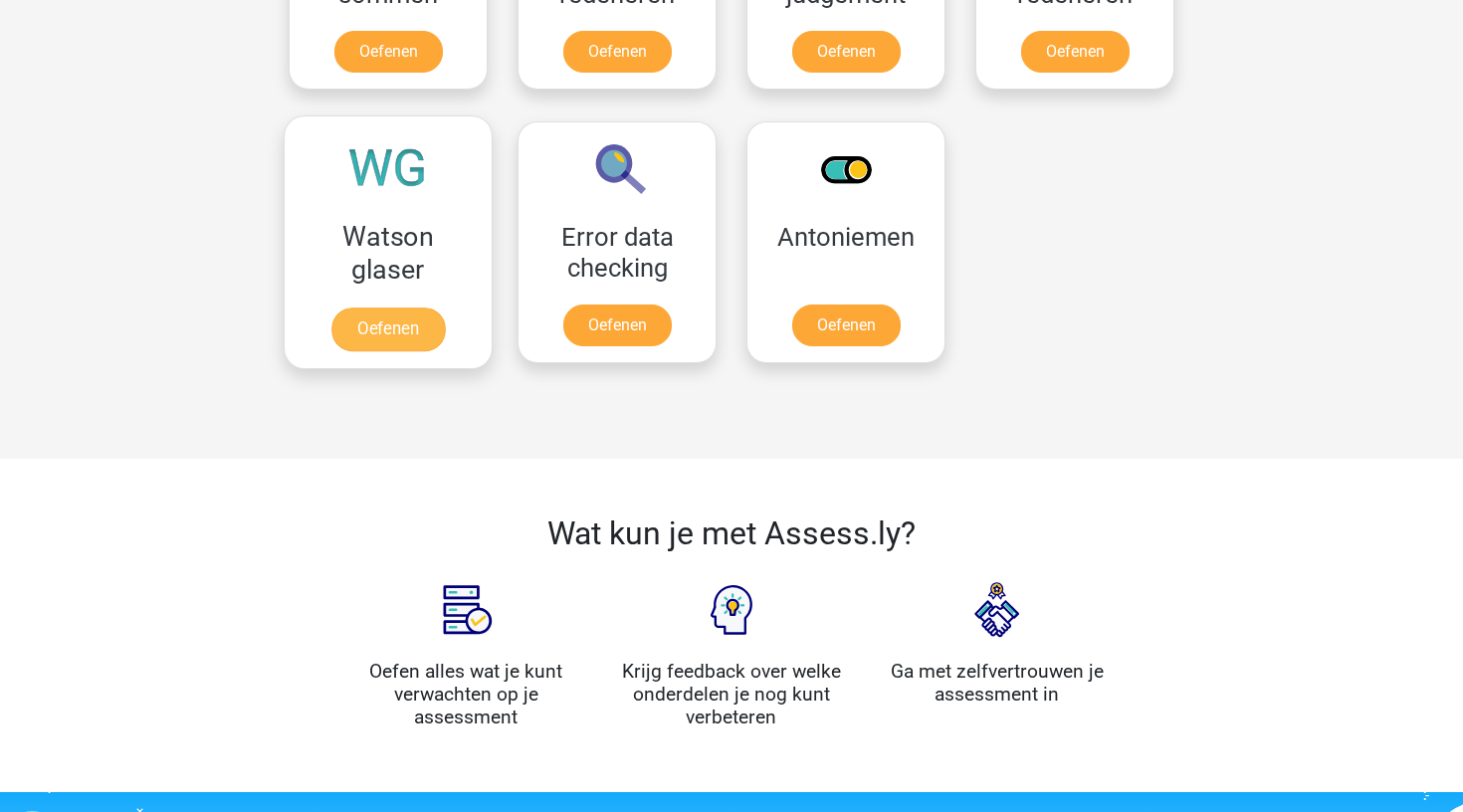 click on "Oefenen" at bounding box center [388, 329] 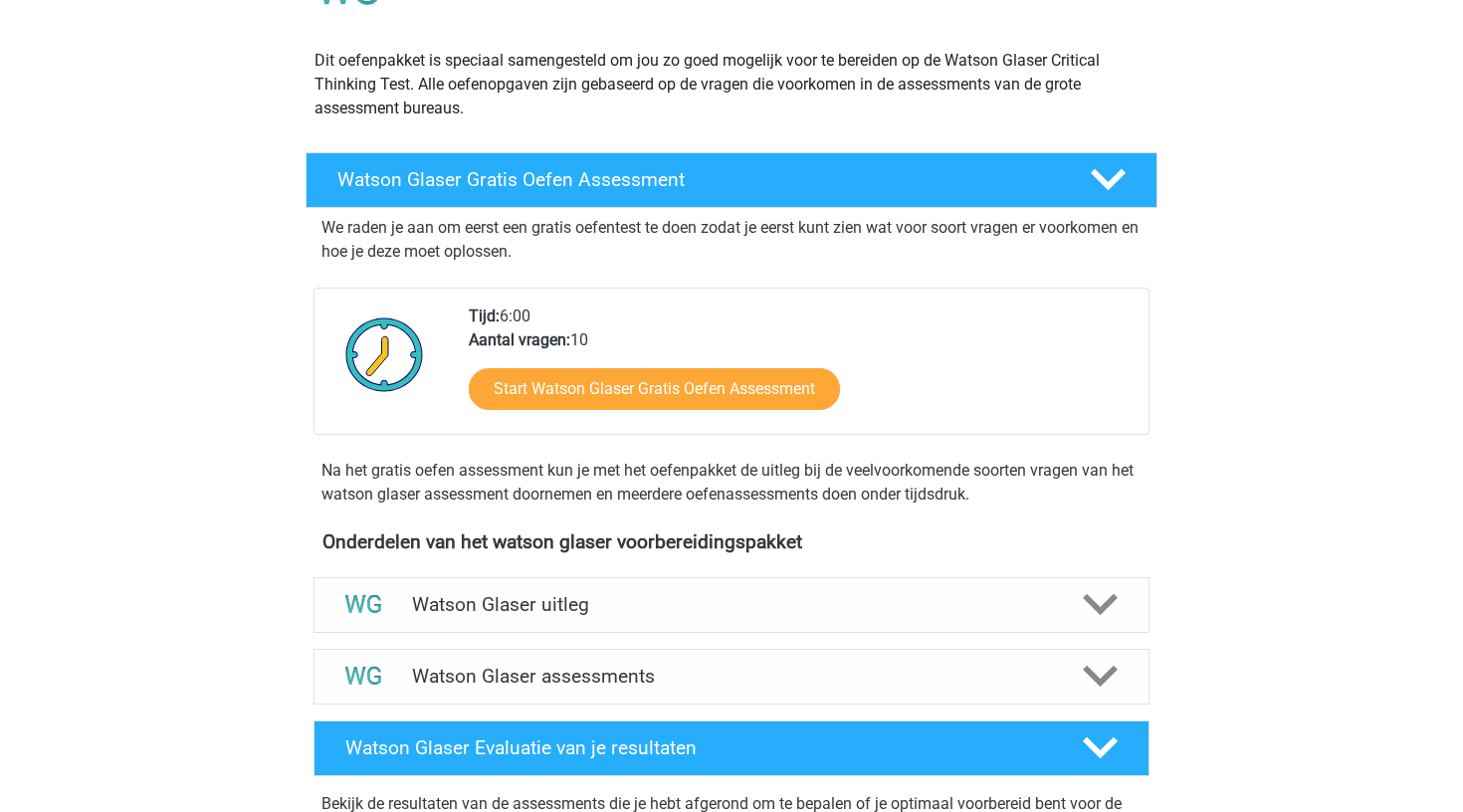 scroll, scrollTop: 522, scrollLeft: 0, axis: vertical 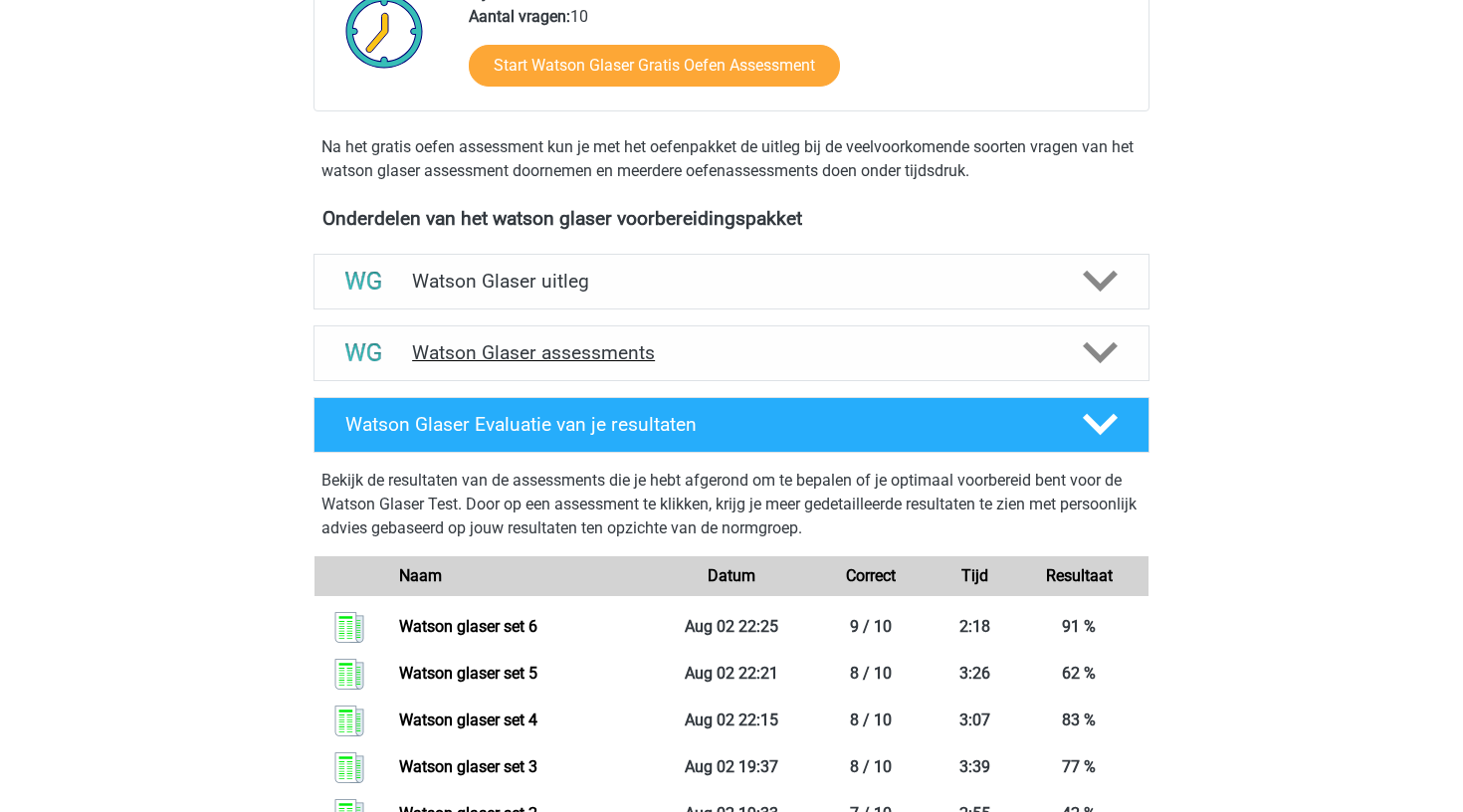 click on "Watson Glaser assessments" at bounding box center [732, 353] 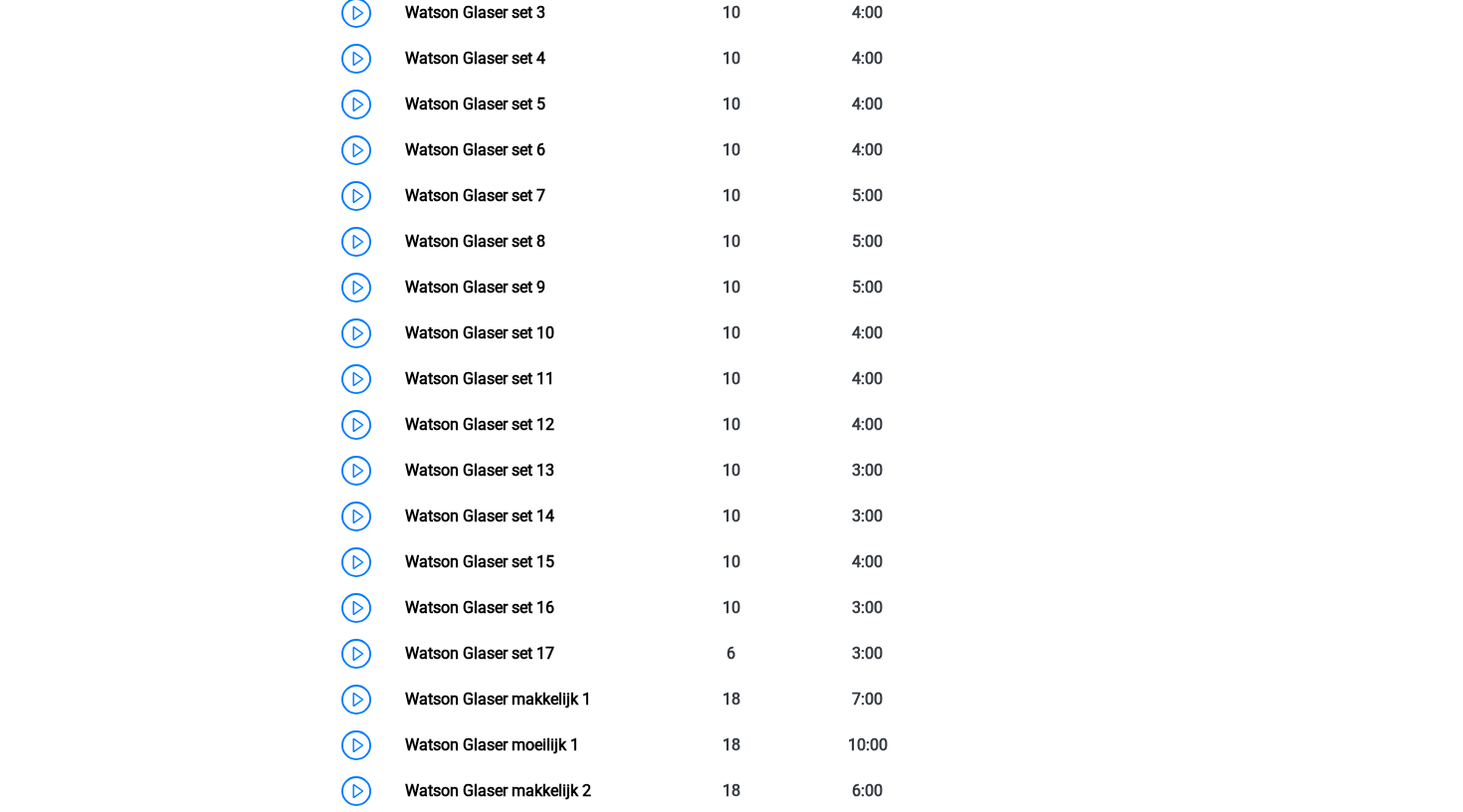 scroll, scrollTop: 876, scrollLeft: 0, axis: vertical 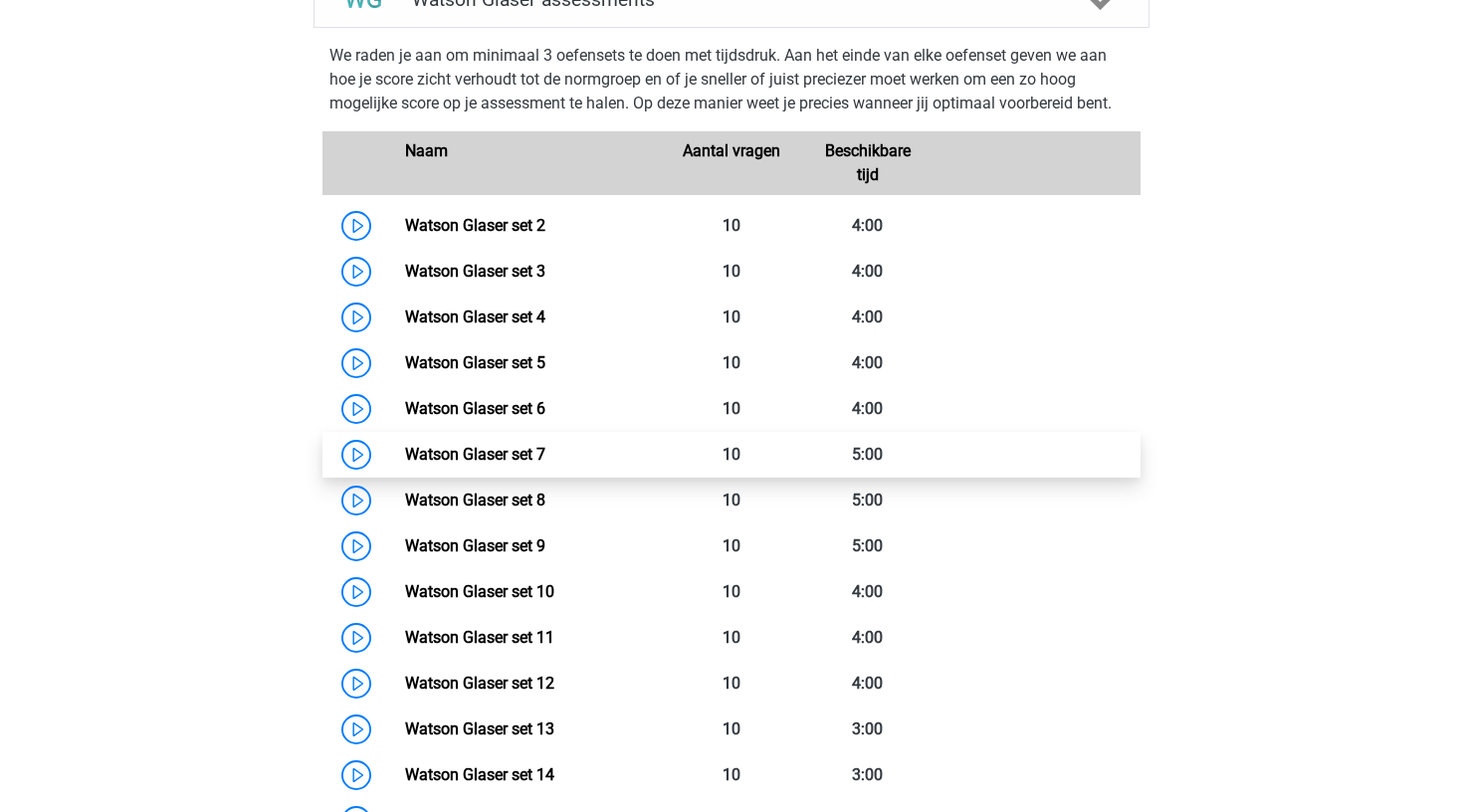 click on "Watson Glaser
set 7" at bounding box center (475, 454) 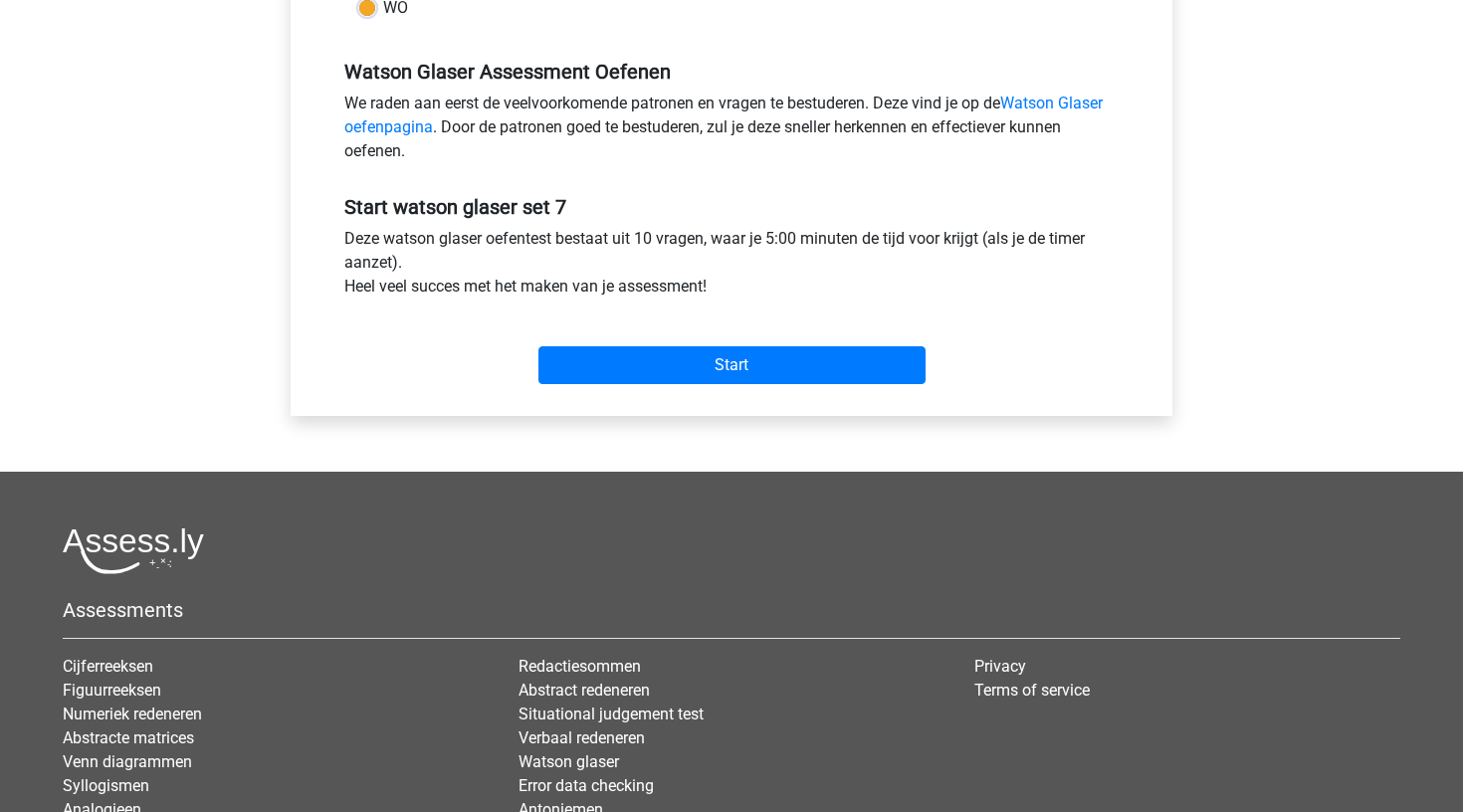 scroll, scrollTop: 691, scrollLeft: 0, axis: vertical 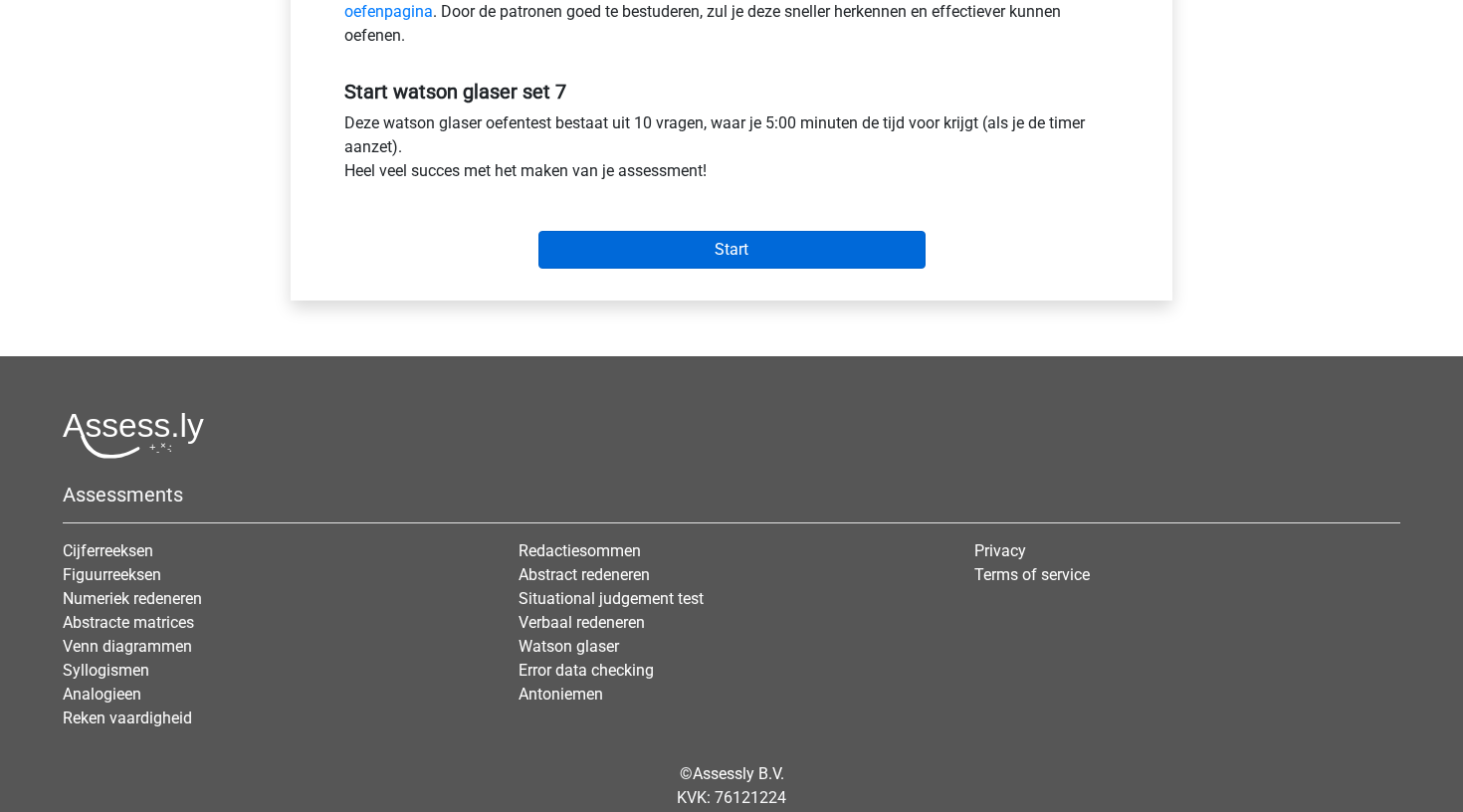 click on "Start" at bounding box center (732, 250) 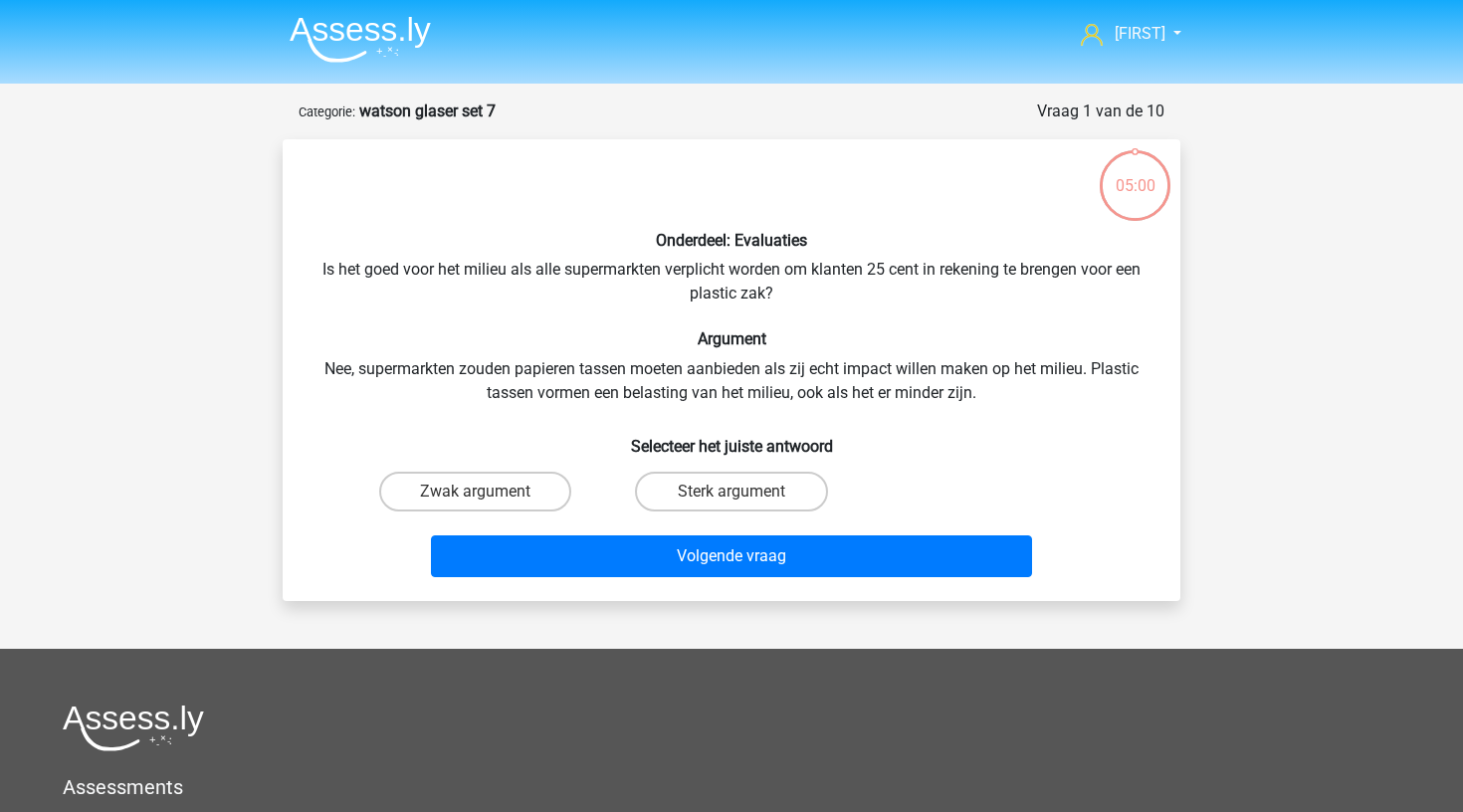 scroll, scrollTop: 0, scrollLeft: 0, axis: both 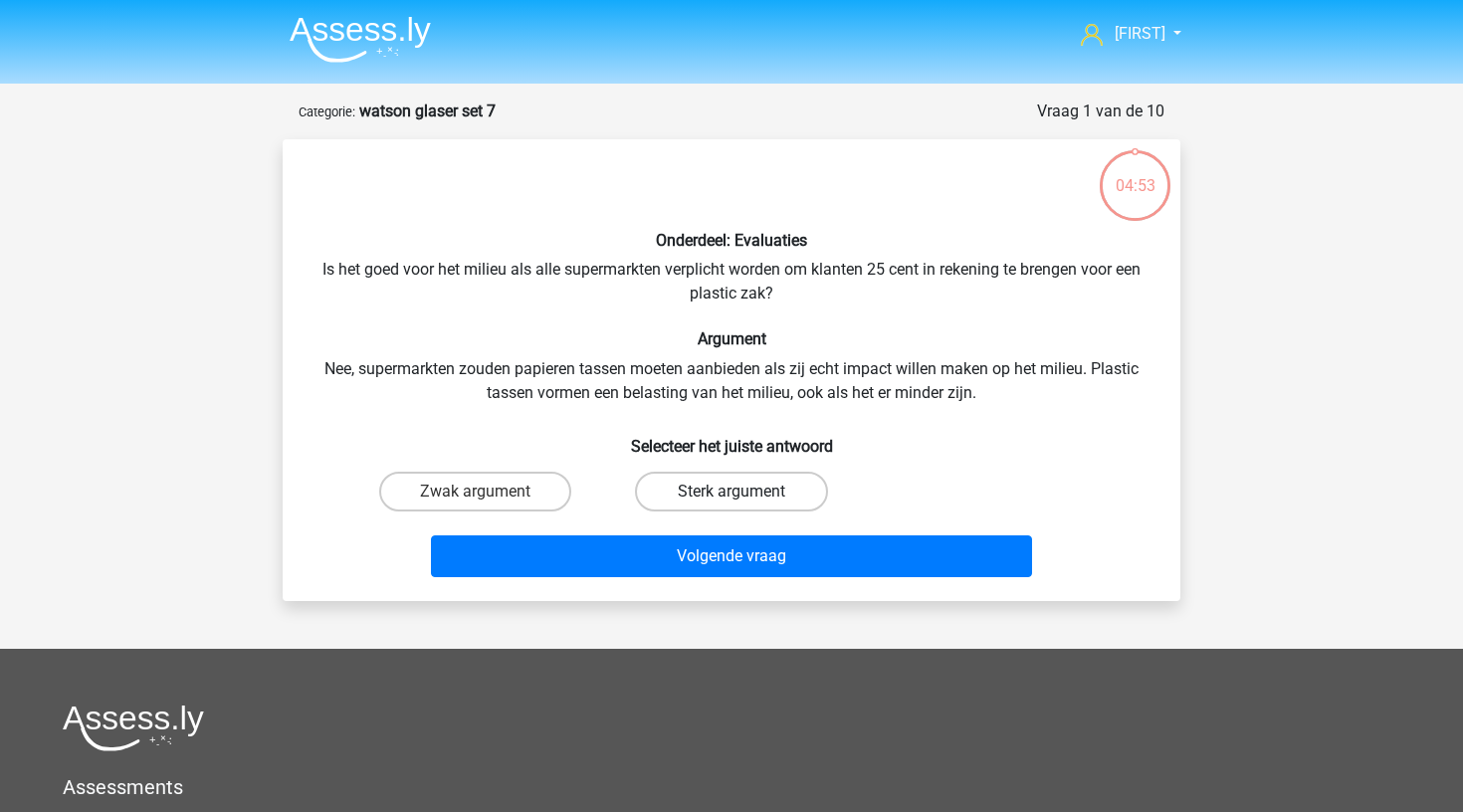 click on "Sterk argument" at bounding box center (731, 492) 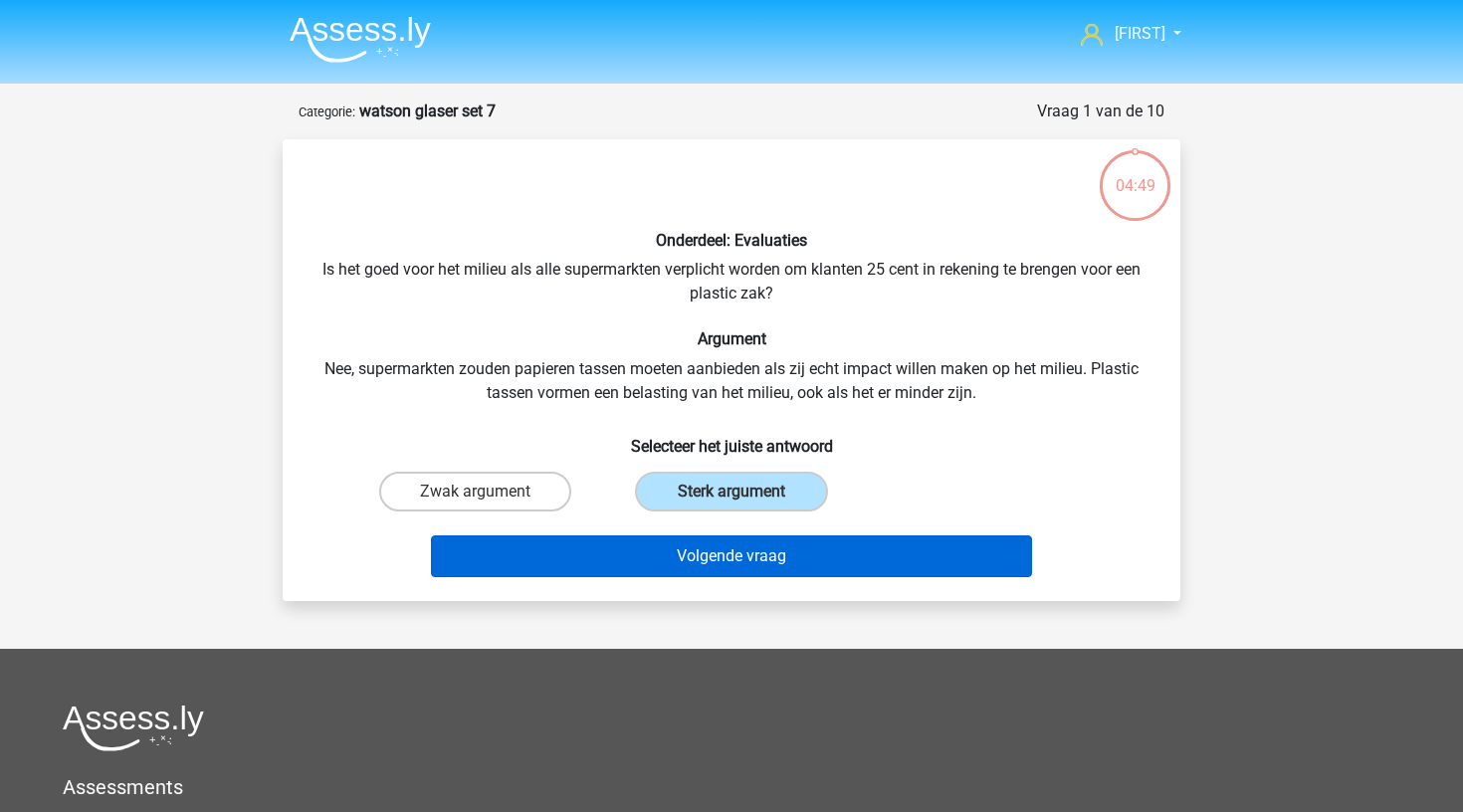 click on "Volgende vraag" at bounding box center (732, 556) 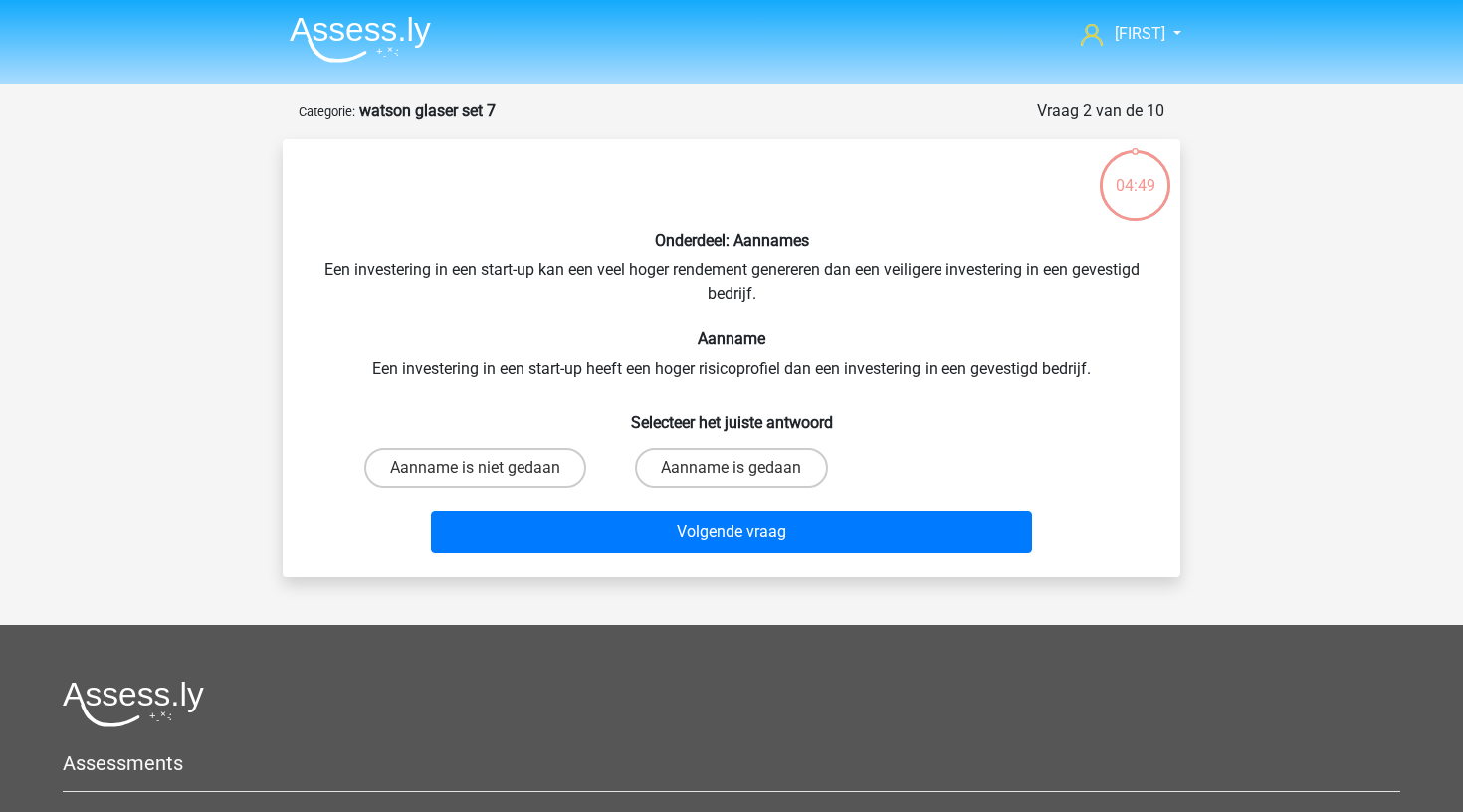 scroll, scrollTop: 100, scrollLeft: 0, axis: vertical 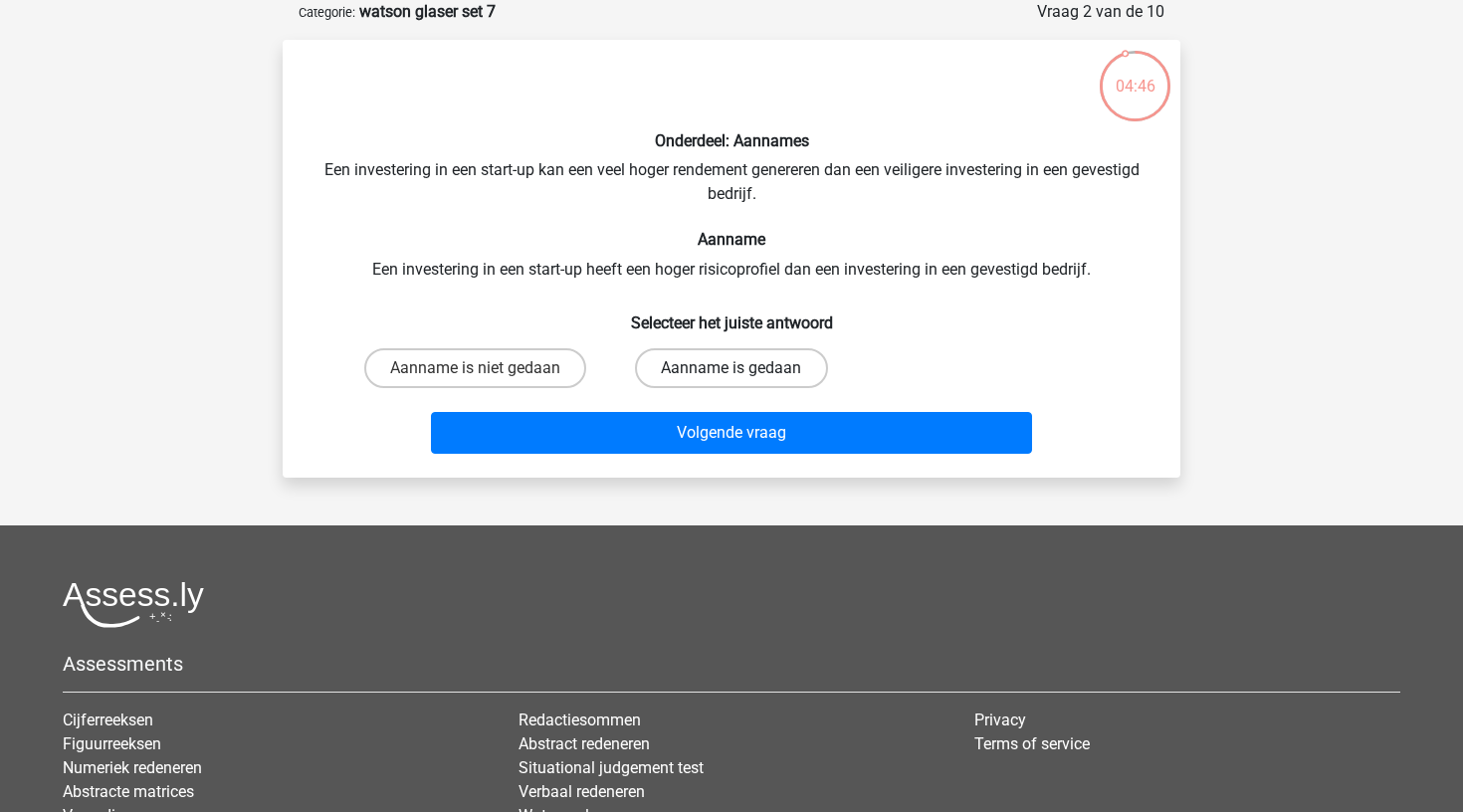 click on "Aanname is gedaan" at bounding box center (731, 368) 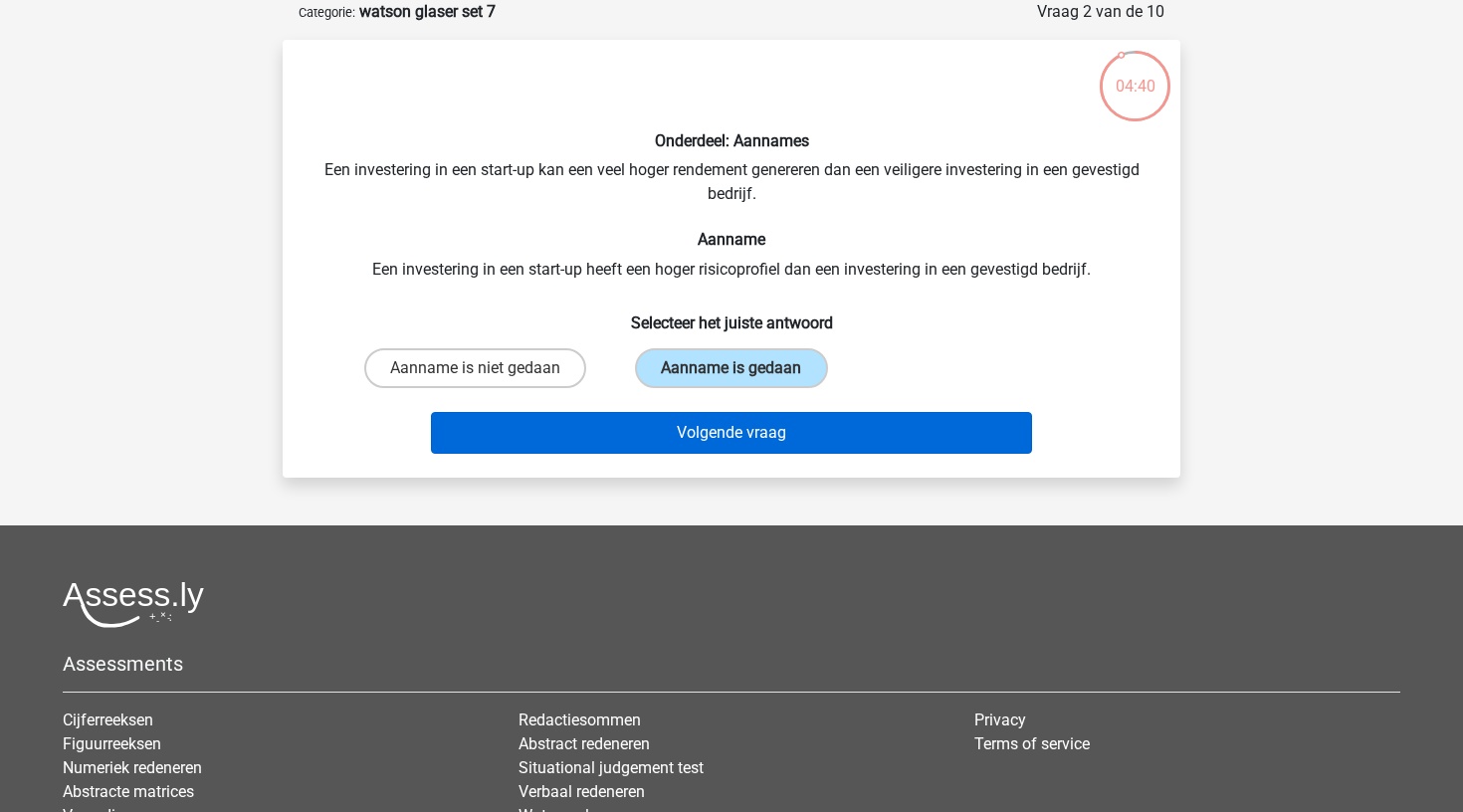 click on "Volgende vraag" at bounding box center (732, 433) 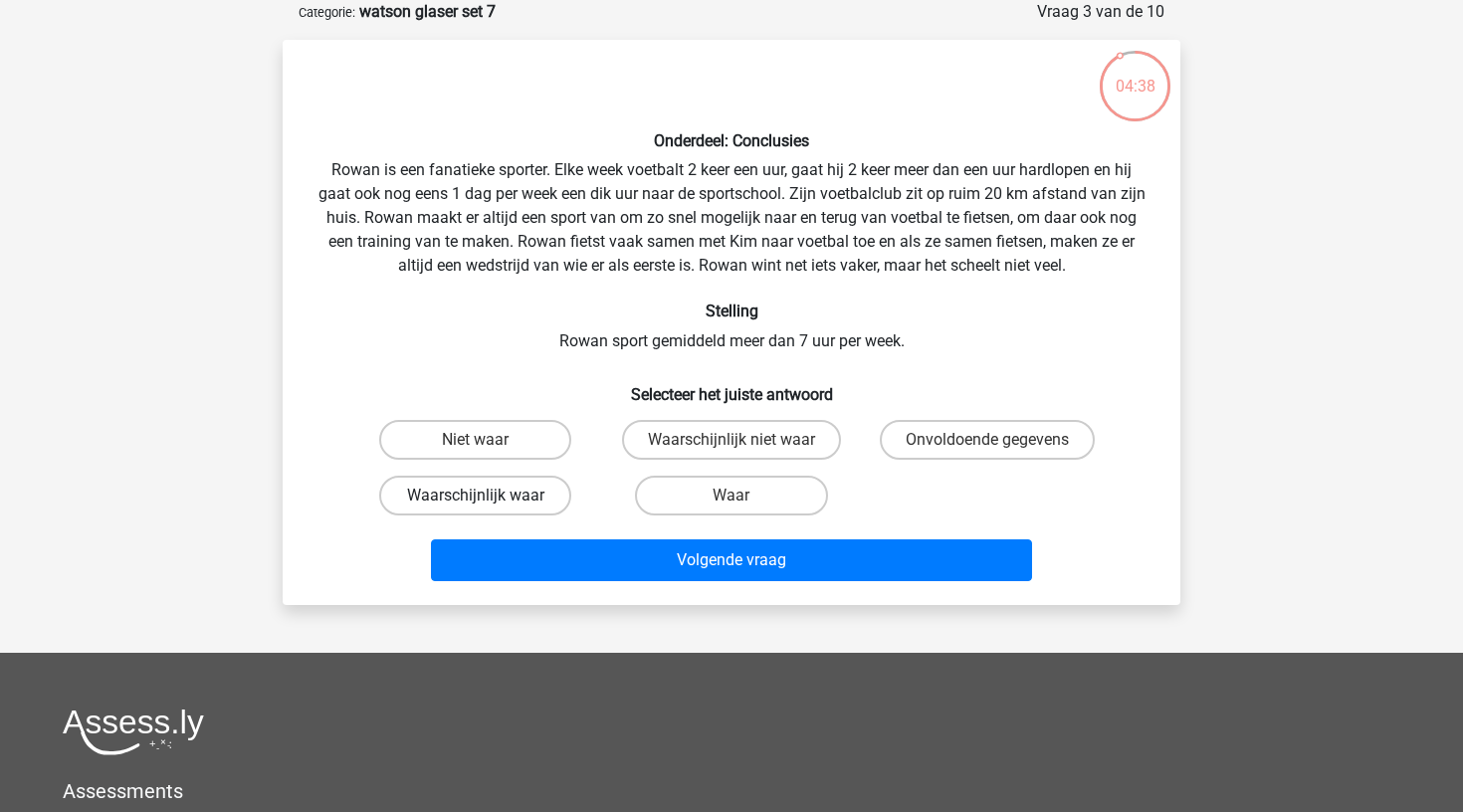 click on "Waarschijnlijk waar" at bounding box center (475, 496) 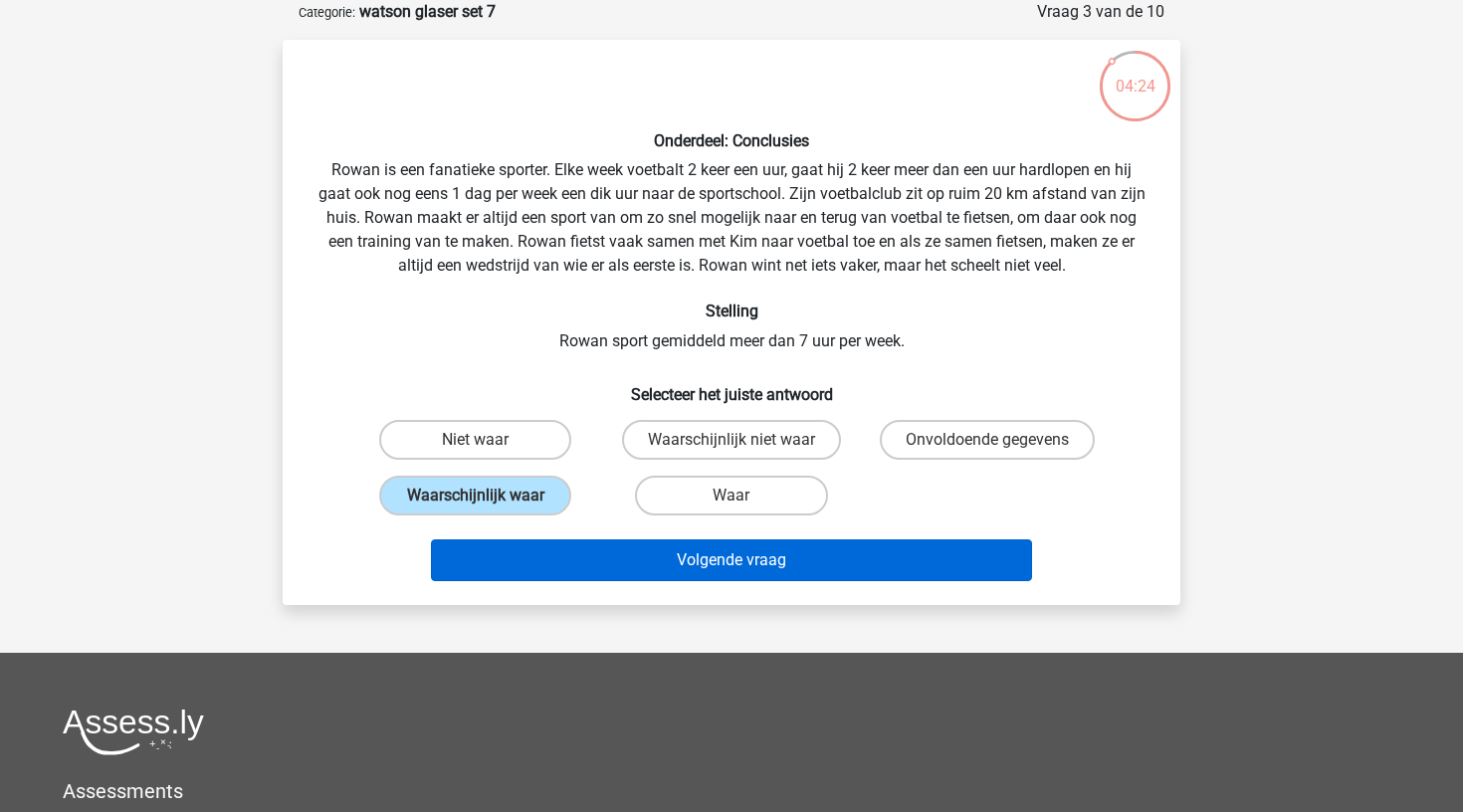 click on "Volgende vraag" at bounding box center (732, 560) 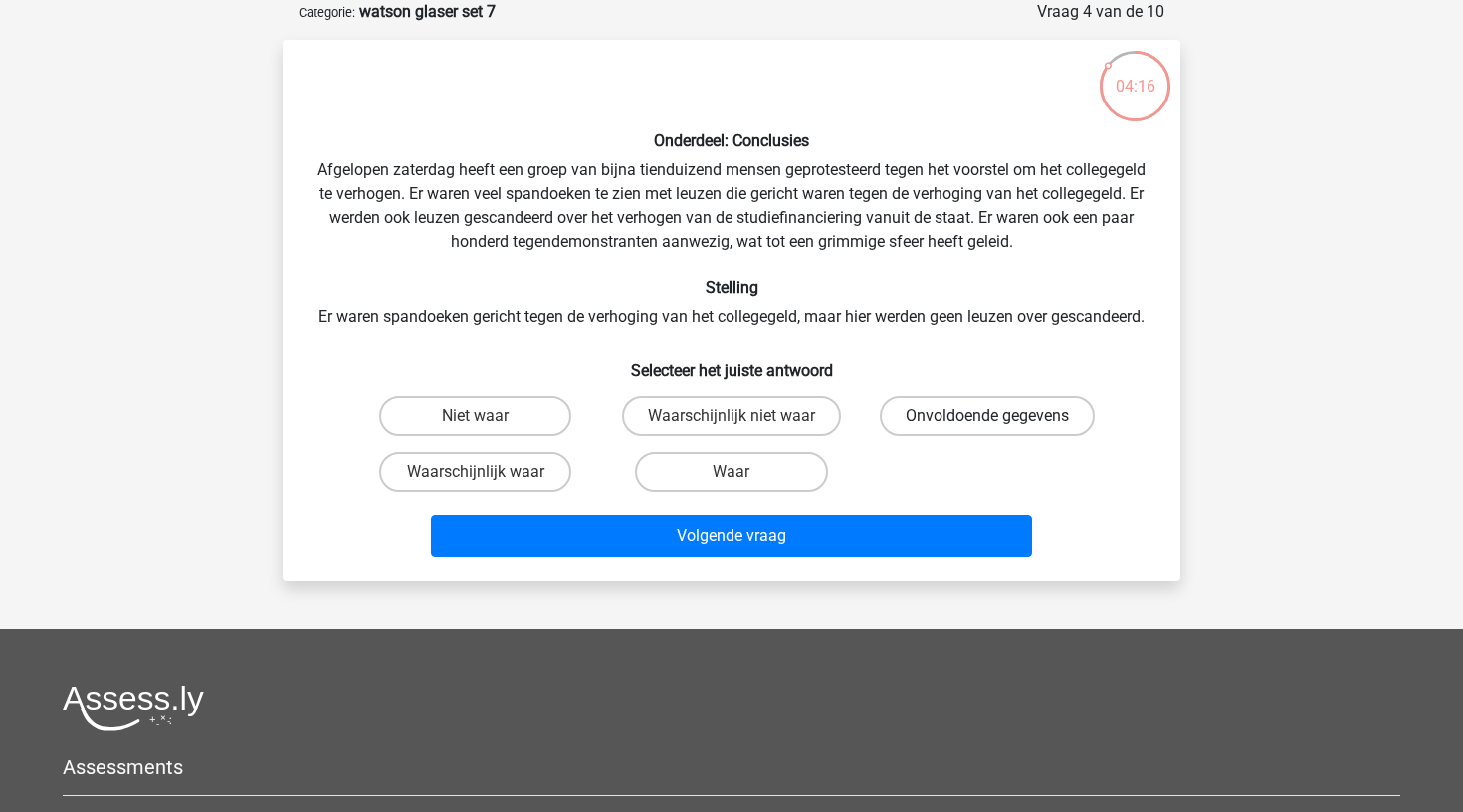 click on "Onvoldoende gegevens" at bounding box center [987, 416] 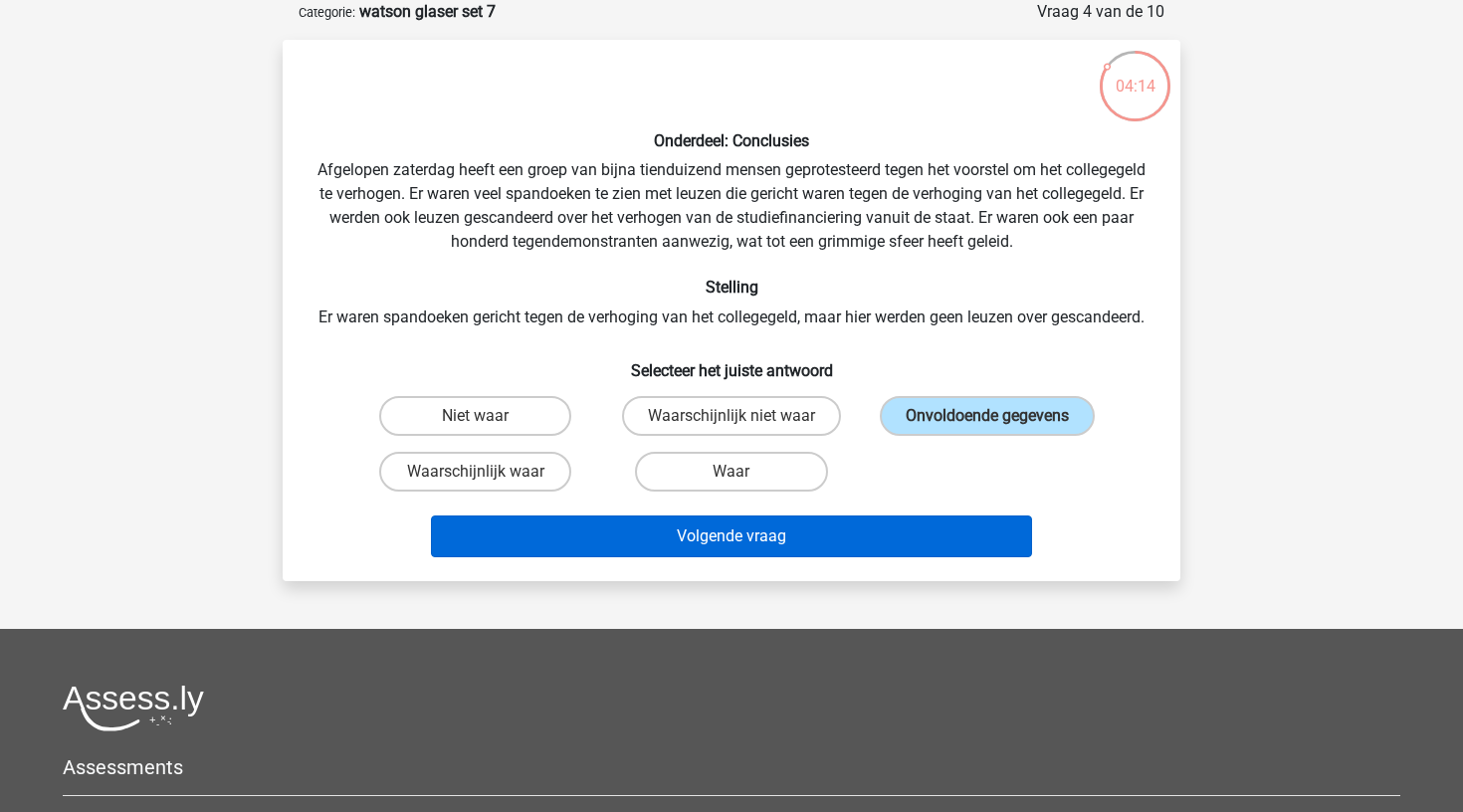 click on "Volgende vraag" at bounding box center (732, 536) 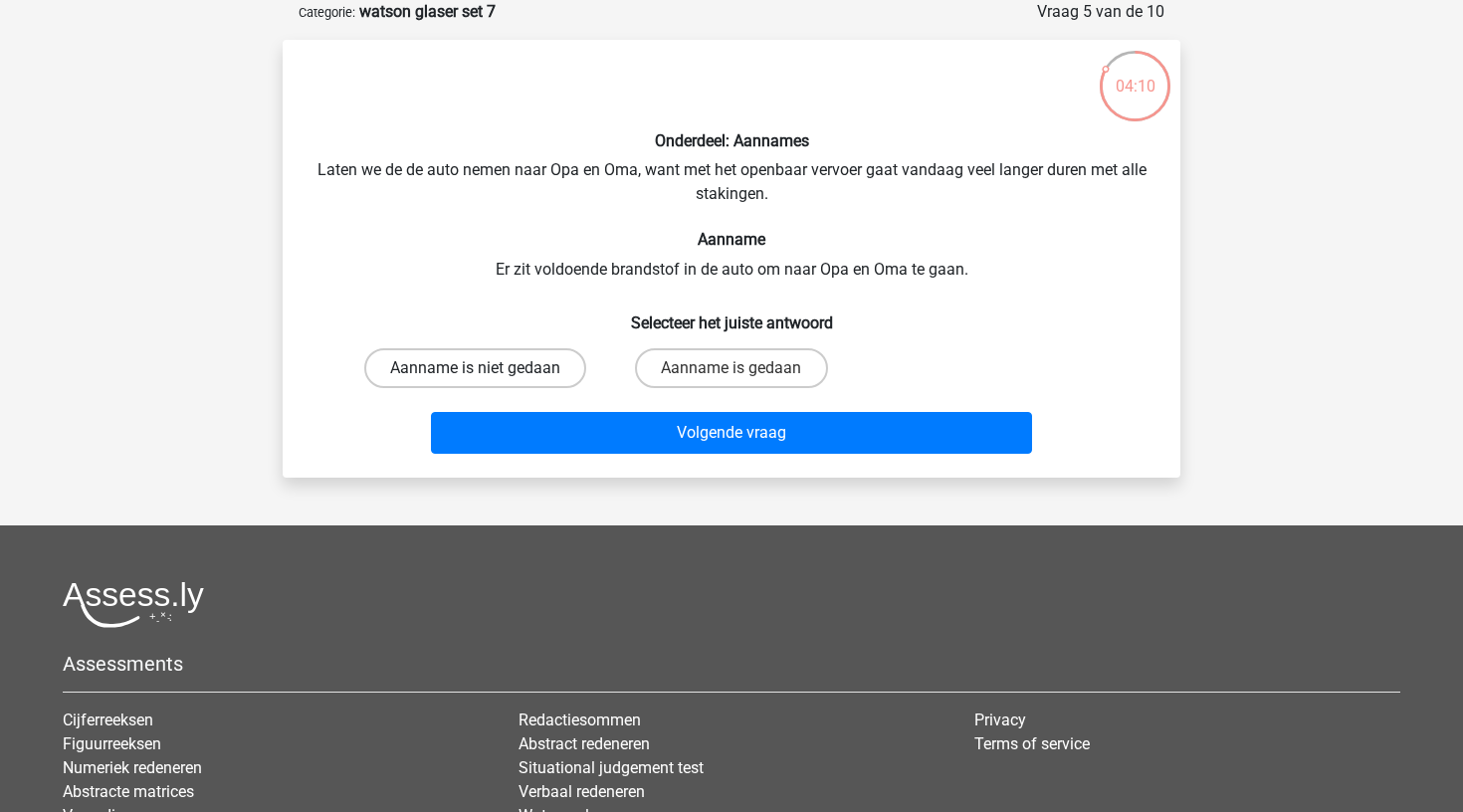 click on "Aanname is niet gedaan" at bounding box center [475, 368] 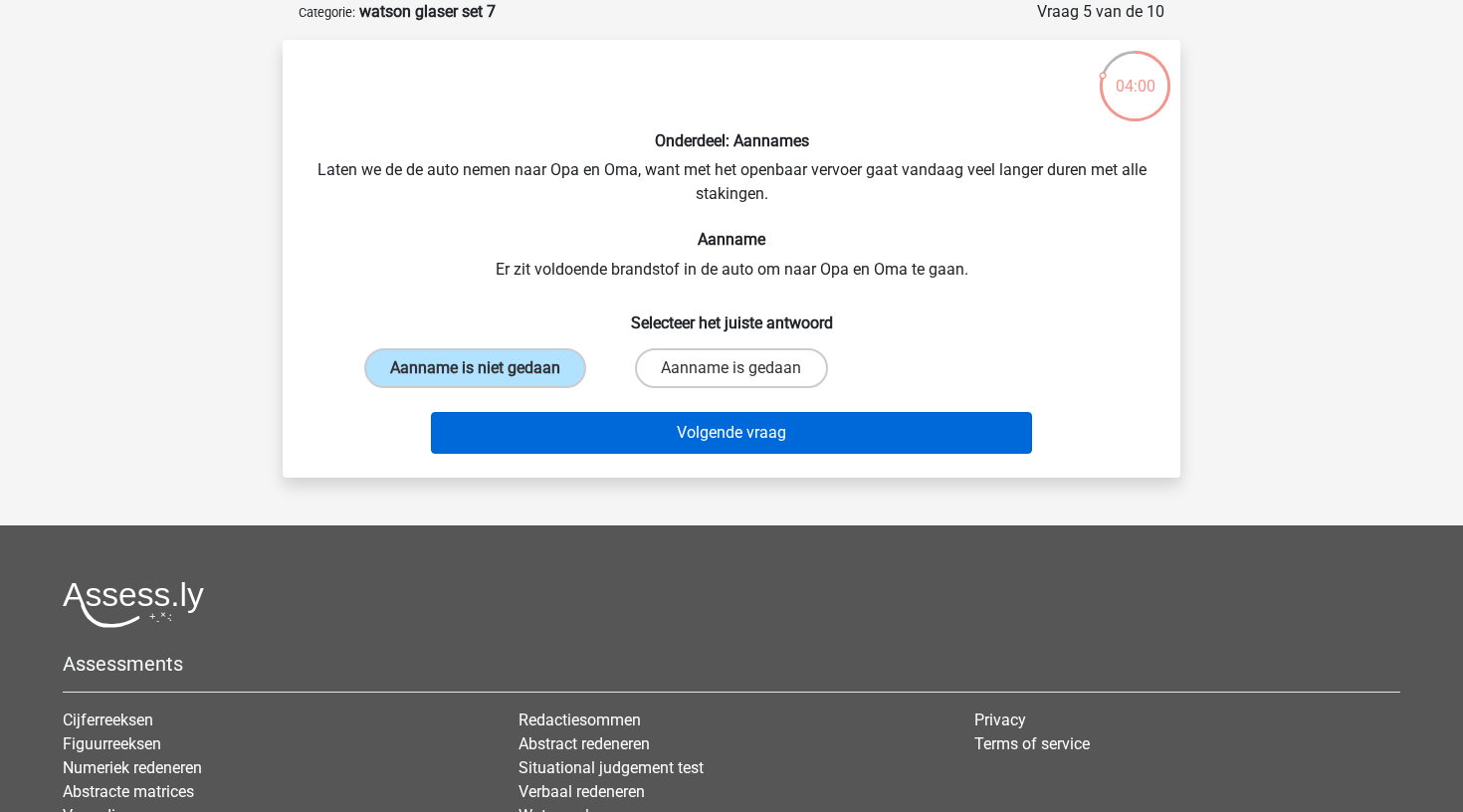 click on "Volgende vraag" at bounding box center [732, 433] 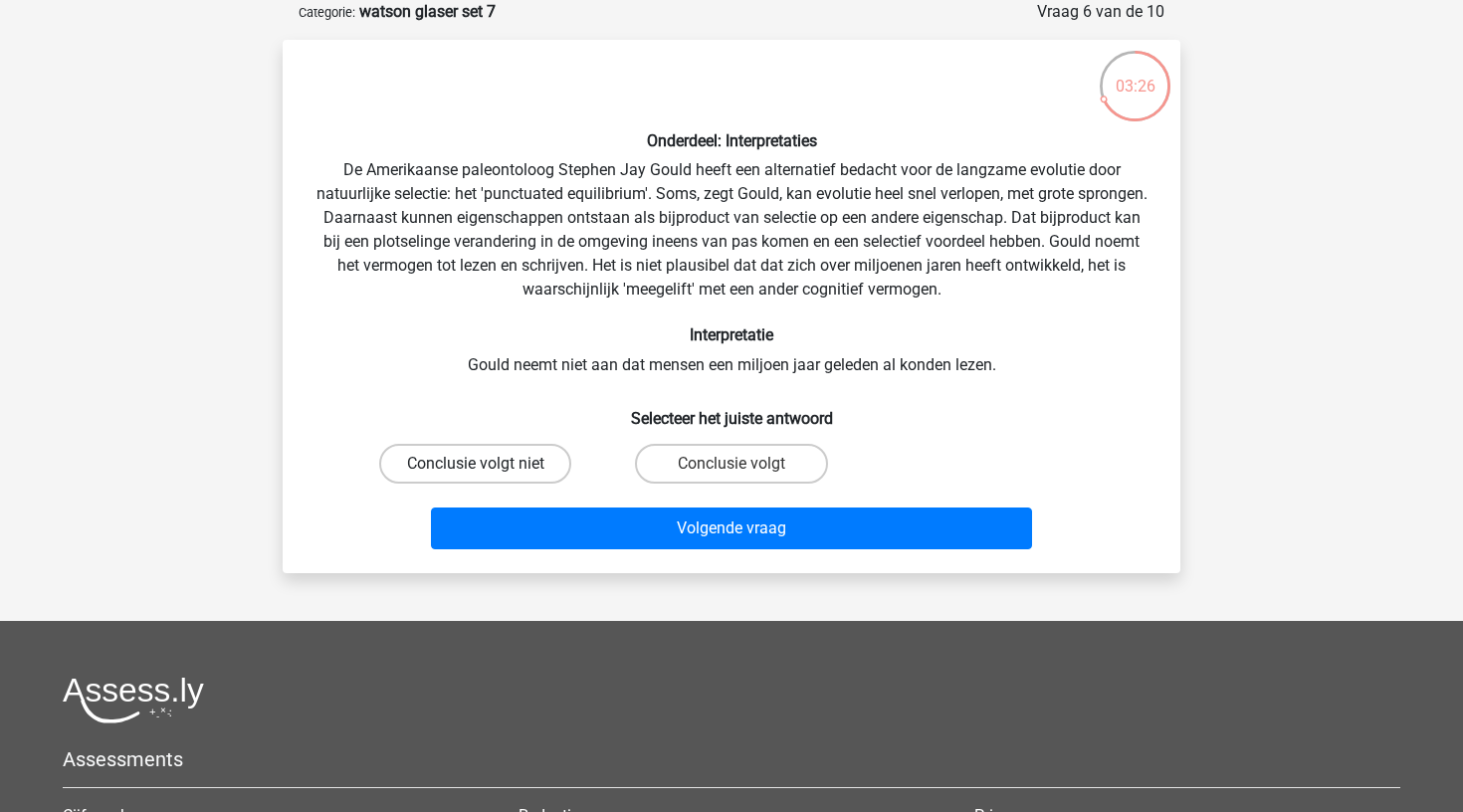 click on "Conclusie volgt niet" at bounding box center [475, 464] 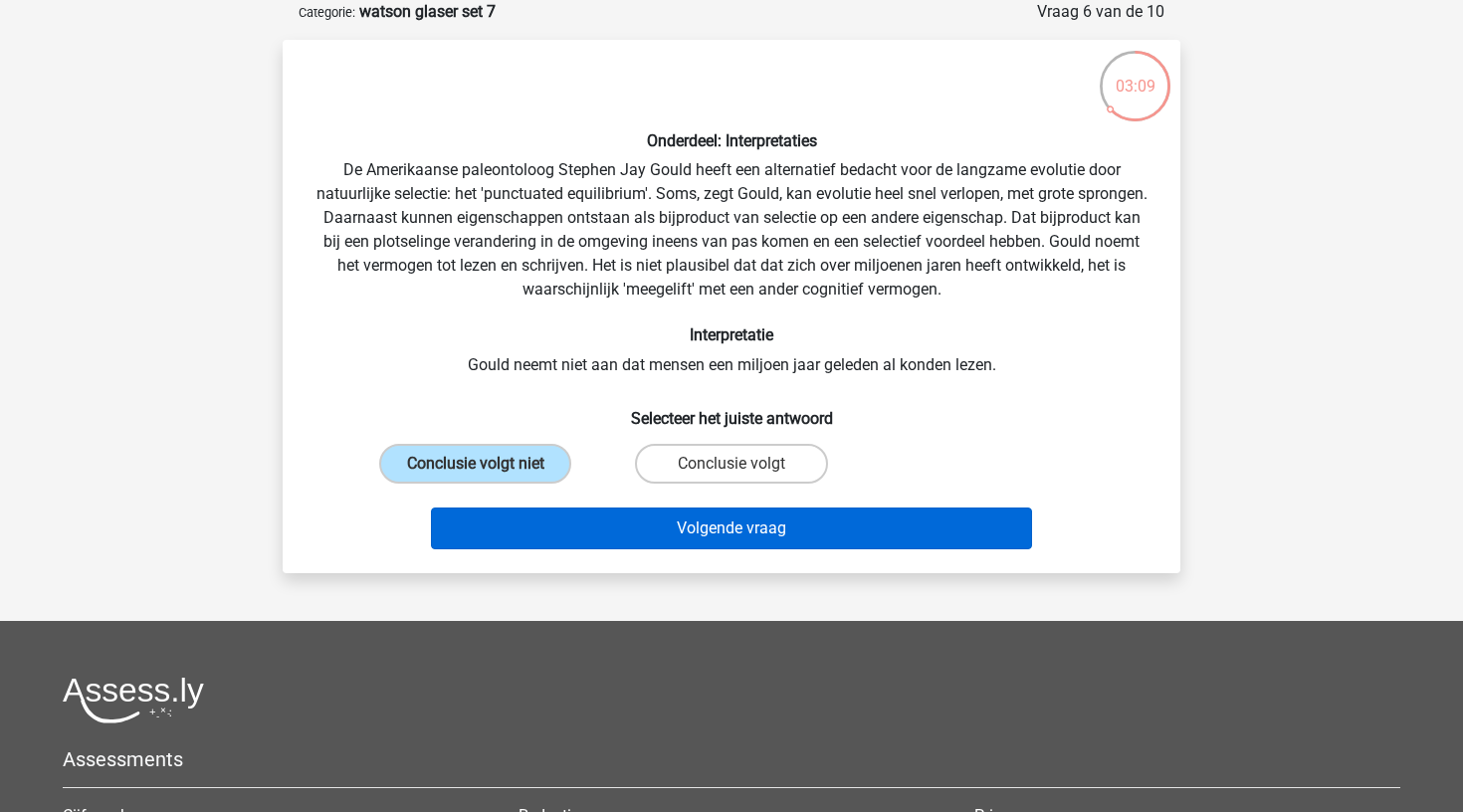 click on "Volgende vraag" at bounding box center (732, 528) 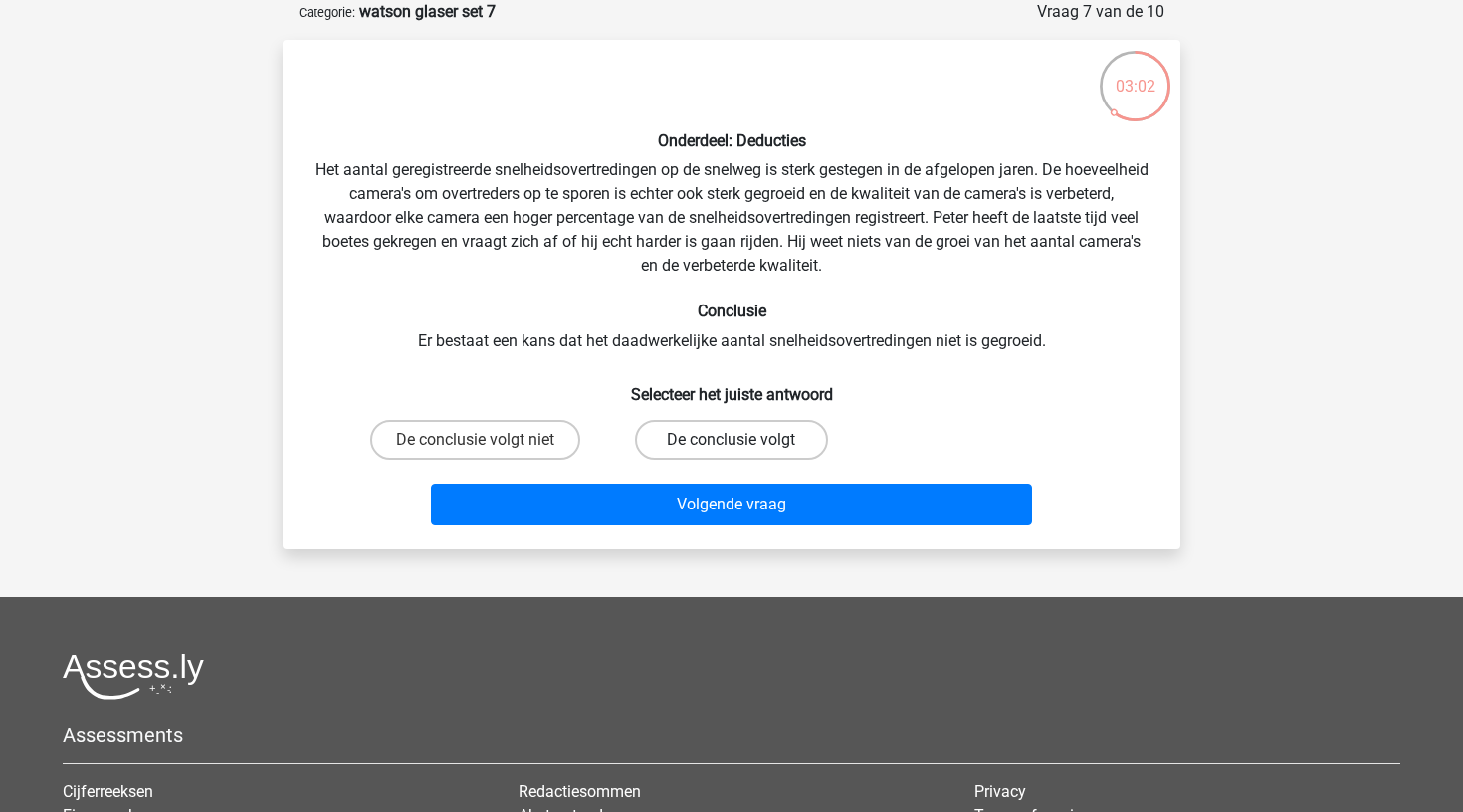 click on "De conclusie volgt" at bounding box center [731, 440] 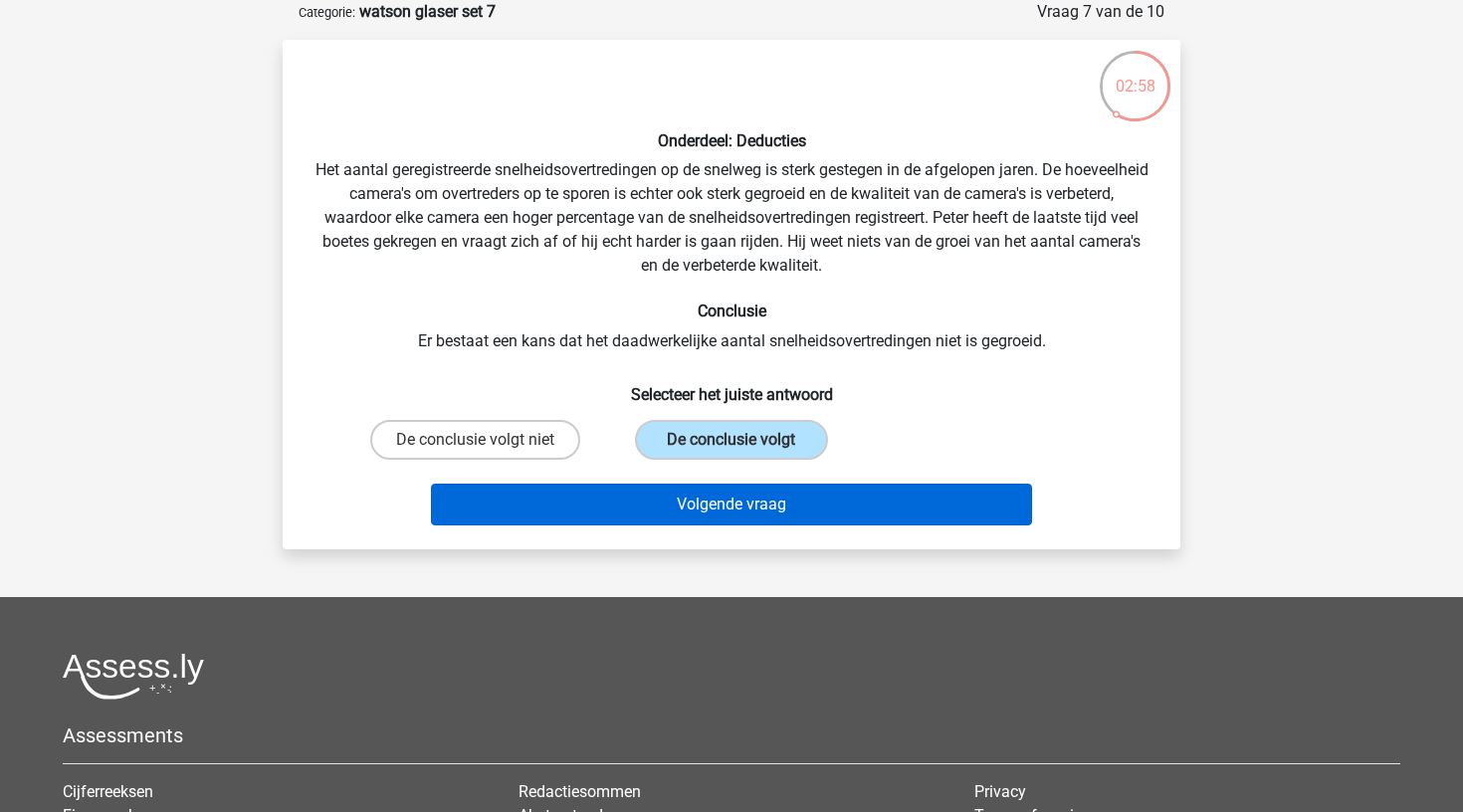click on "Volgende vraag" at bounding box center (732, 505) 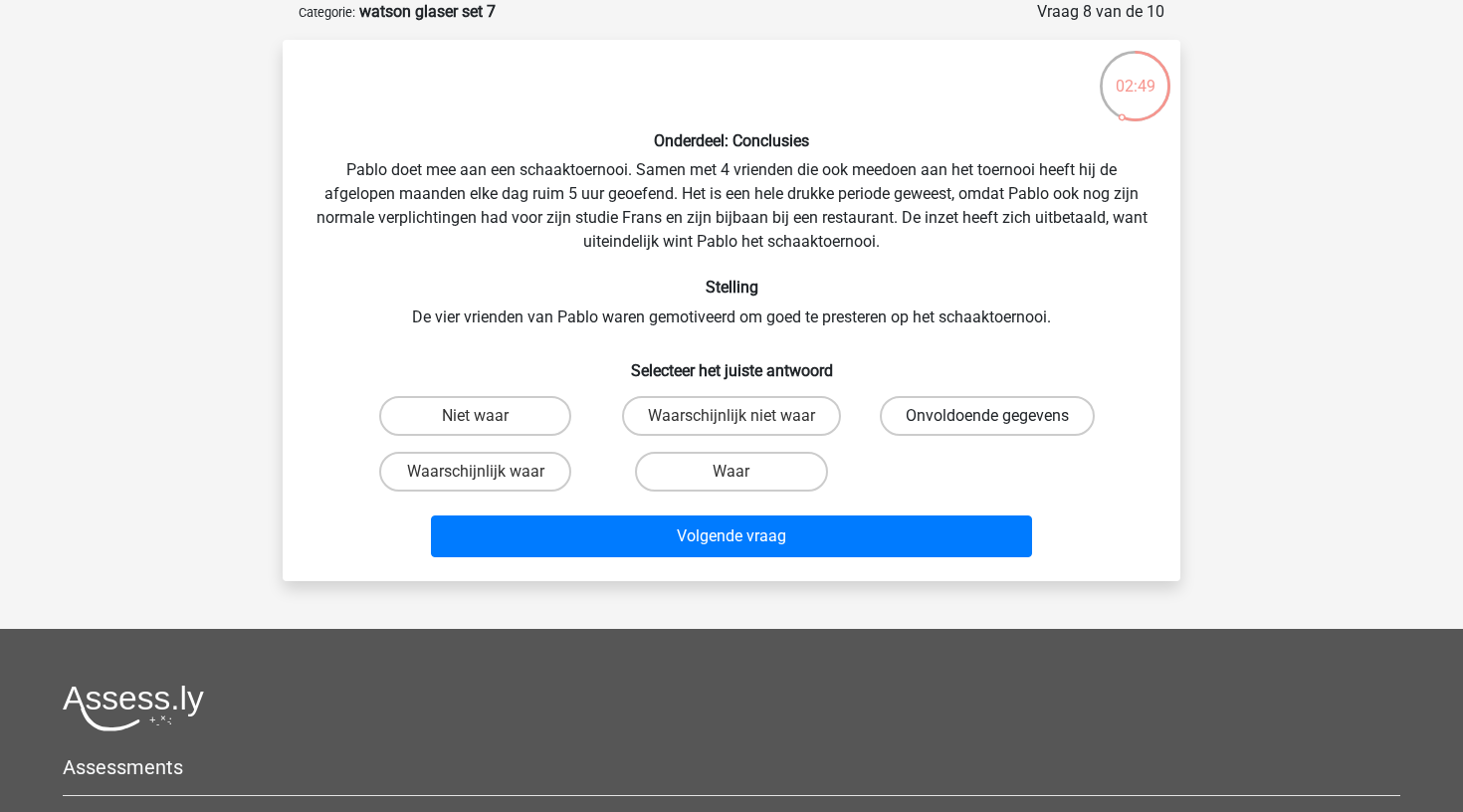 click on "Onvoldoende gegevens" at bounding box center (987, 416) 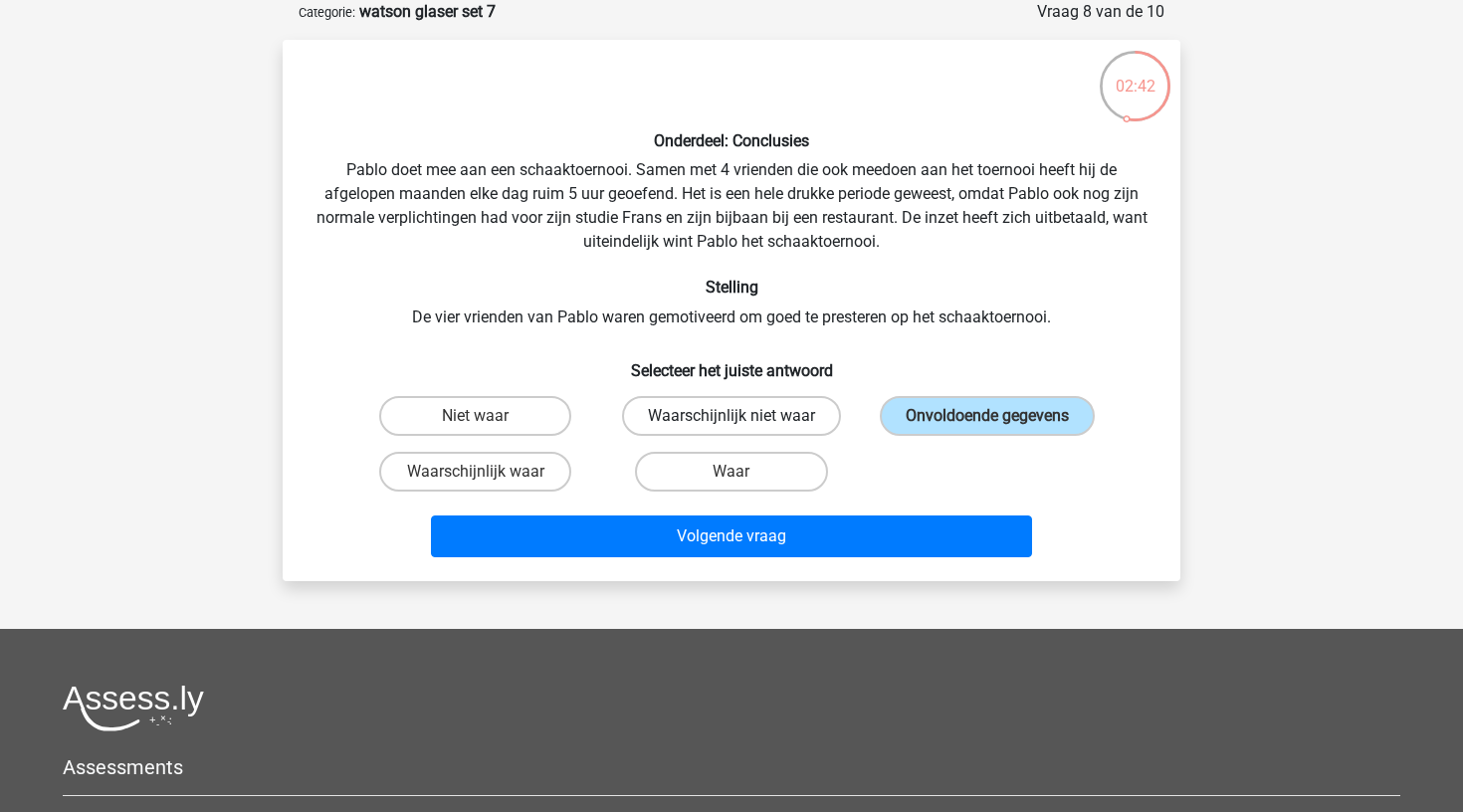 click on "Waarschijnlijk niet waar" at bounding box center (732, 416) 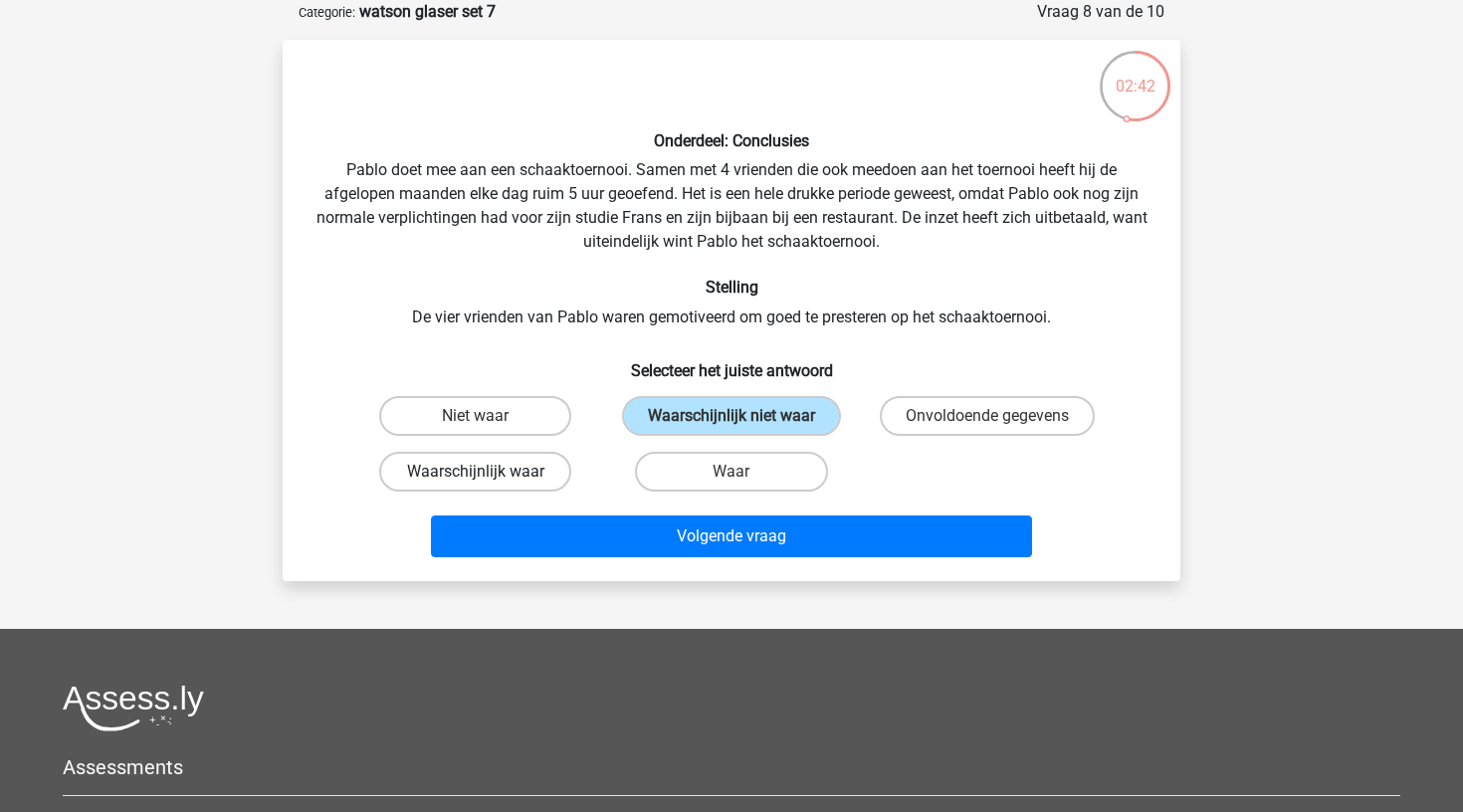 click on "Waarschijnlijk waar" at bounding box center [475, 472] 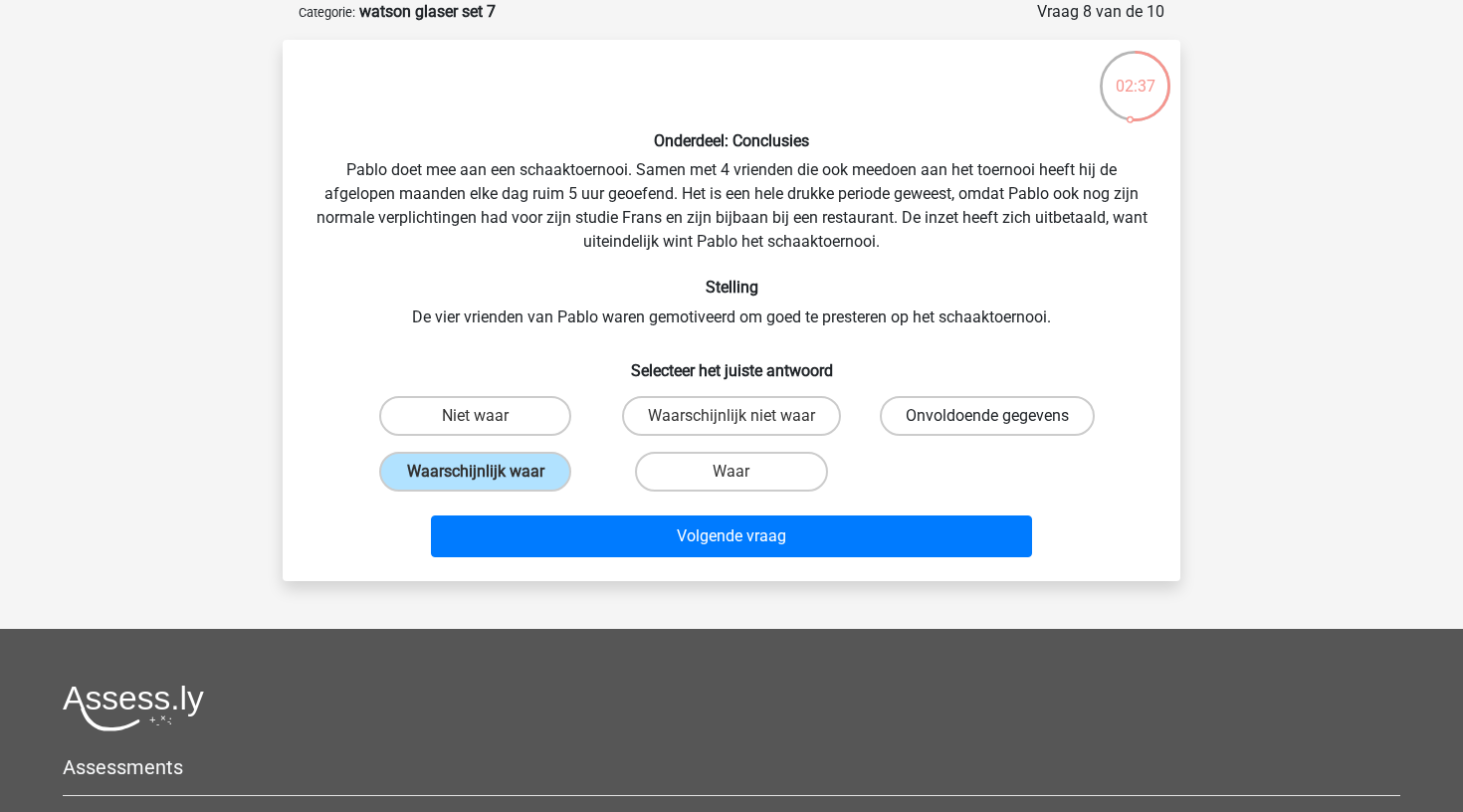 click on "Onvoldoende gegevens" at bounding box center [987, 416] 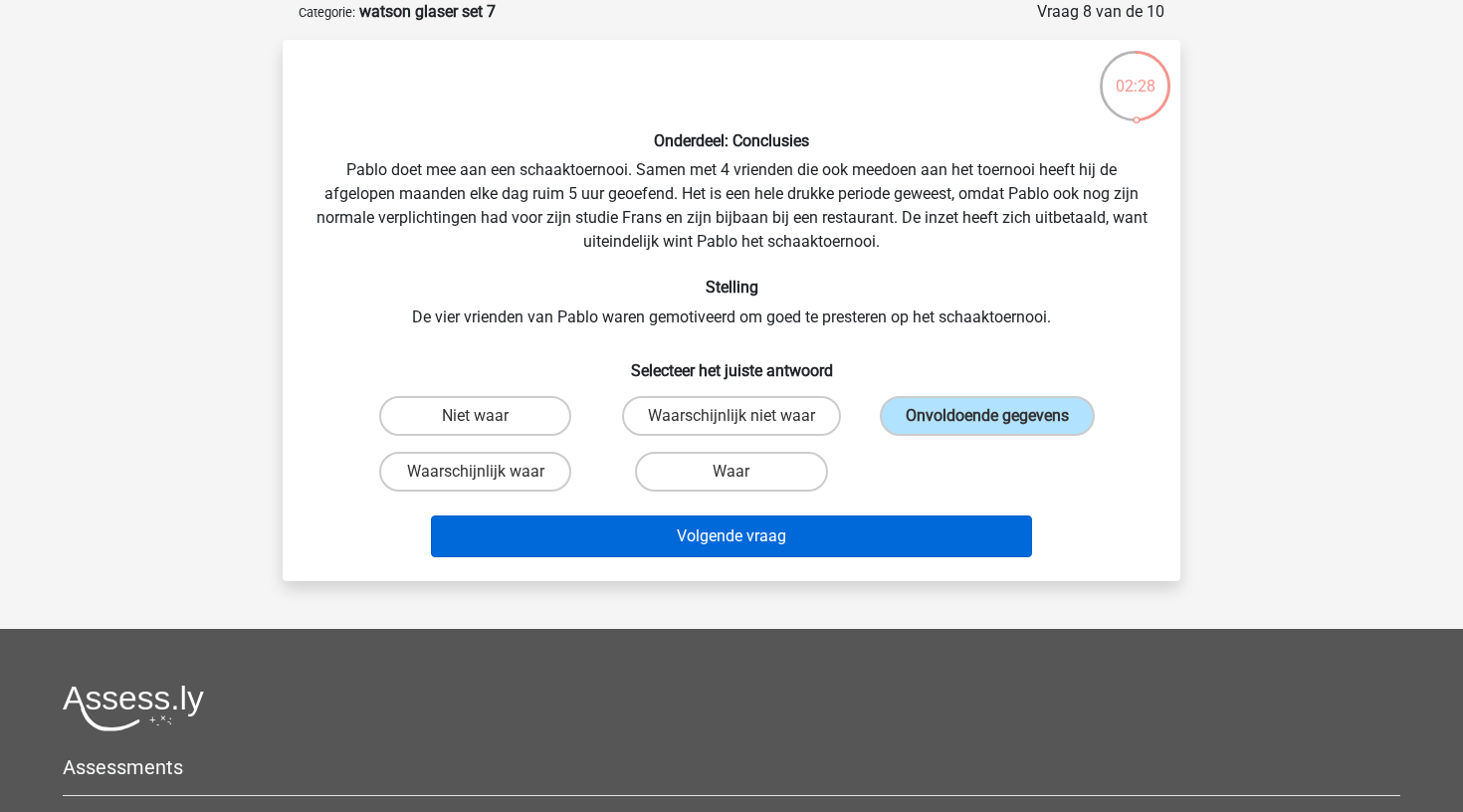 click on "Volgende vraag" at bounding box center (732, 536) 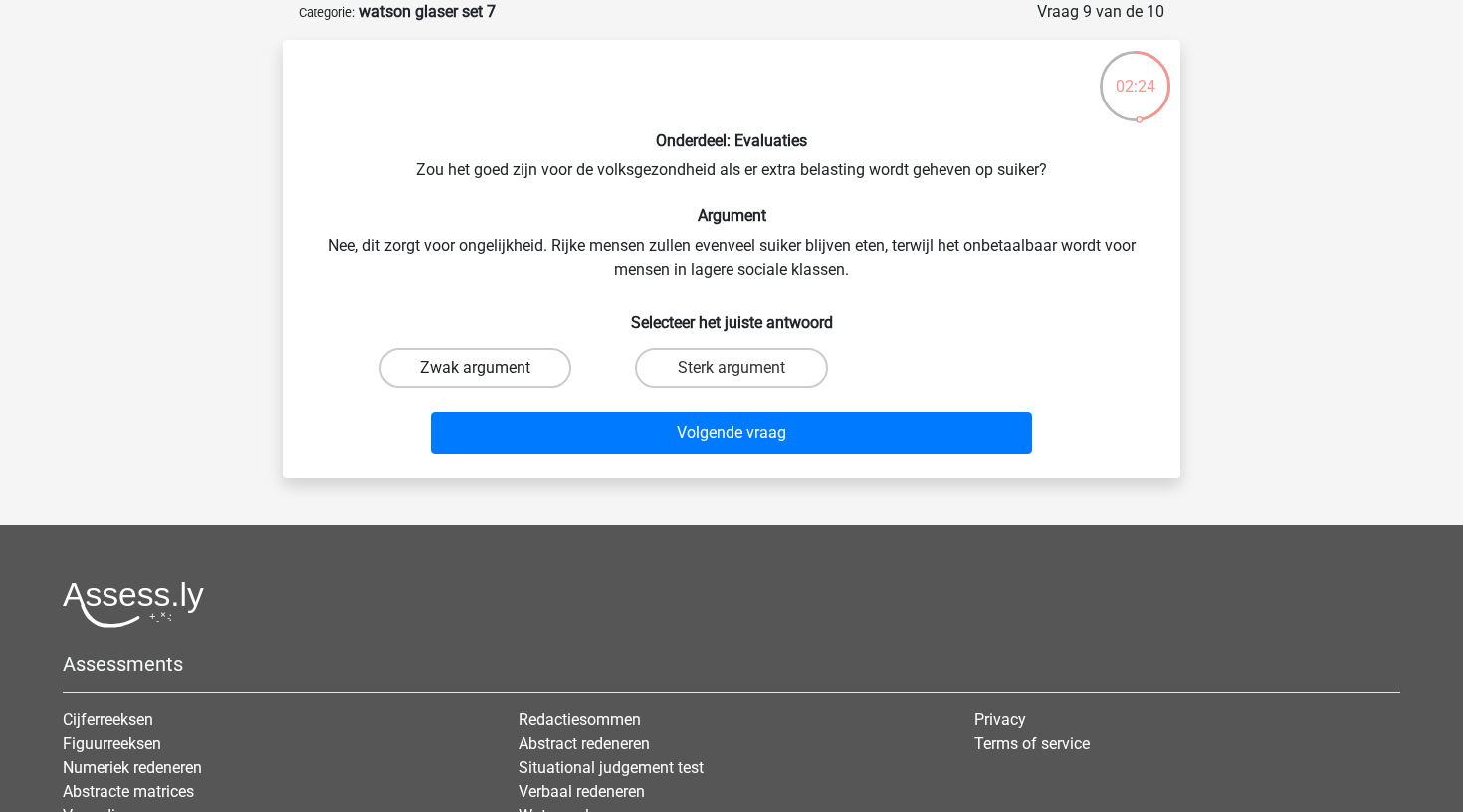 click on "Zwak argument" at bounding box center (475, 368) 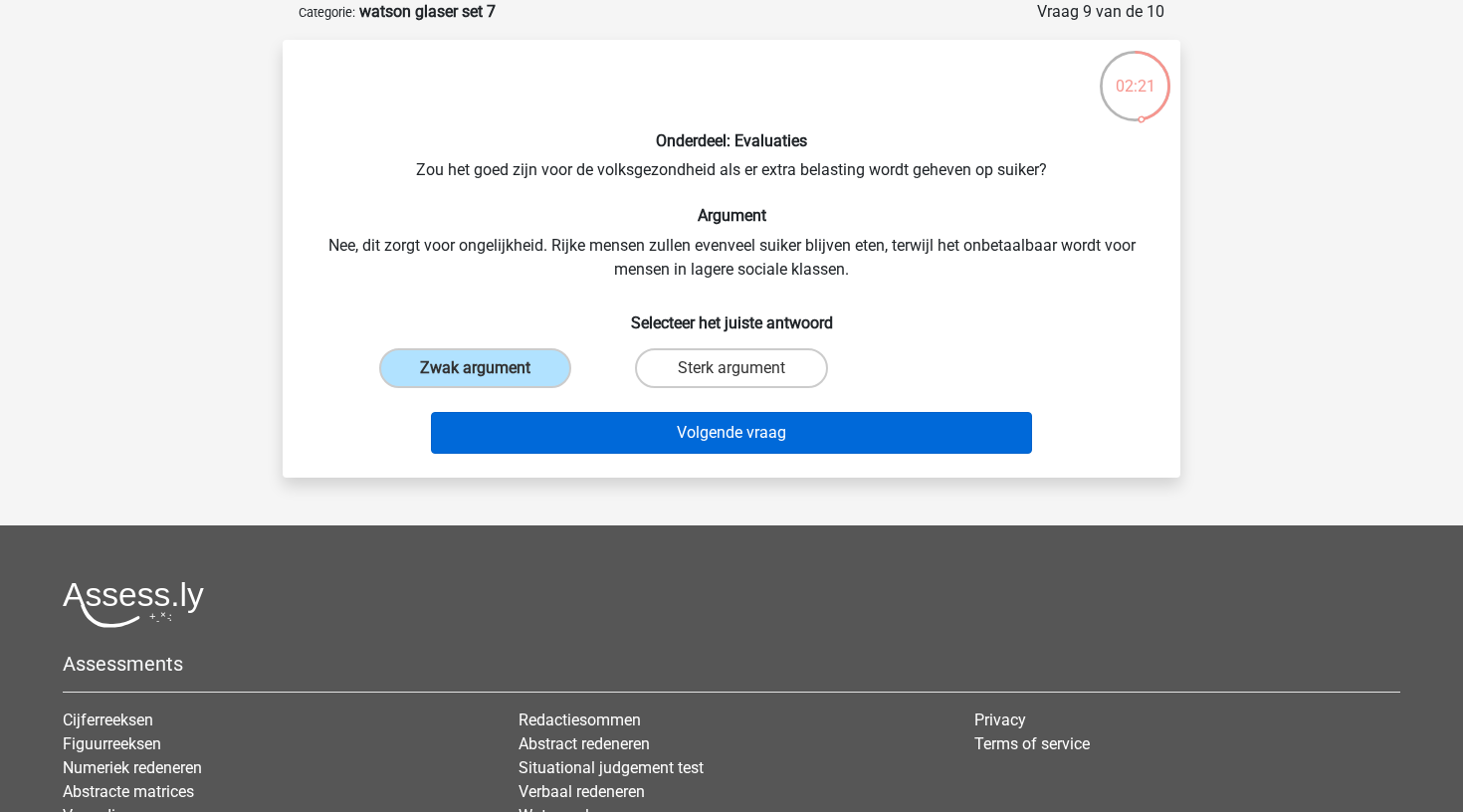 click on "Volgende vraag" at bounding box center (732, 433) 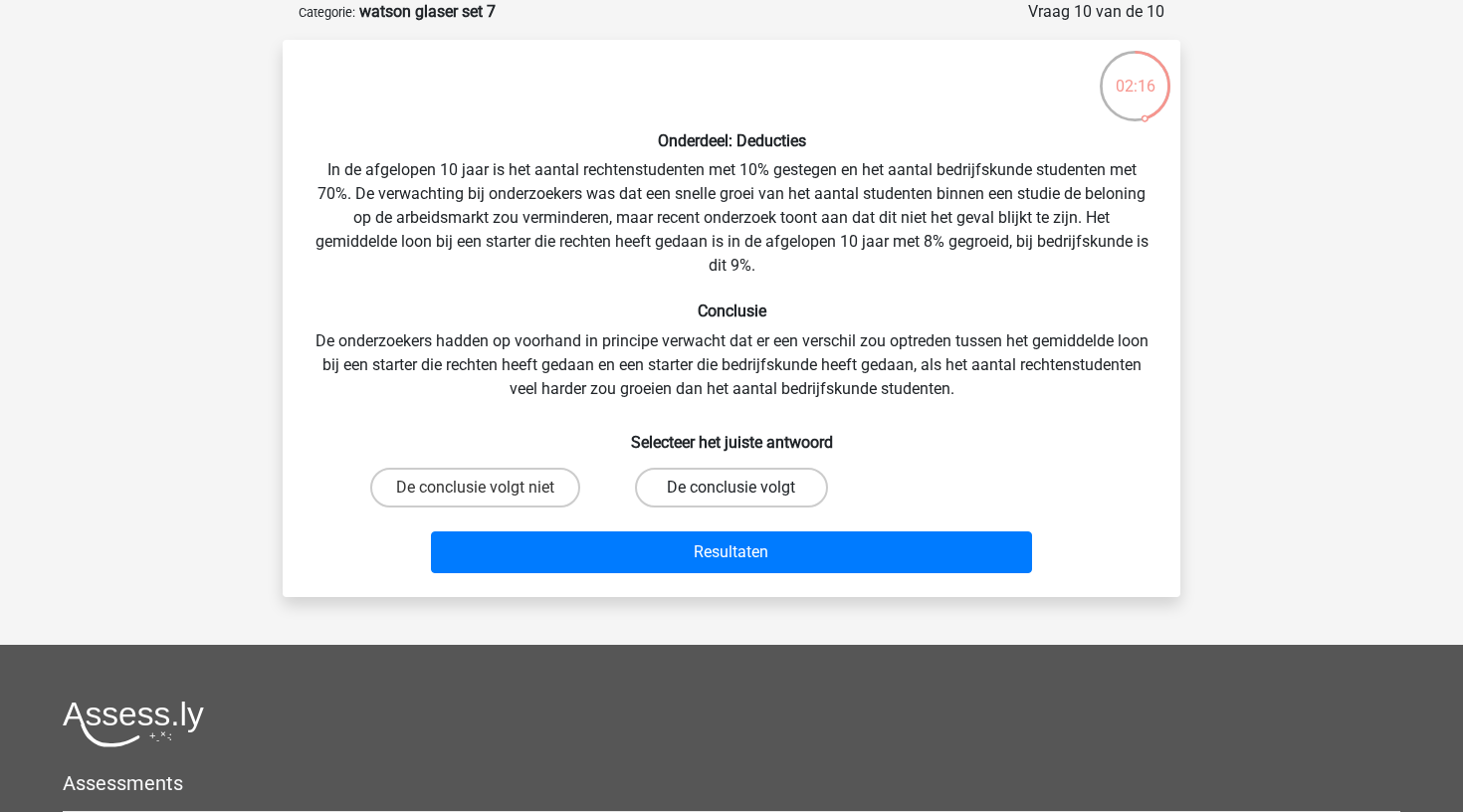 click on "De conclusie volgt" at bounding box center (731, 488) 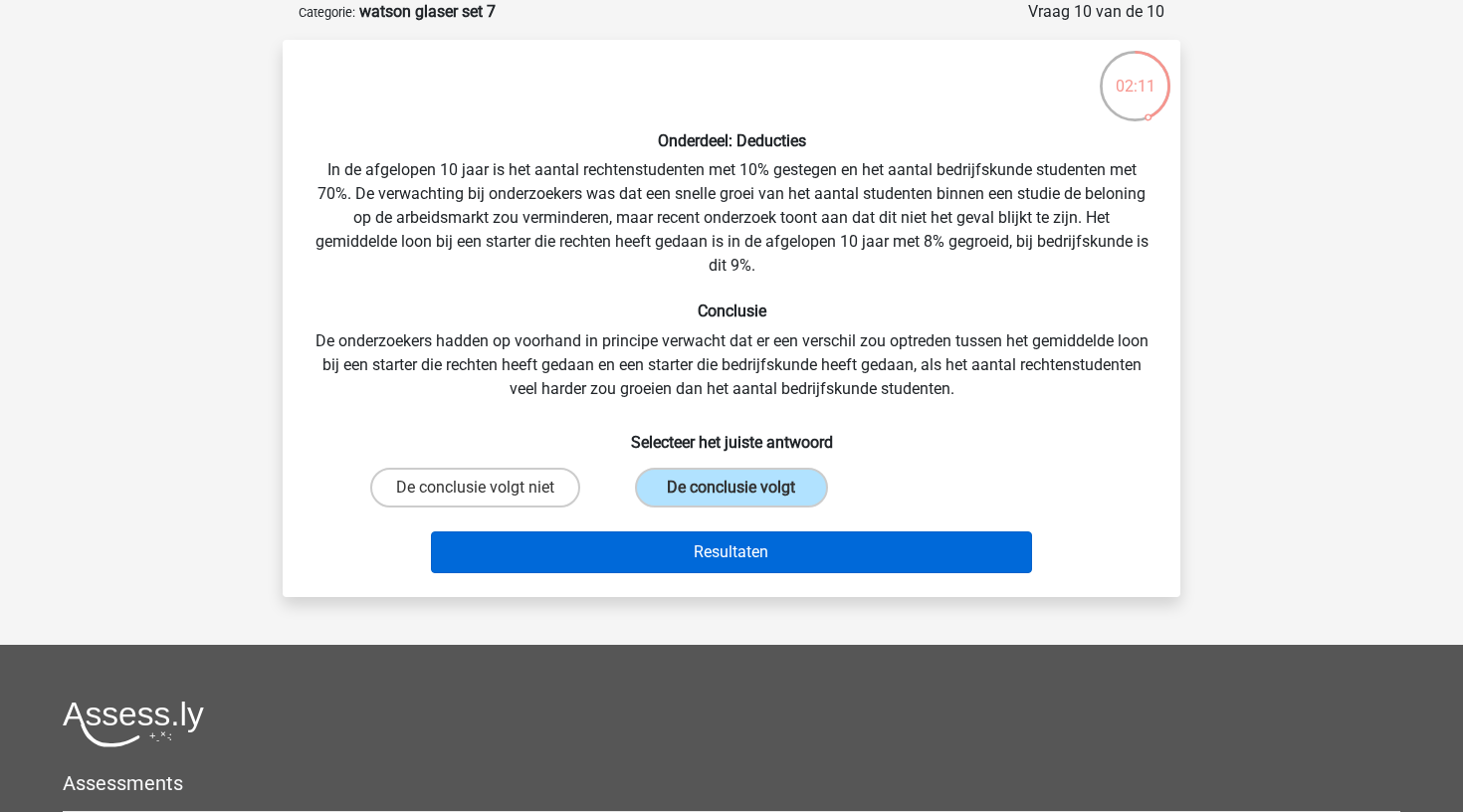 click on "Resultaten" at bounding box center [732, 552] 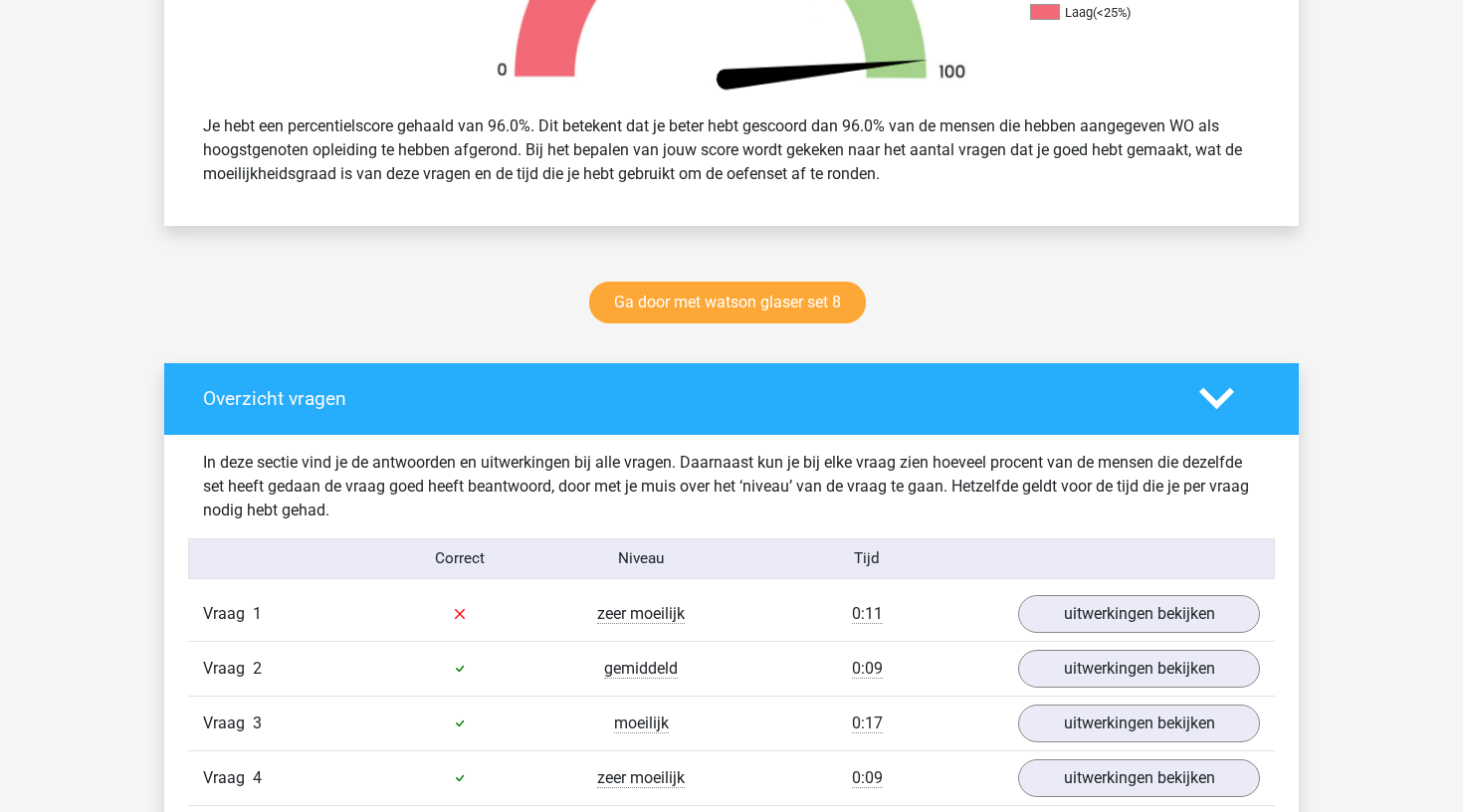scroll, scrollTop: 1183, scrollLeft: 0, axis: vertical 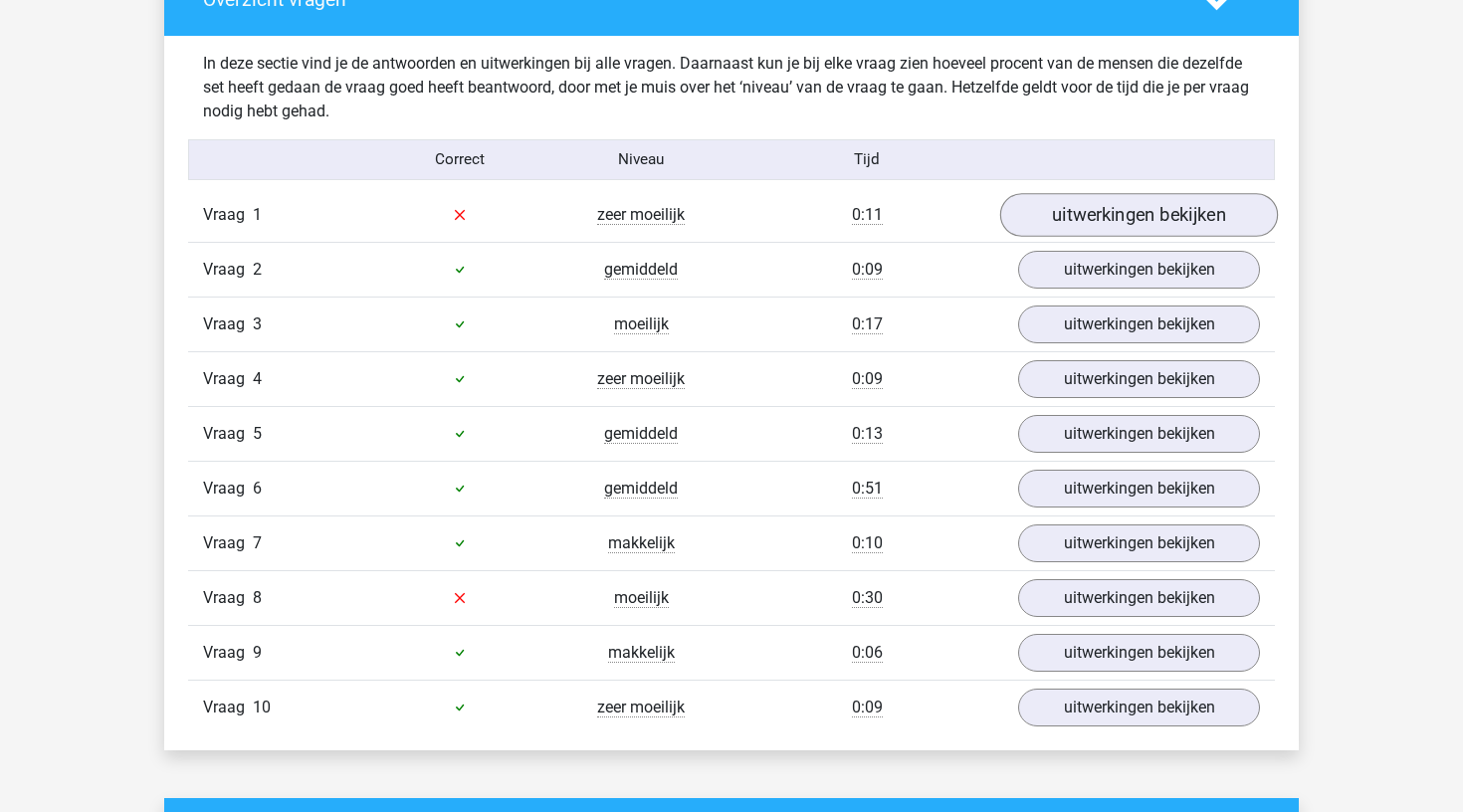 click on "uitwerkingen bekijken" at bounding box center (1139, 215) 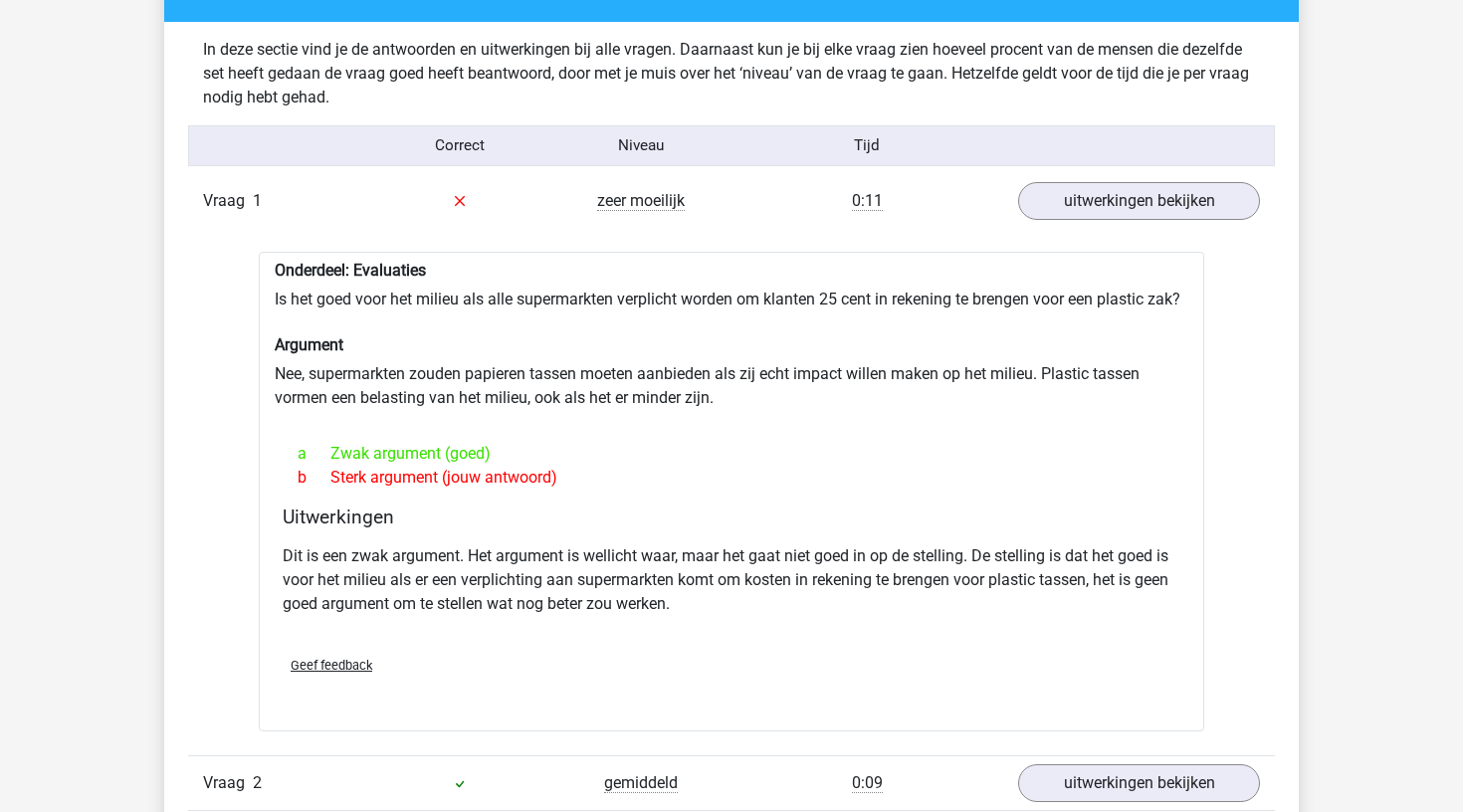 scroll, scrollTop: 1205, scrollLeft: 0, axis: vertical 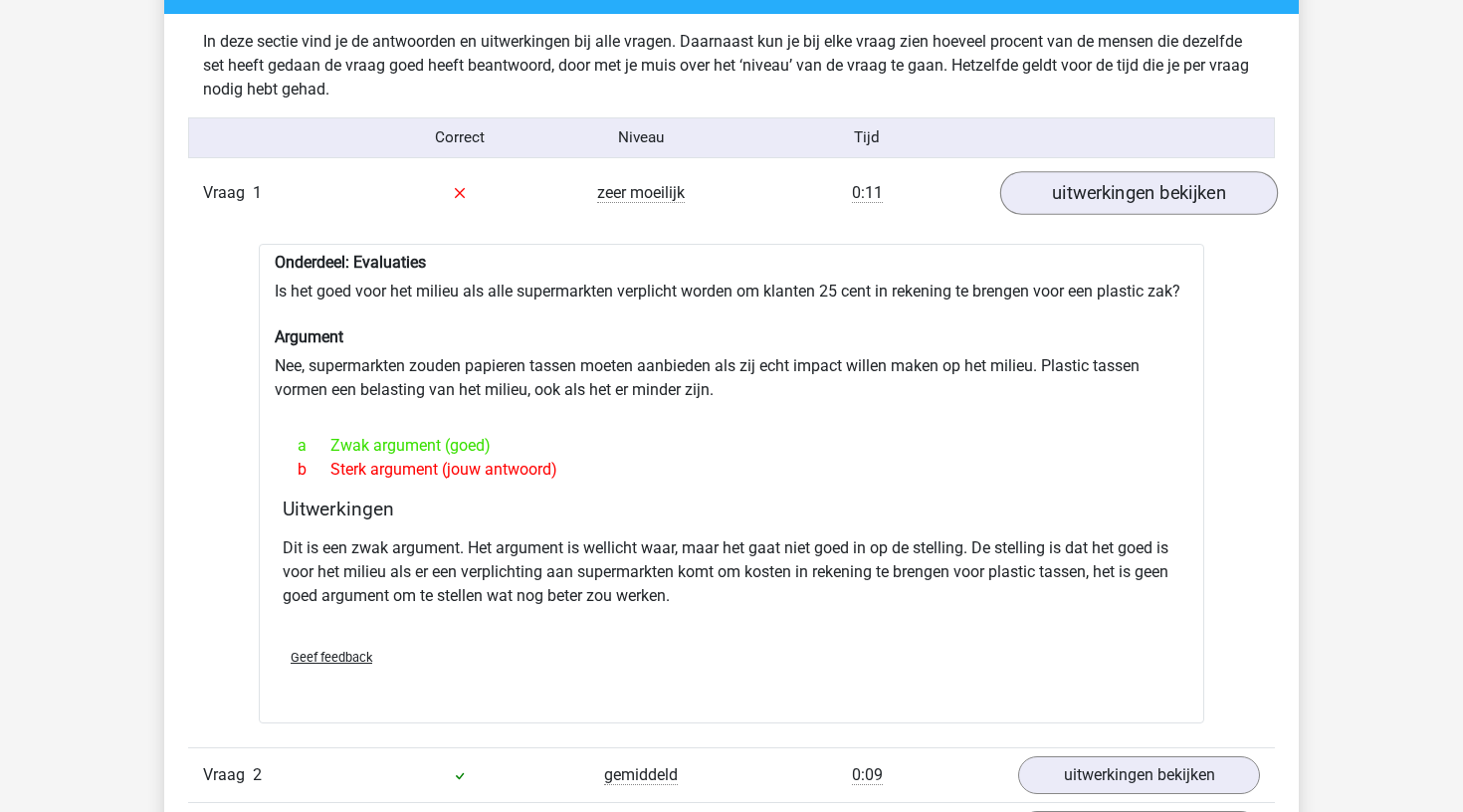 click on "uitwerkingen bekijken" at bounding box center [1139, 193] 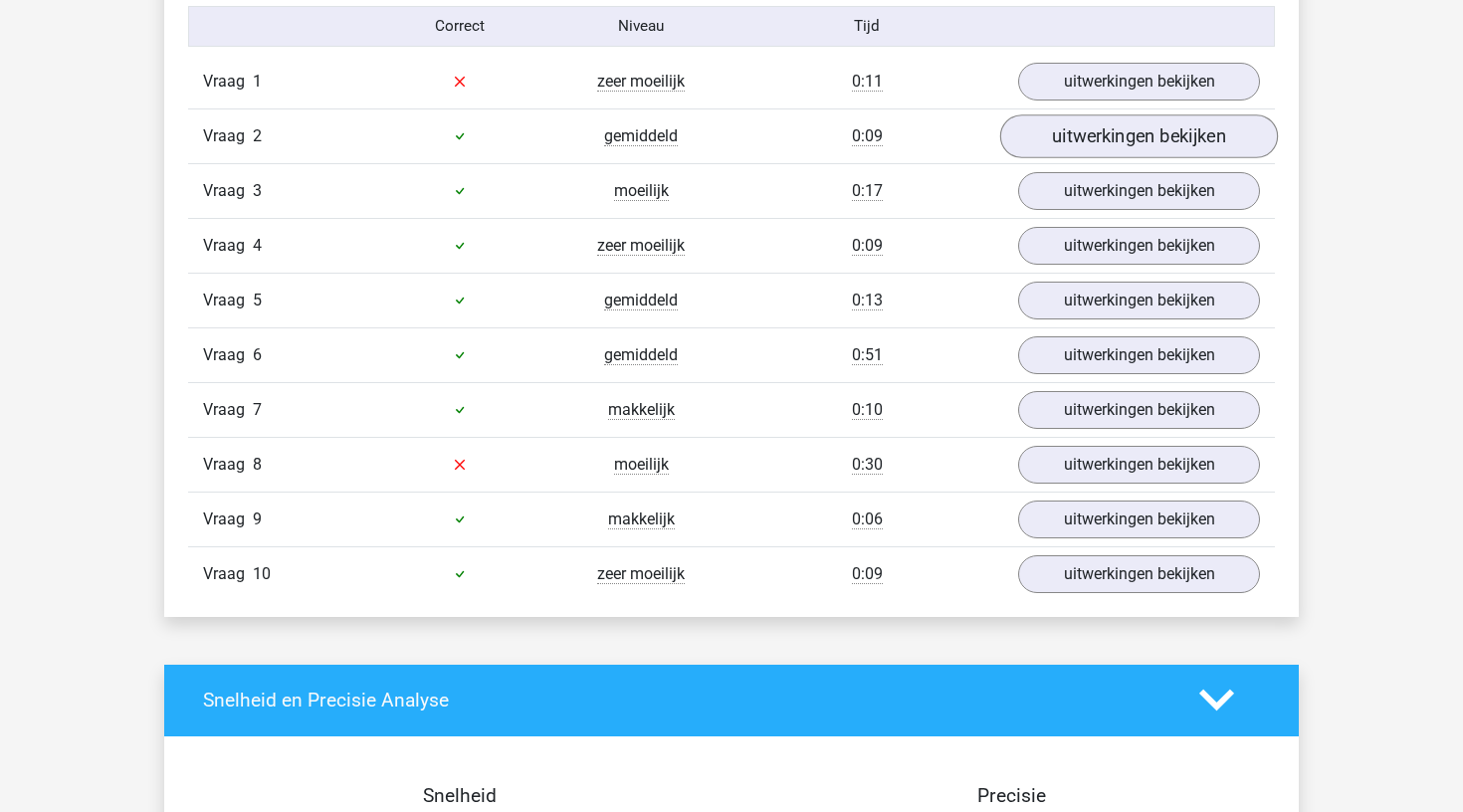 scroll, scrollTop: 1330, scrollLeft: 0, axis: vertical 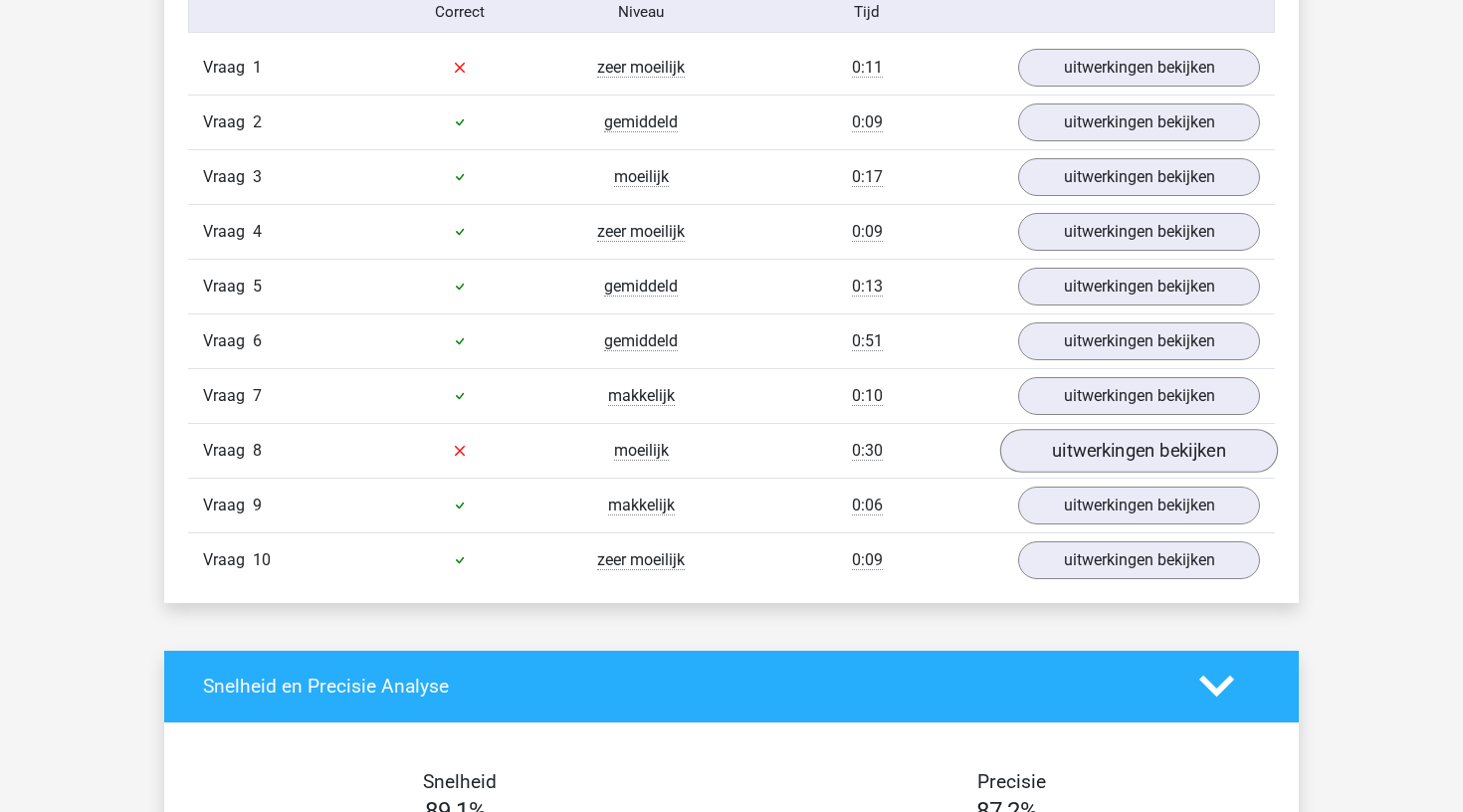 click on "uitwerkingen bekijken" at bounding box center [1139, 451] 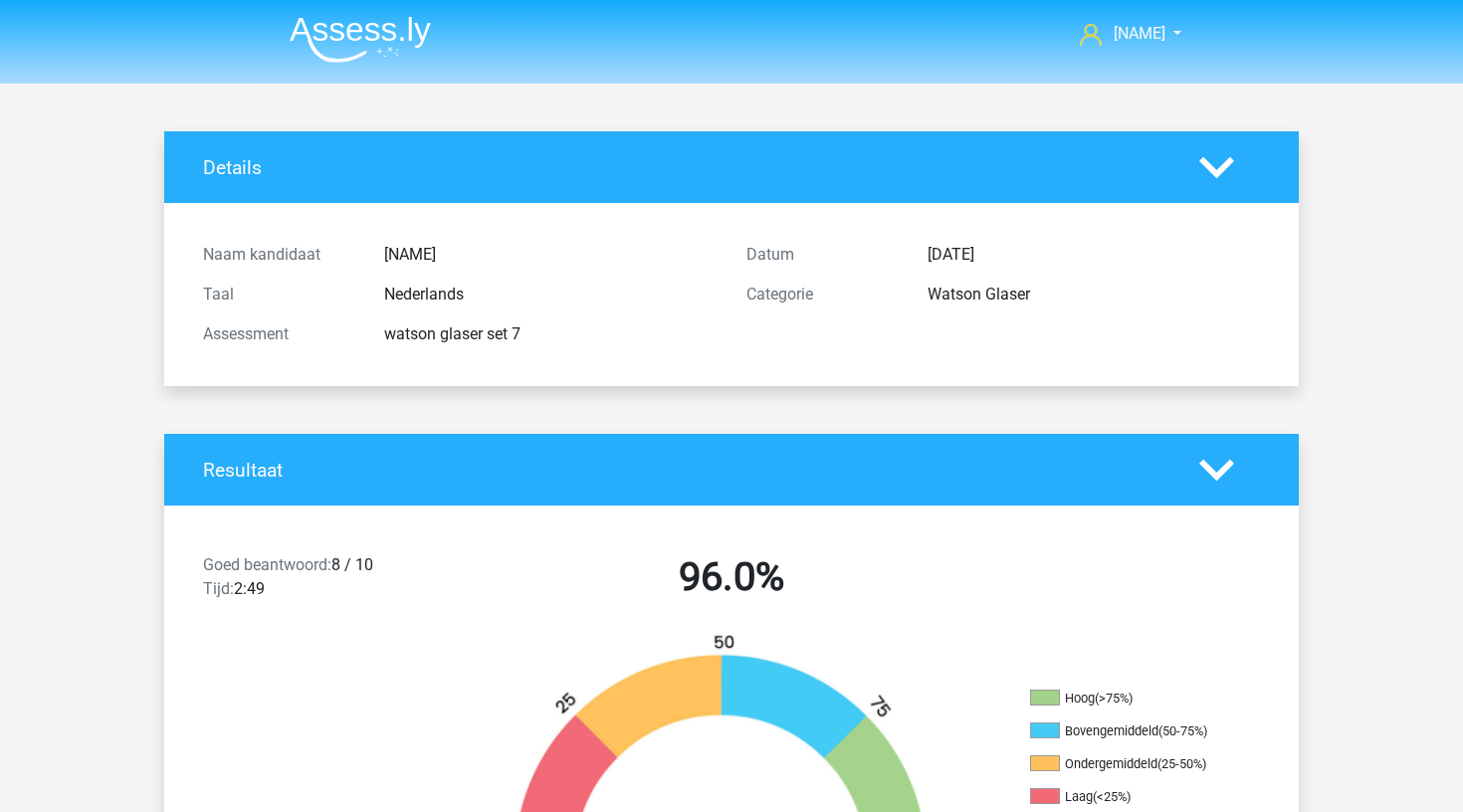 scroll, scrollTop: 0, scrollLeft: 0, axis: both 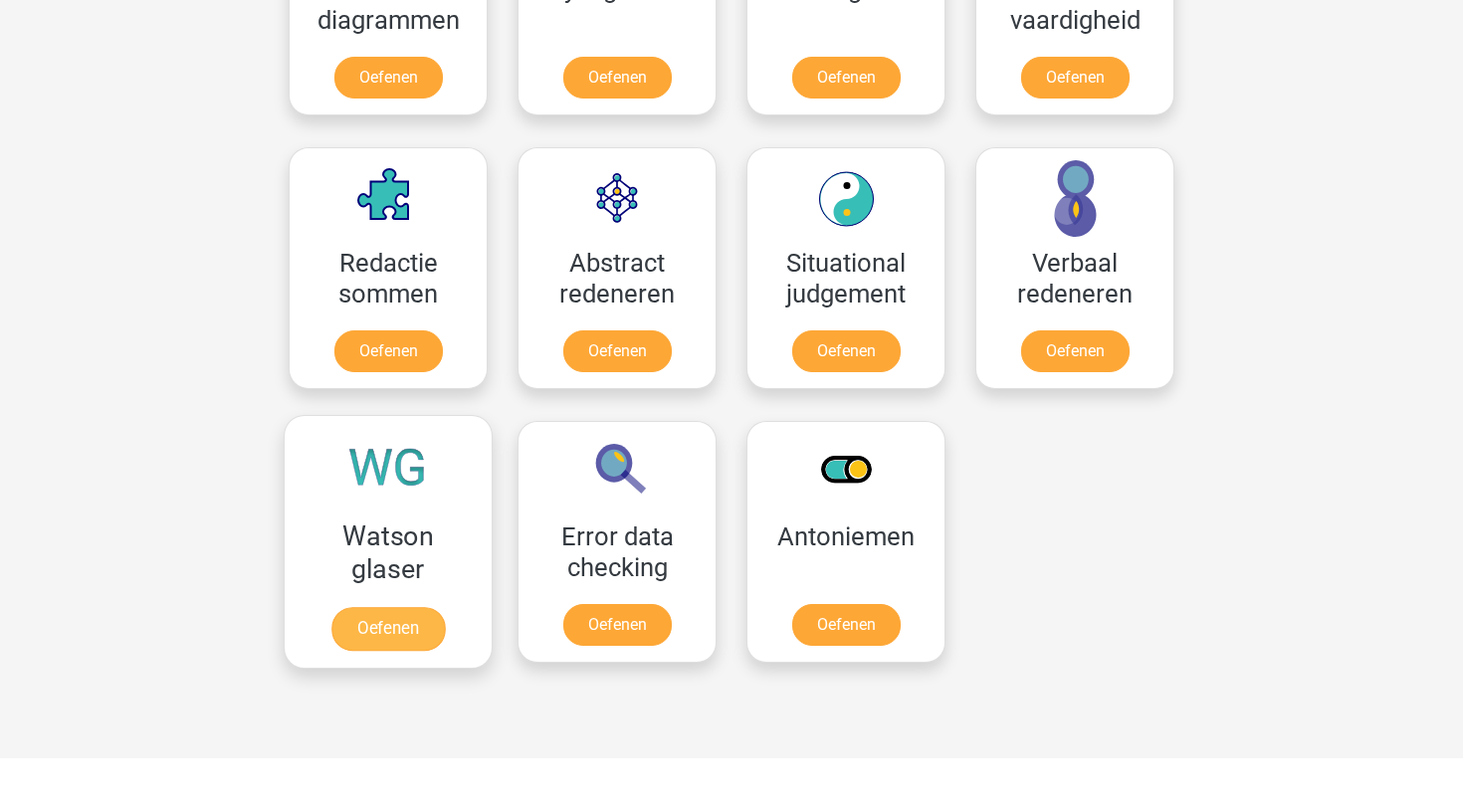 click on "Oefenen" at bounding box center [388, 629] 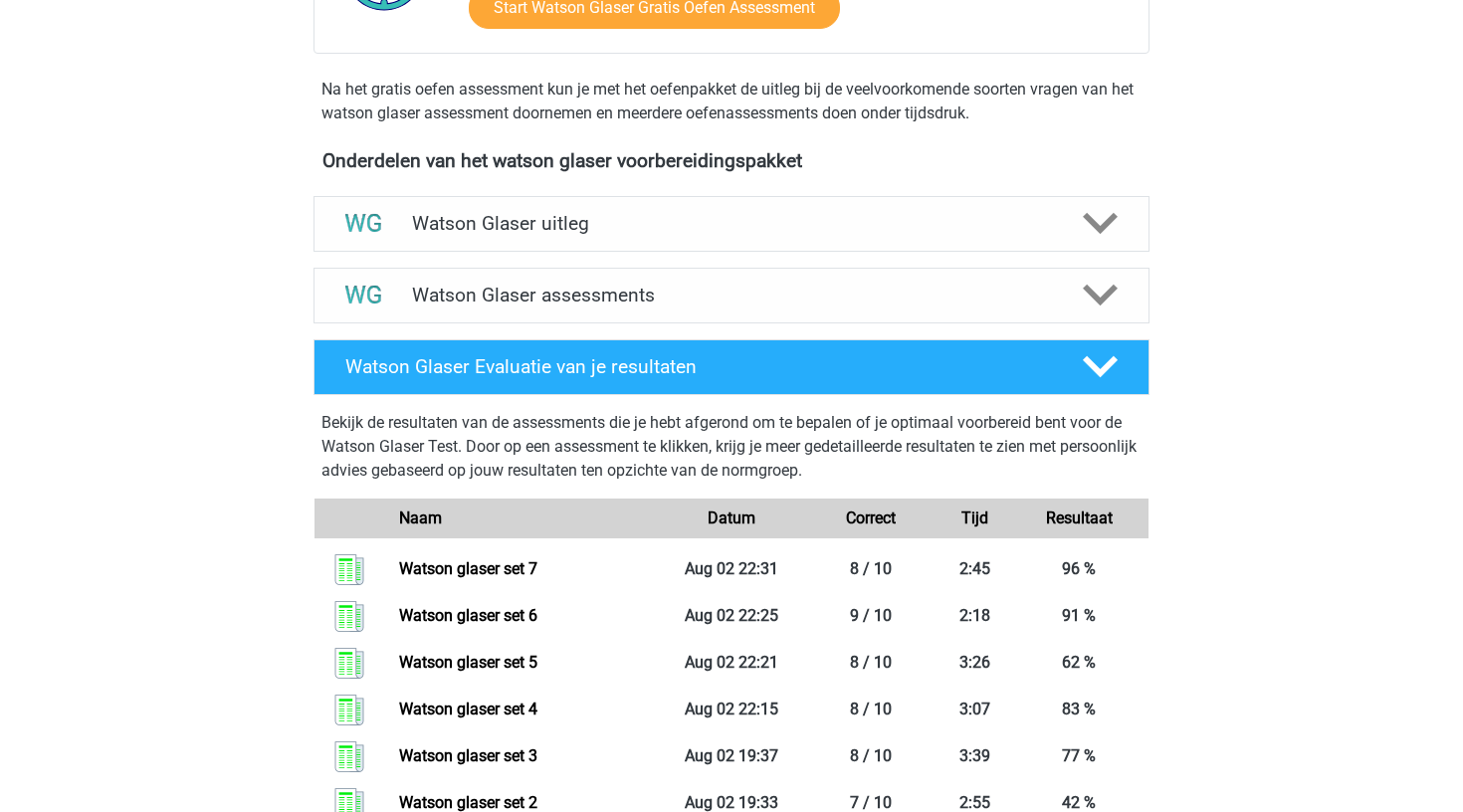 scroll, scrollTop: 470, scrollLeft: 0, axis: vertical 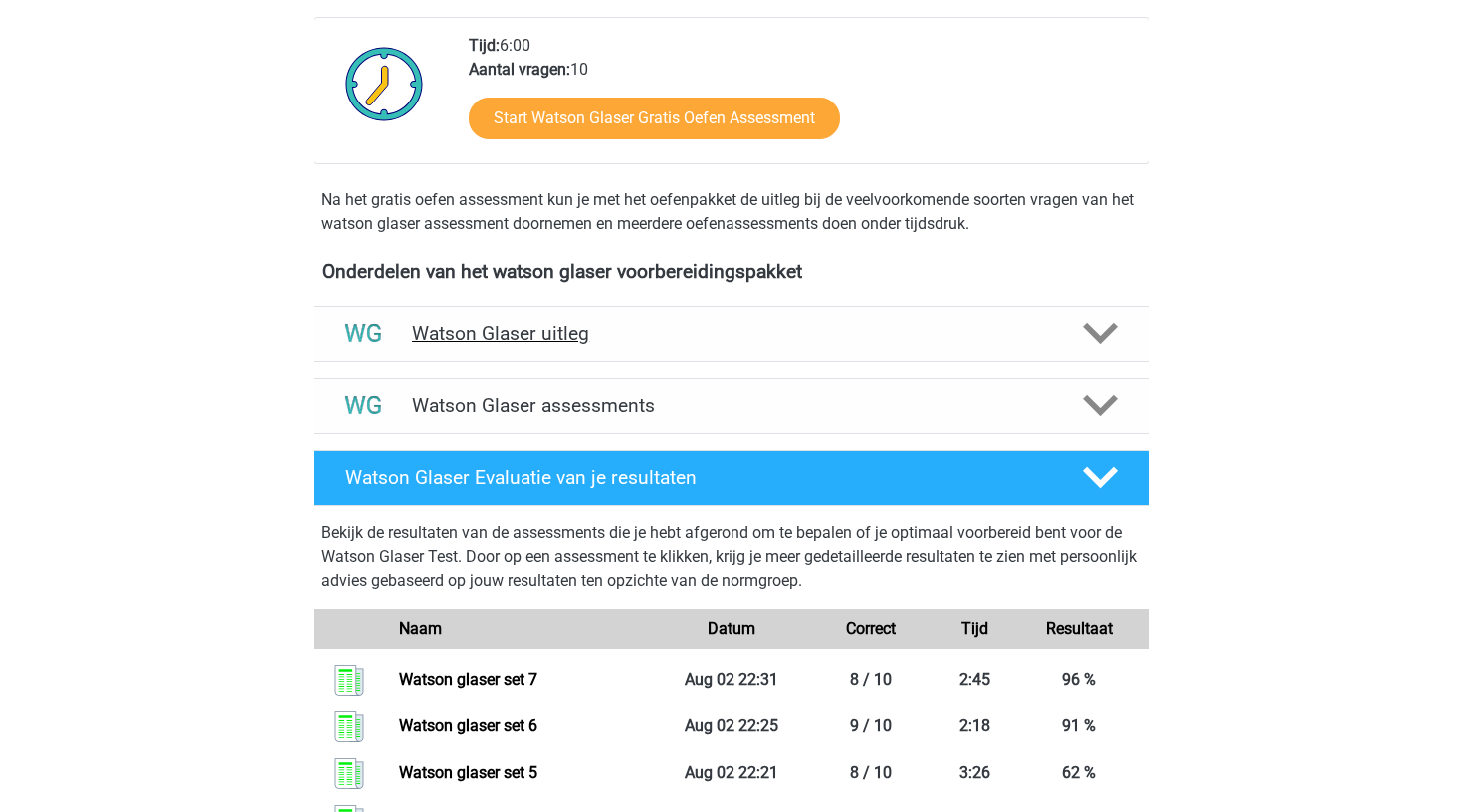 click on "Watson Glaser uitleg" at bounding box center (732, 333) 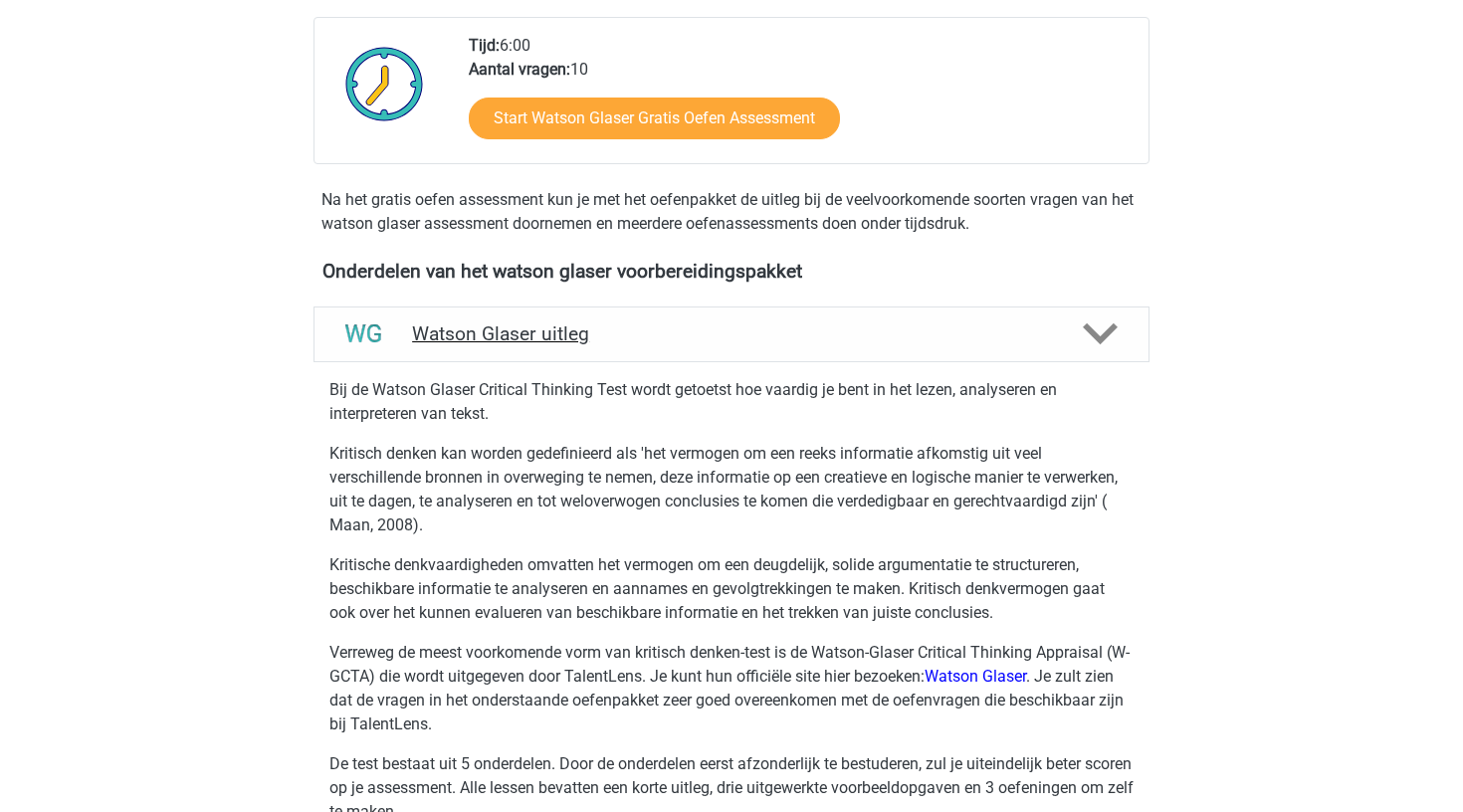 click on "Watson Glaser uitleg" at bounding box center (732, 333) 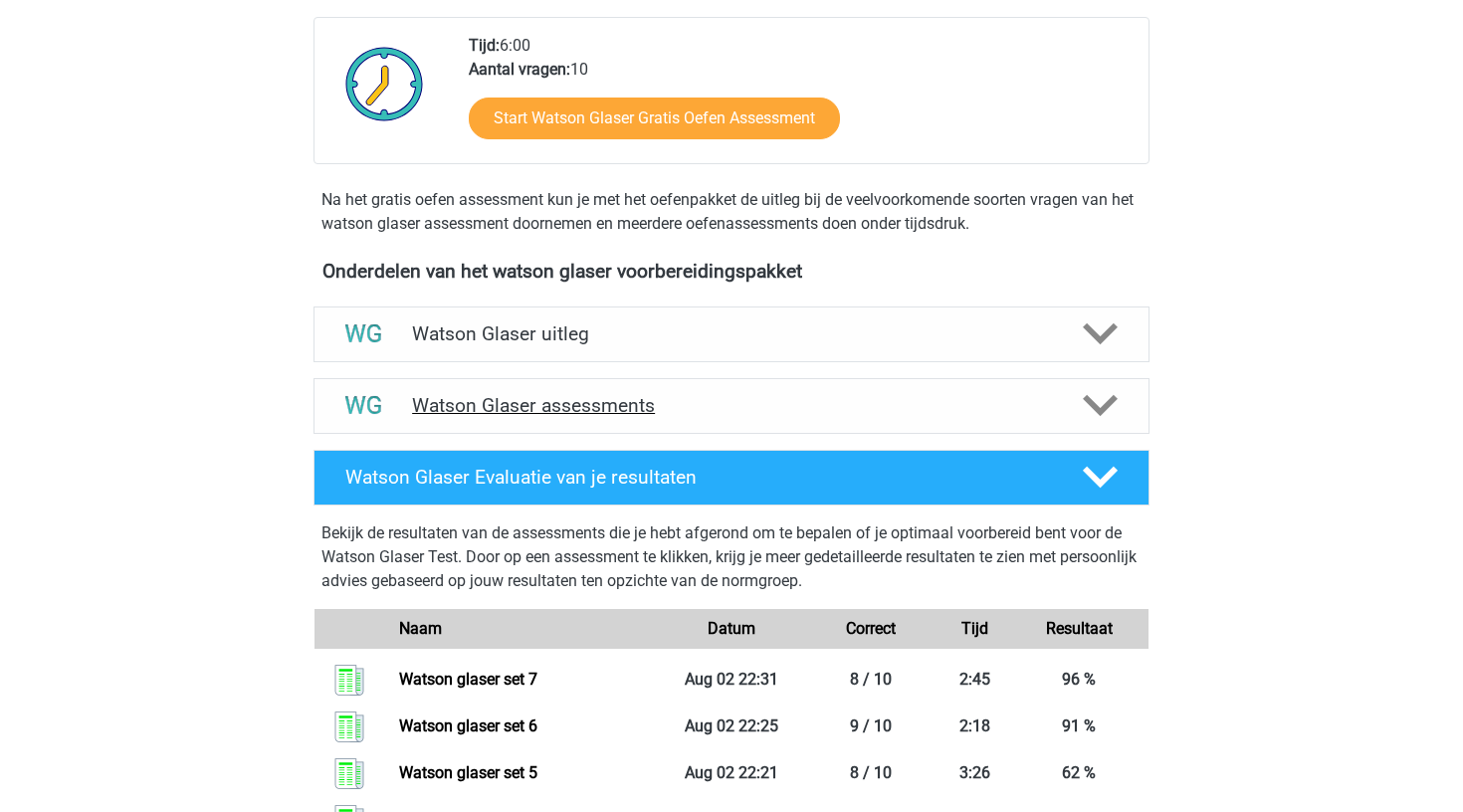 click on "Watson Glaser assessments" at bounding box center (732, 406) 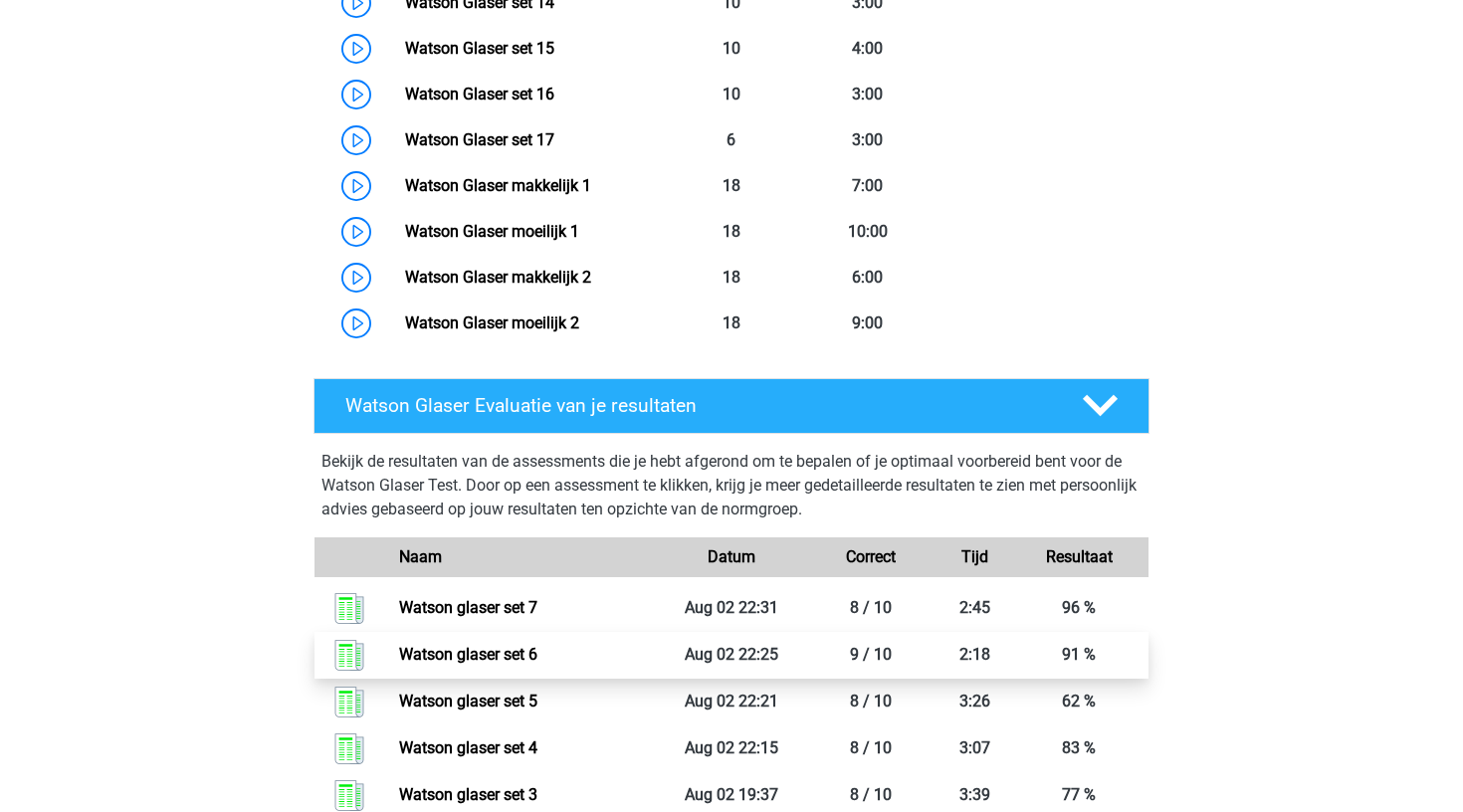 scroll, scrollTop: 1039, scrollLeft: 0, axis: vertical 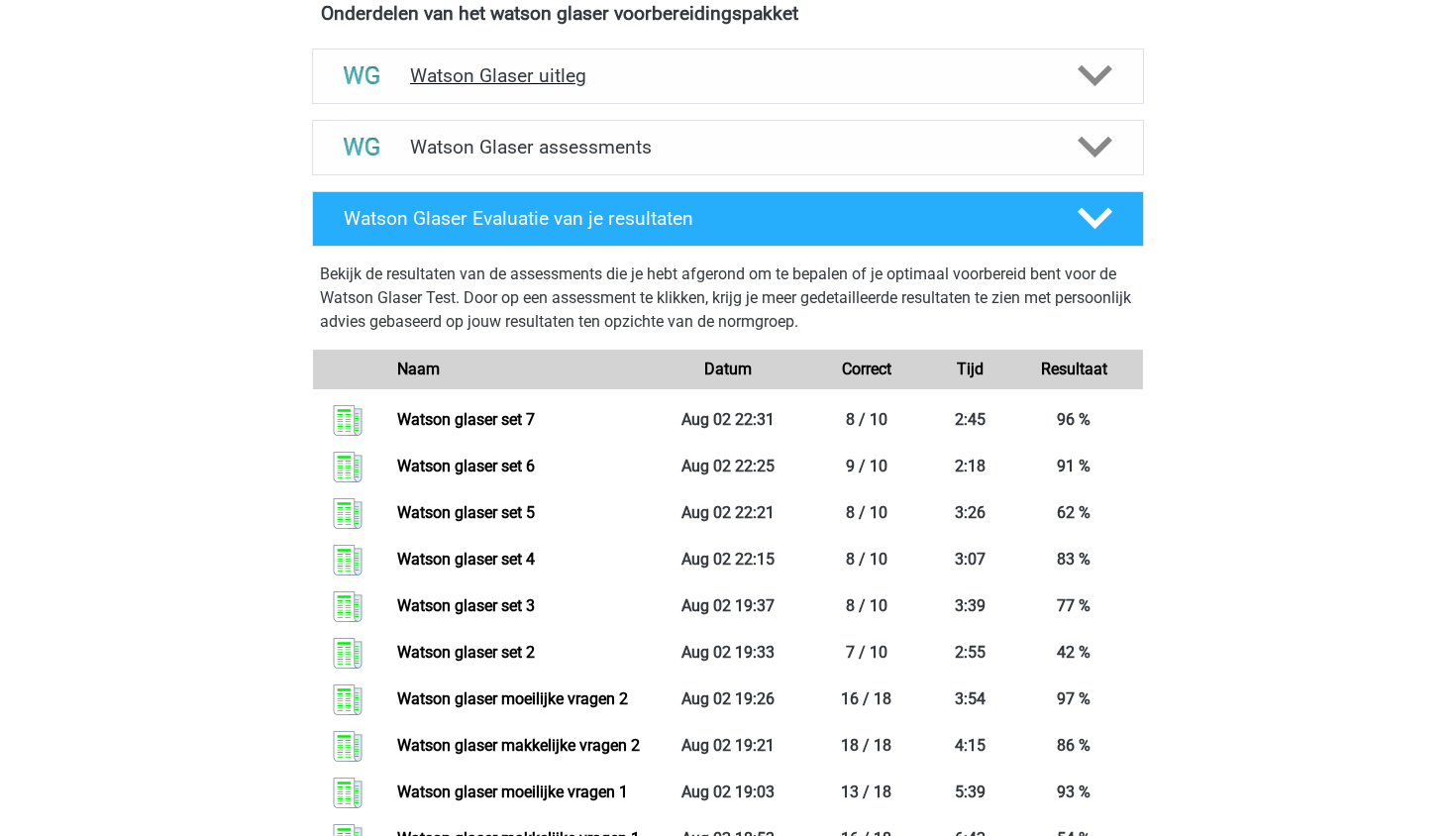 click on "Watson Glaser uitleg" at bounding box center [728, 76] 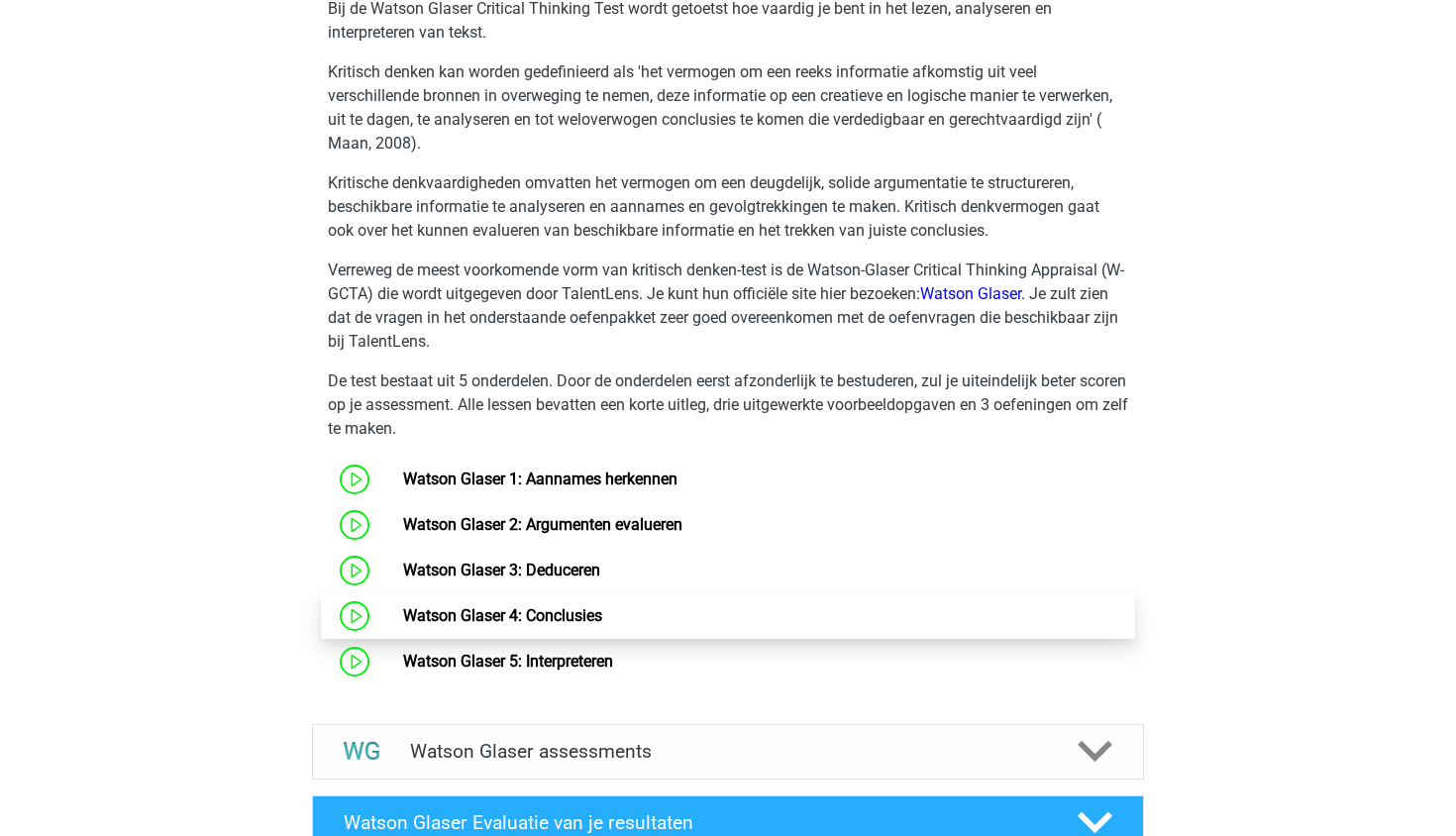 scroll, scrollTop: 847, scrollLeft: 0, axis: vertical 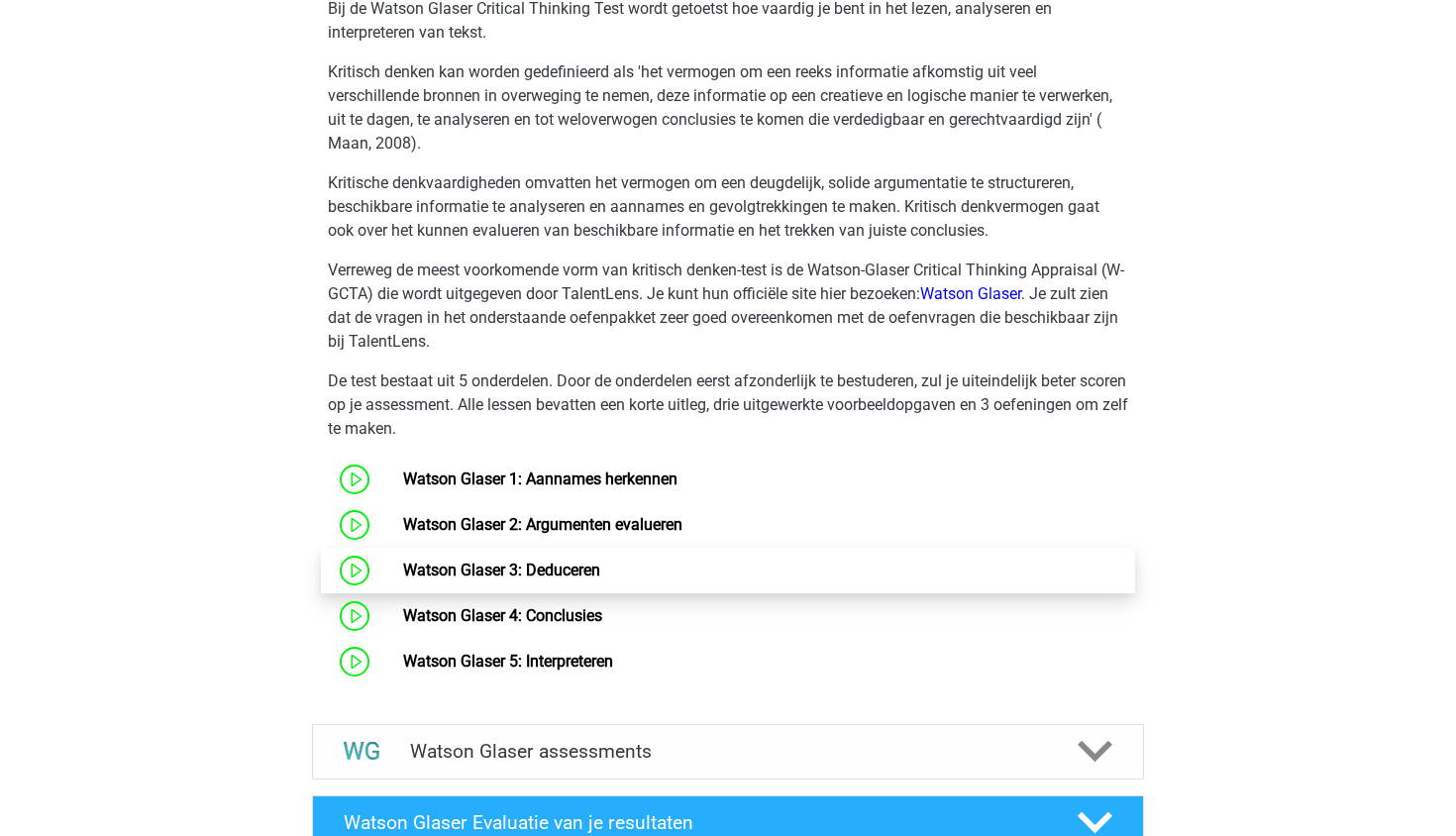 click on "Watson Glaser 3: Deduceren" at bounding box center (501, 570) 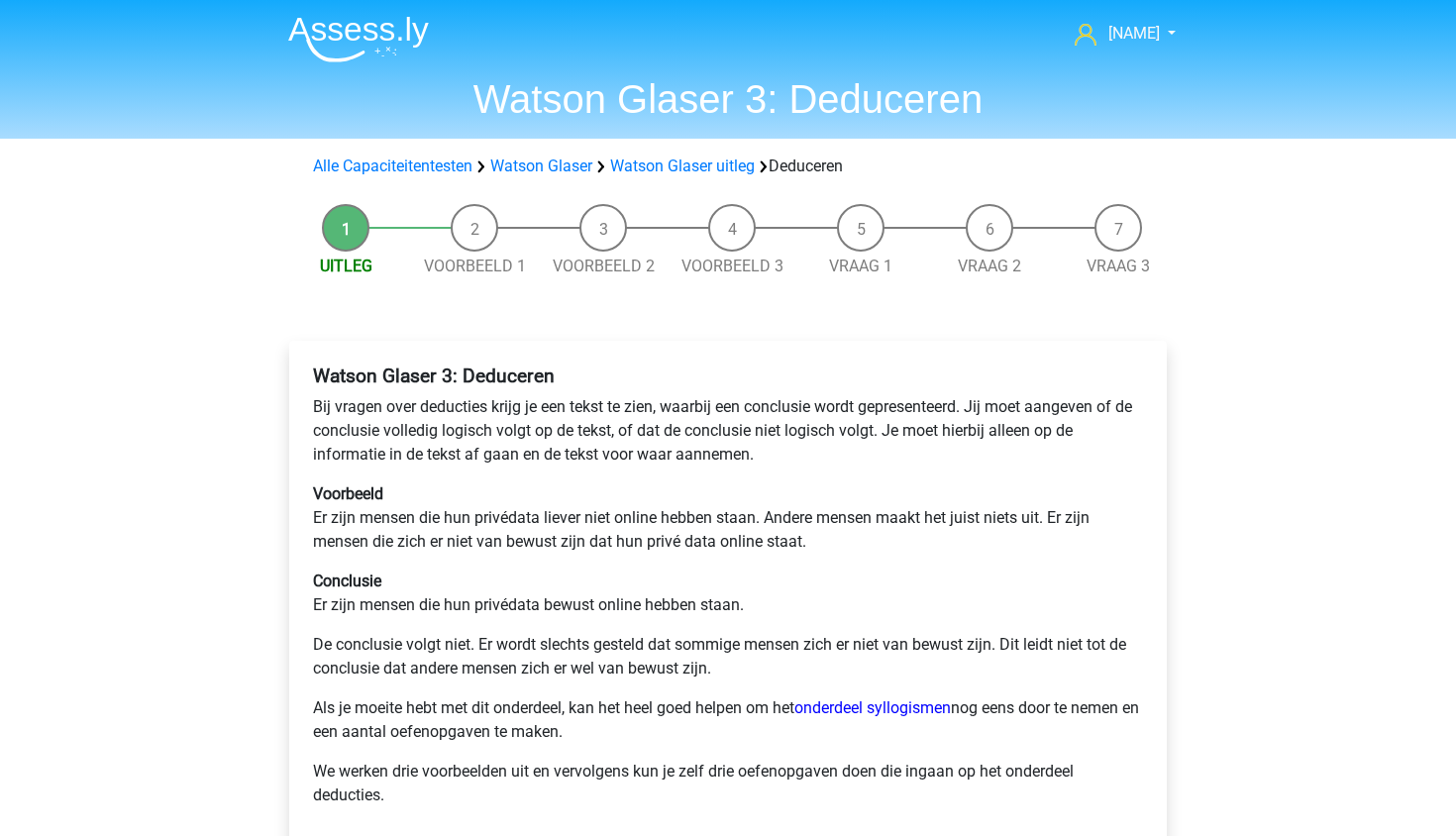 scroll, scrollTop: 0, scrollLeft: 0, axis: both 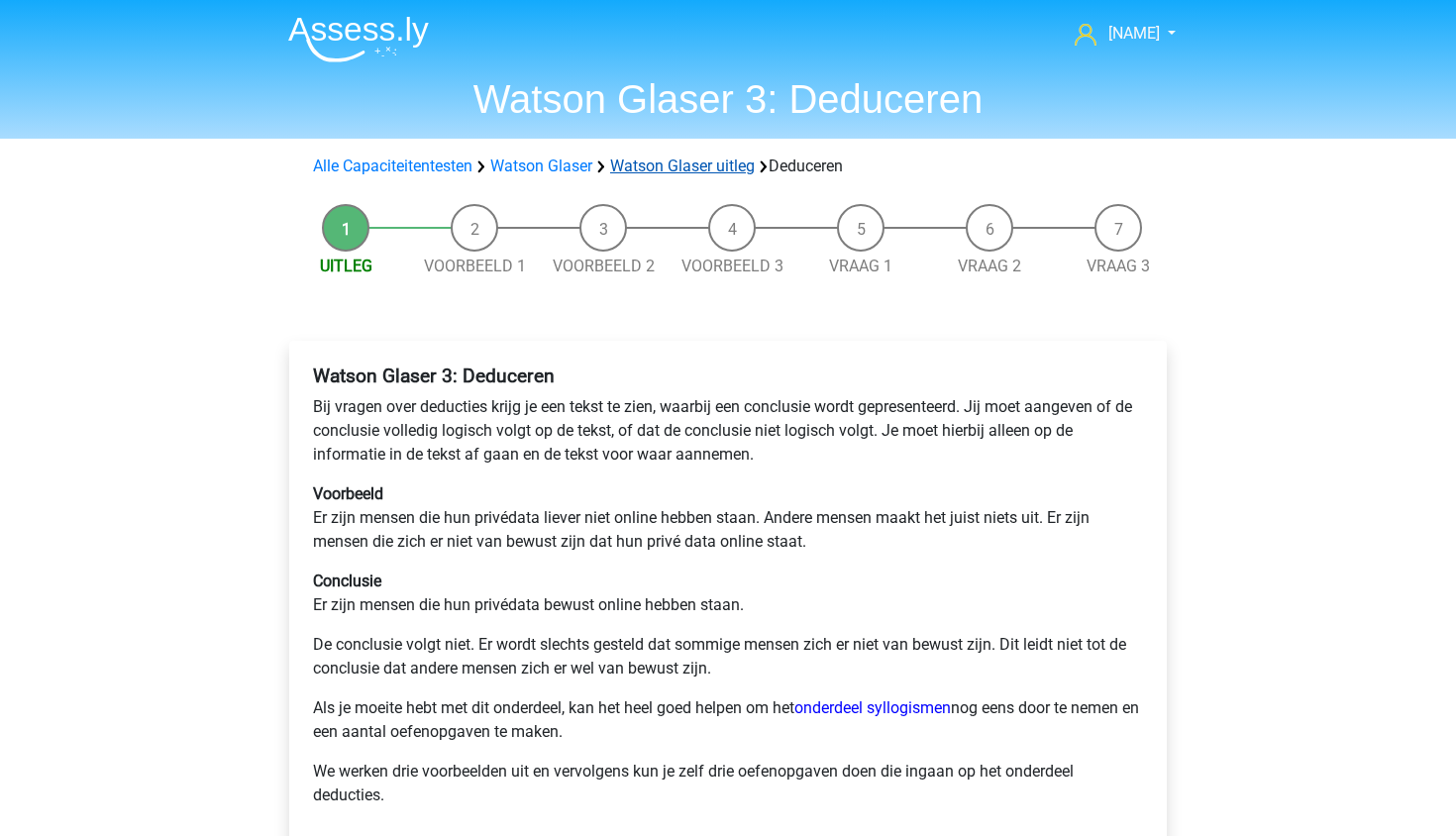 click on "Watson Glaser uitleg" at bounding box center (682, 165) 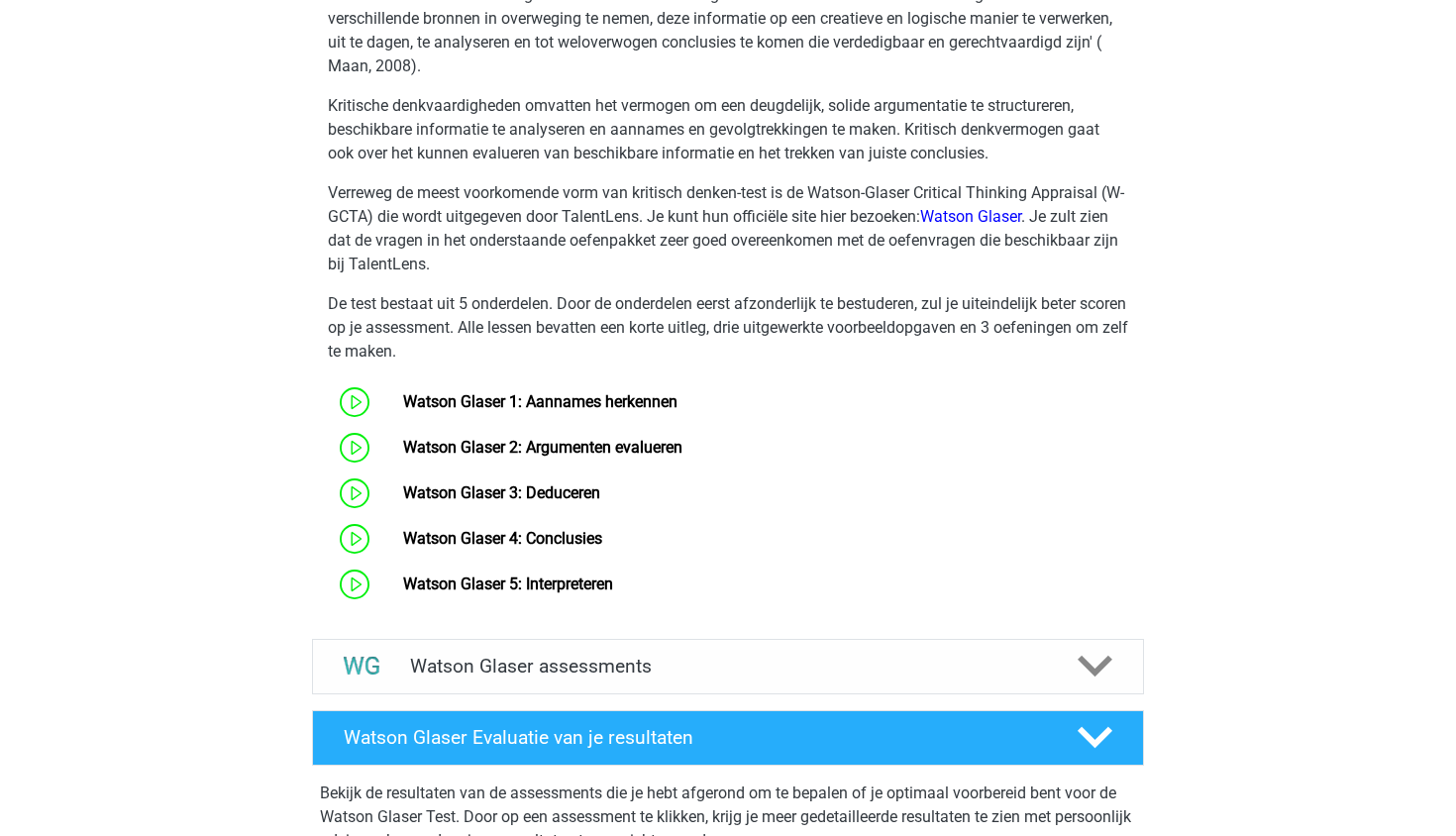 scroll, scrollTop: 936, scrollLeft: 0, axis: vertical 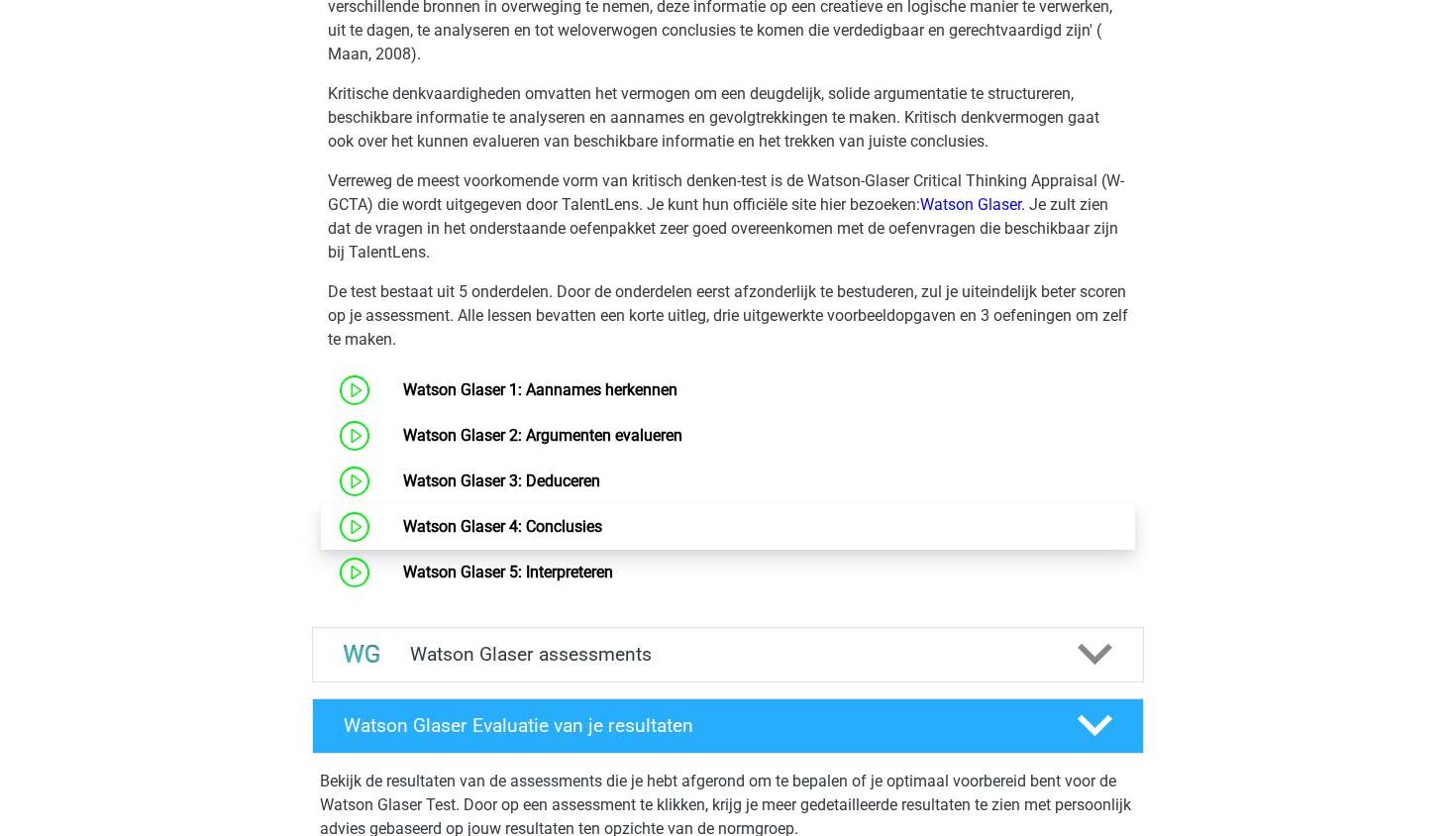 click on "Watson Glaser 4: Conclusies" at bounding box center (502, 526) 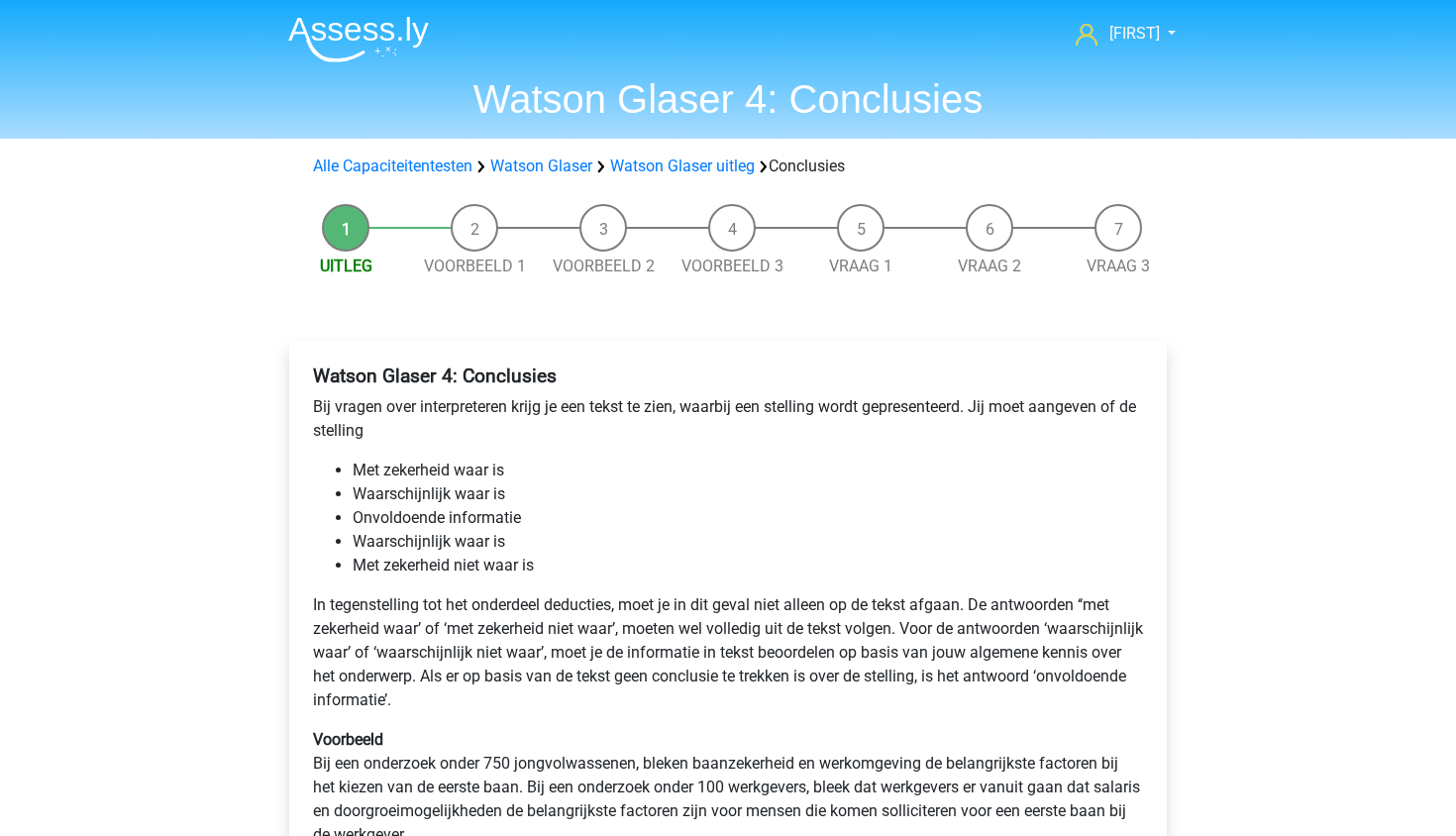 scroll, scrollTop: 0, scrollLeft: 0, axis: both 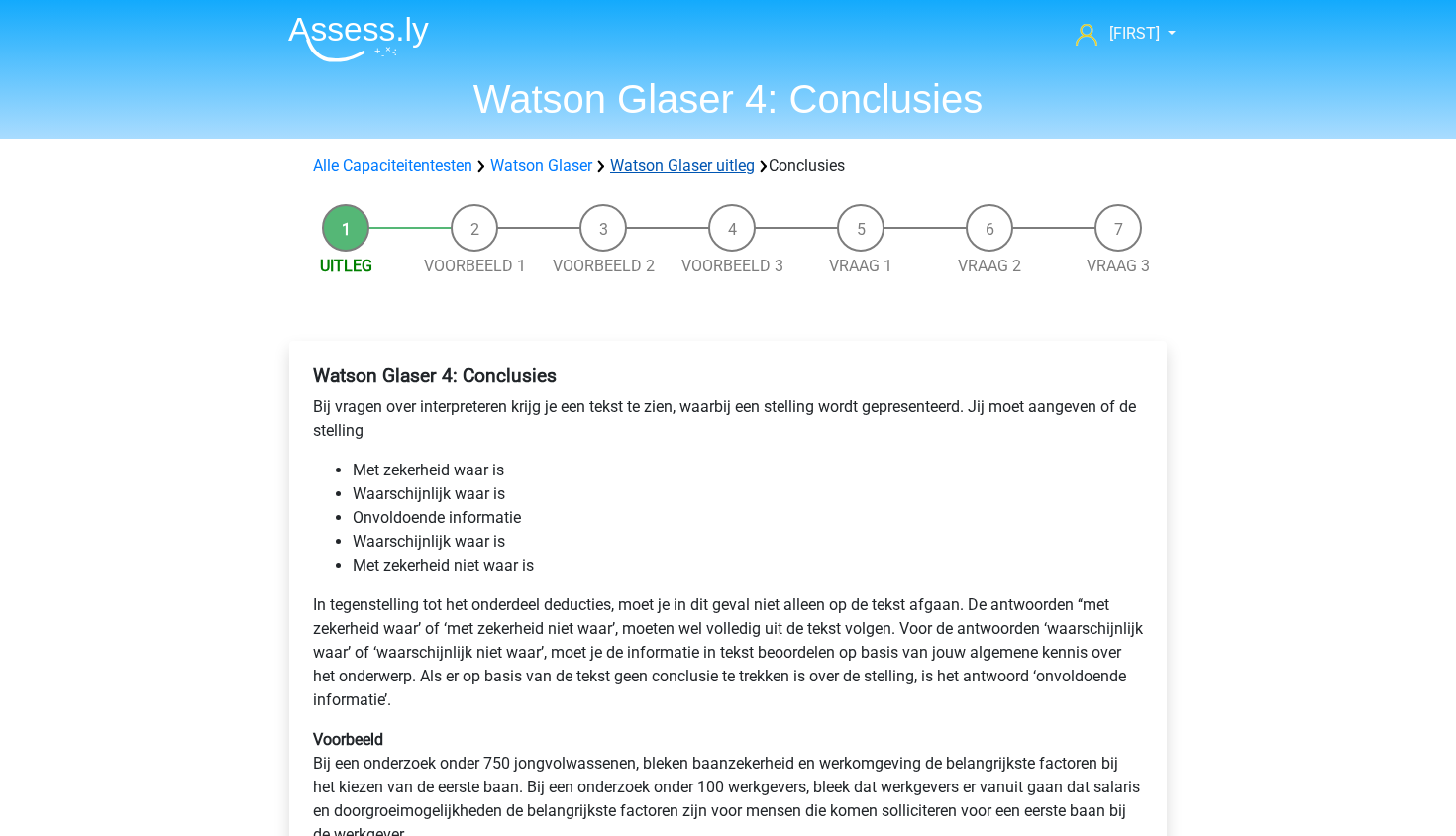 click on "Watson Glaser uitleg" at bounding box center [682, 165] 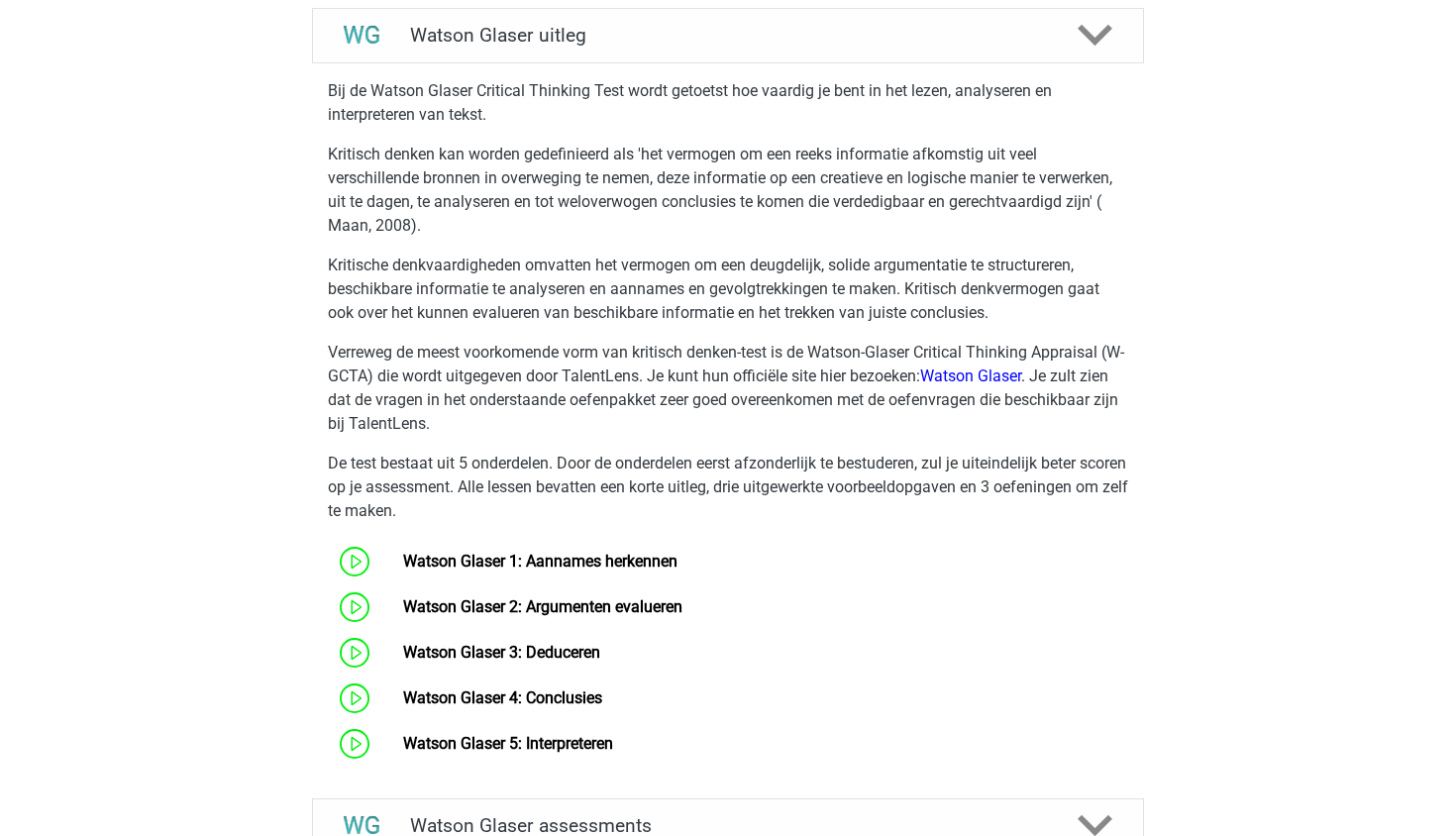scroll, scrollTop: 1204, scrollLeft: 0, axis: vertical 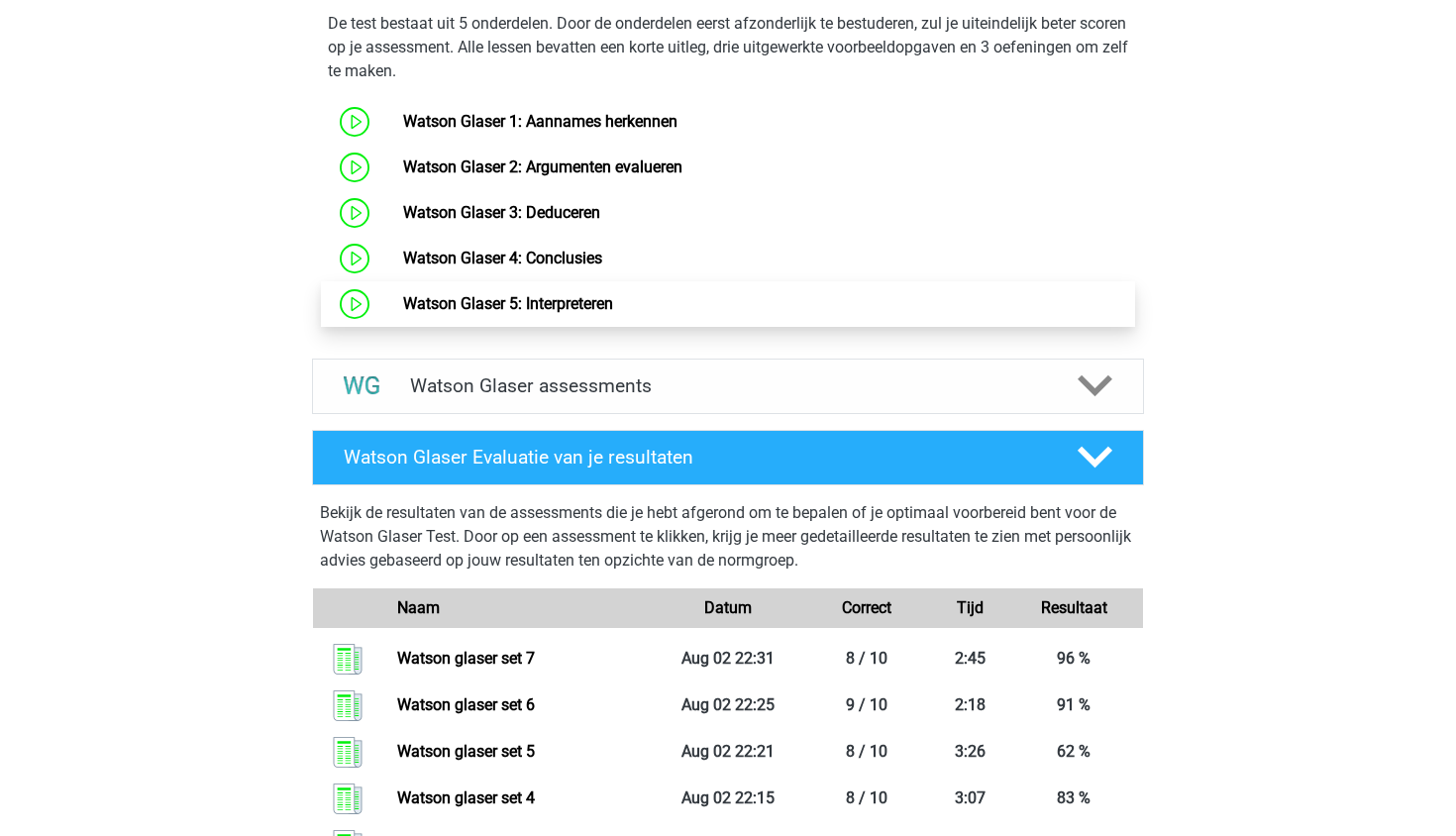 click on "Watson Glaser 5: Interpreteren" at bounding box center [508, 303] 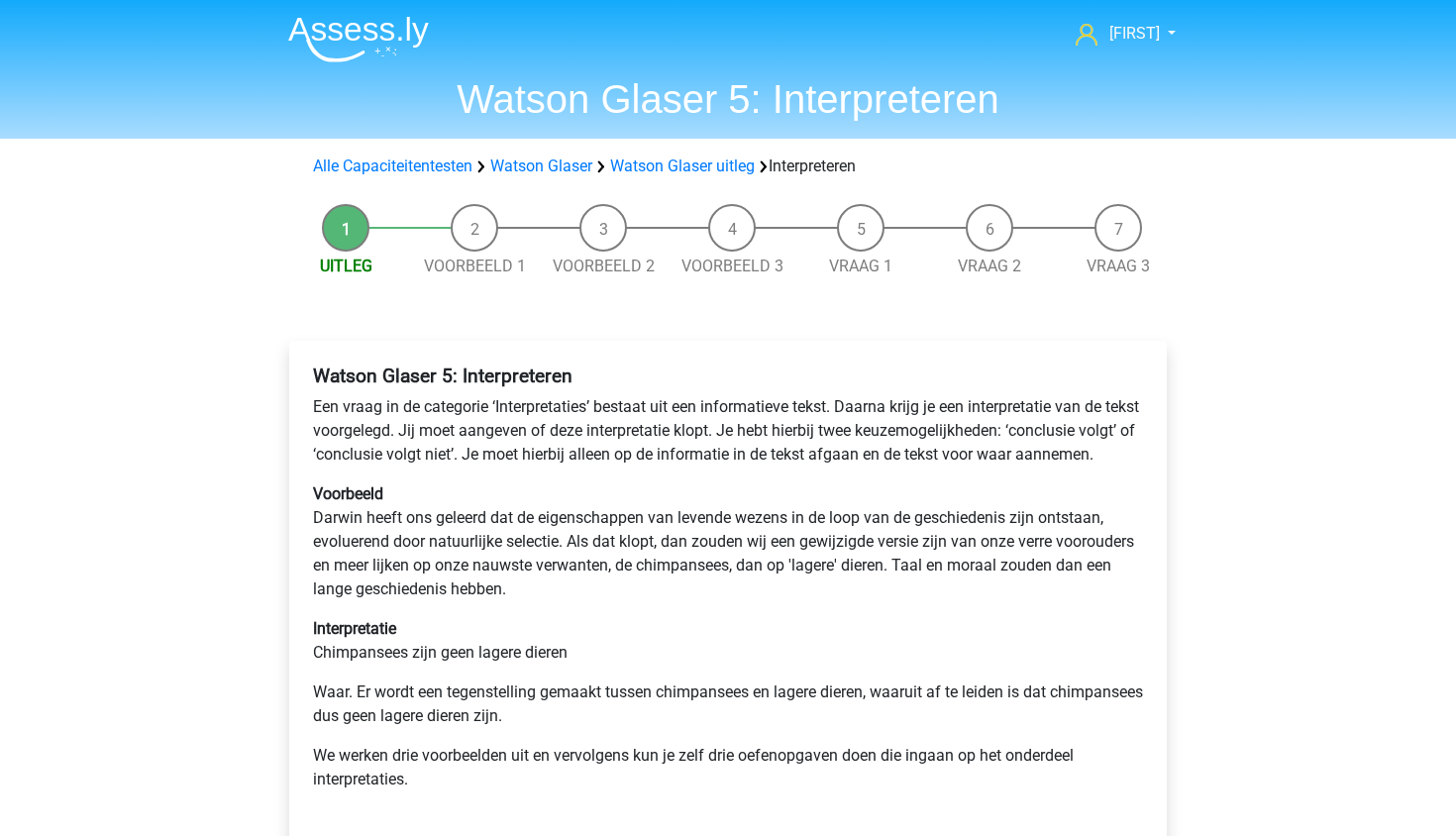 scroll, scrollTop: 0, scrollLeft: 0, axis: both 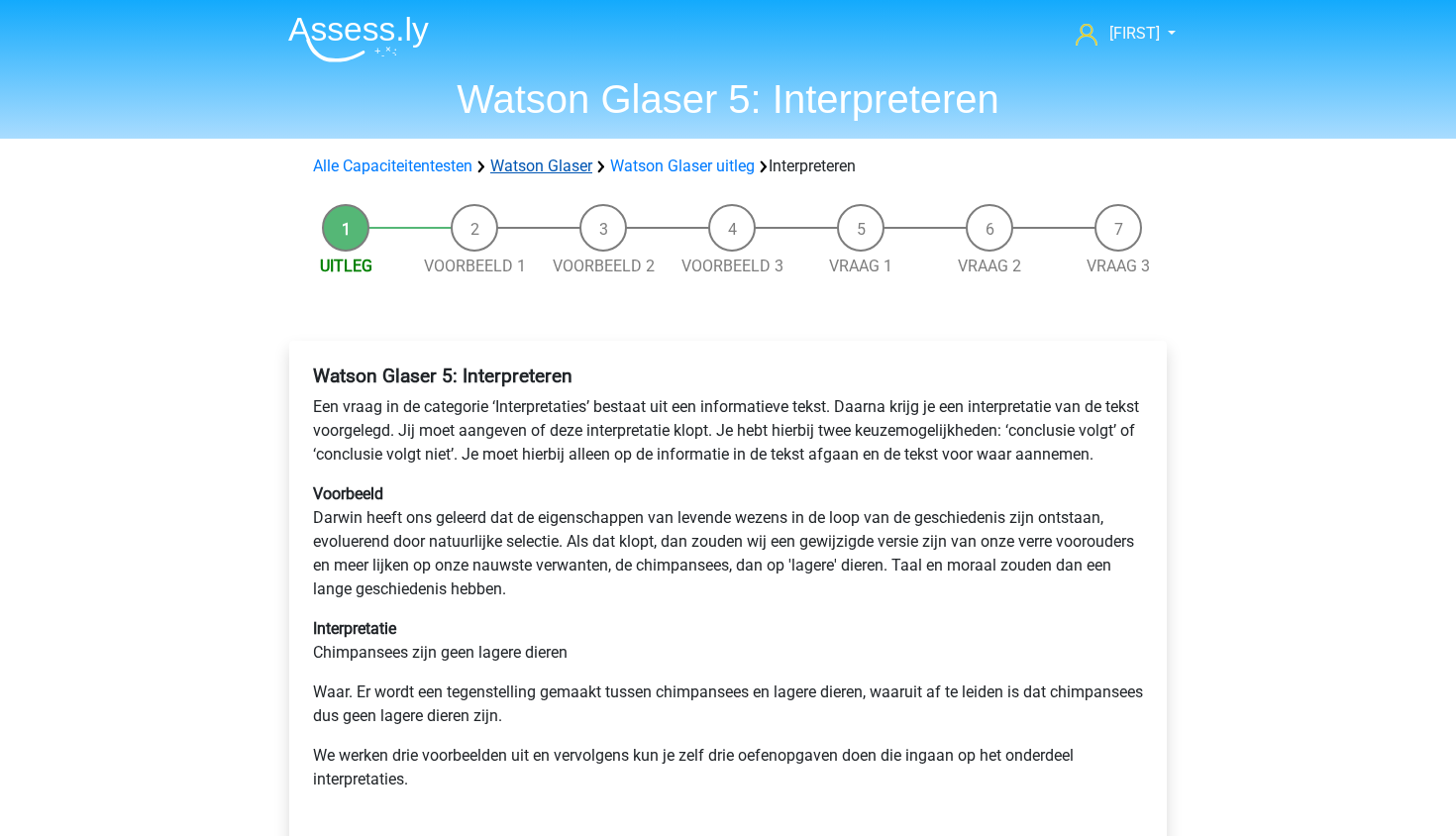 click on "Watson Glaser" at bounding box center (541, 165) 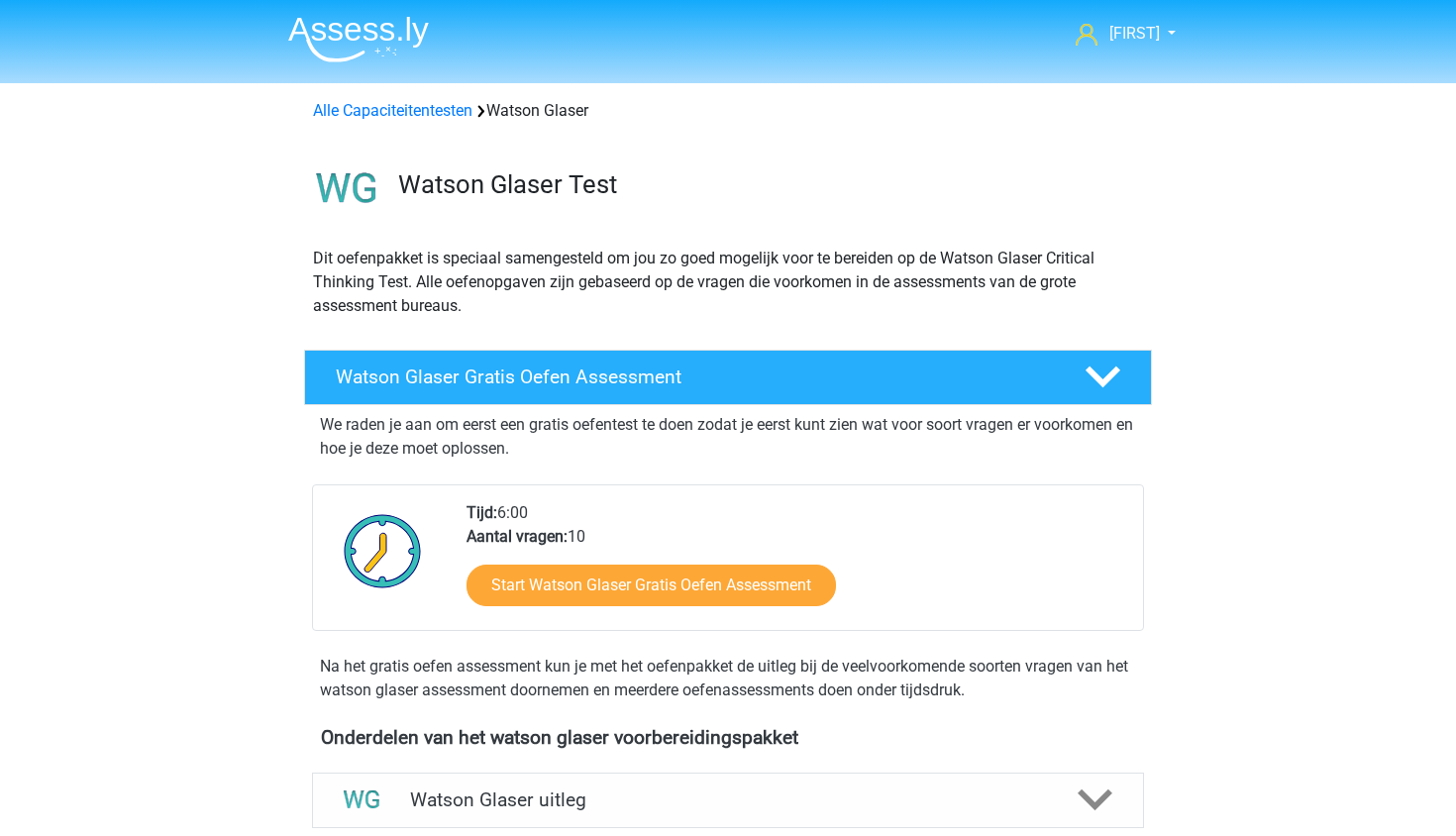 scroll, scrollTop: 0, scrollLeft: 0, axis: both 